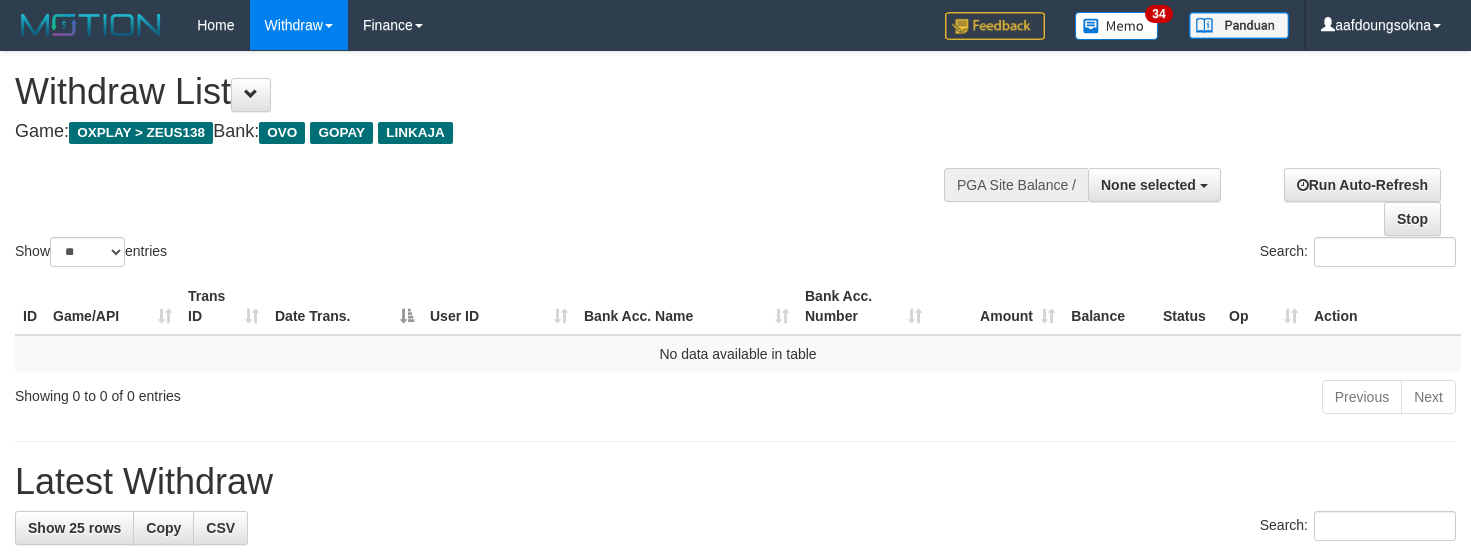 select 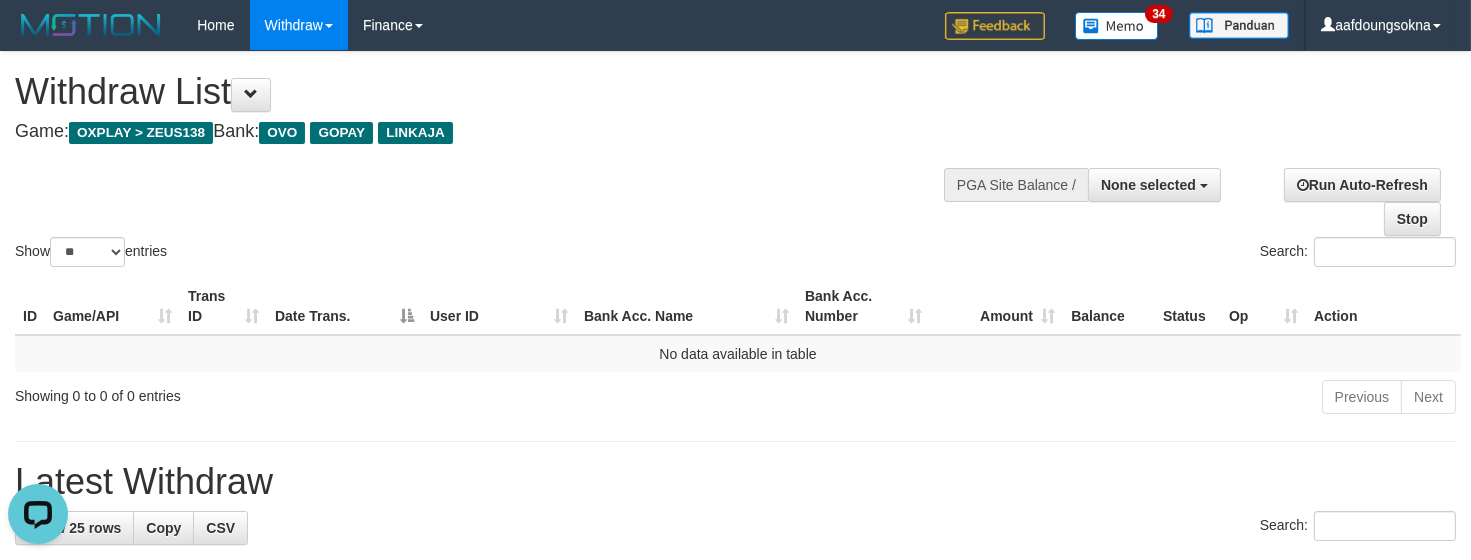 scroll, scrollTop: 0, scrollLeft: 0, axis: both 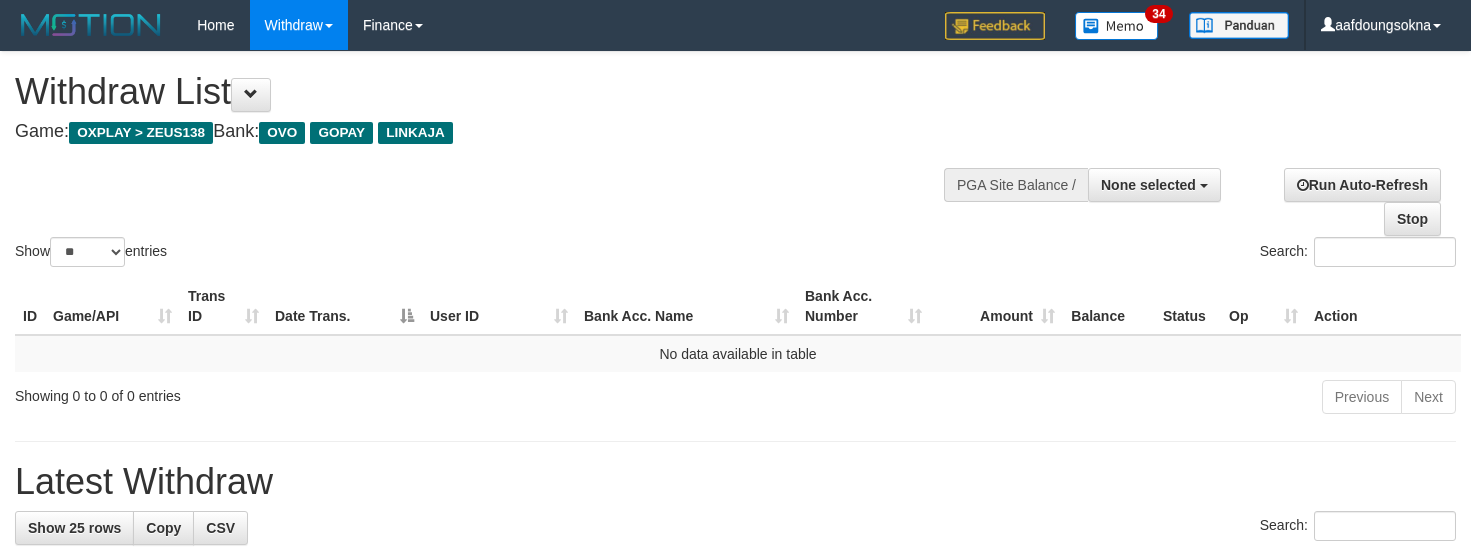 select 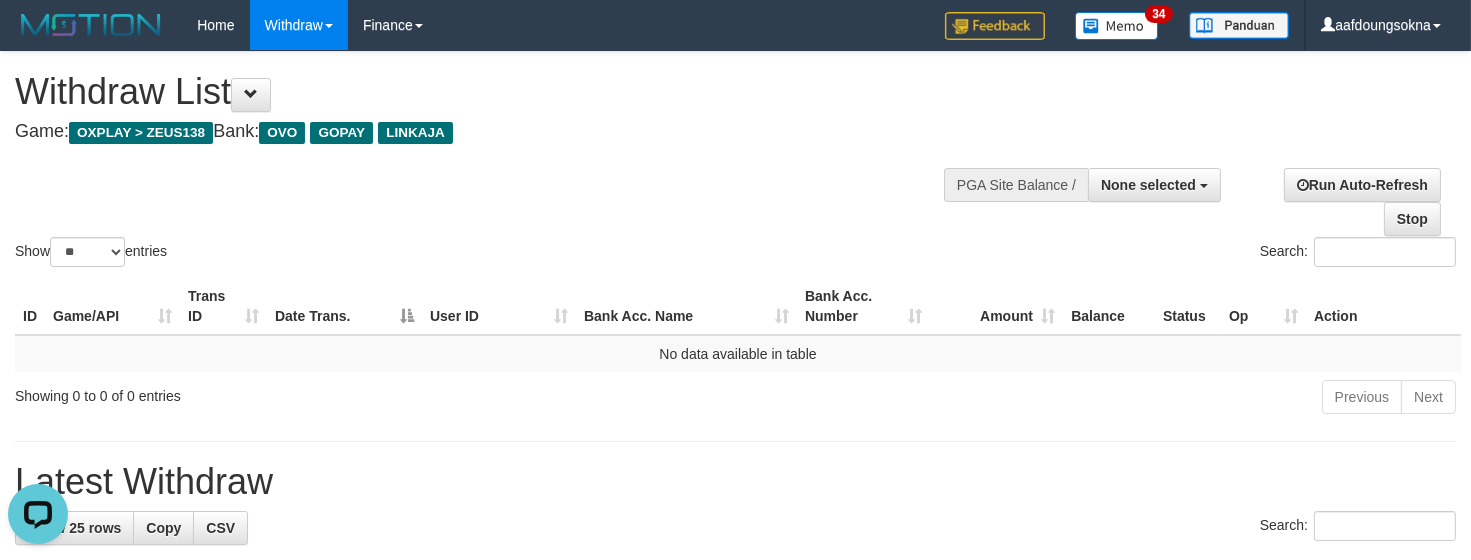 scroll, scrollTop: 0, scrollLeft: 0, axis: both 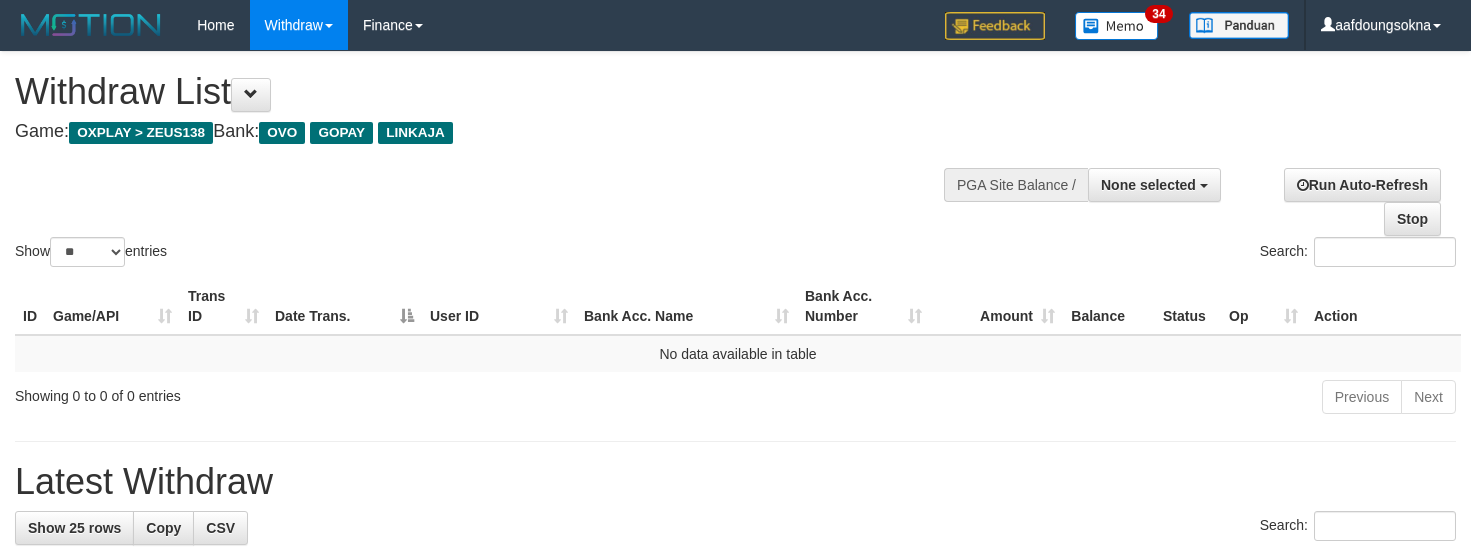 select 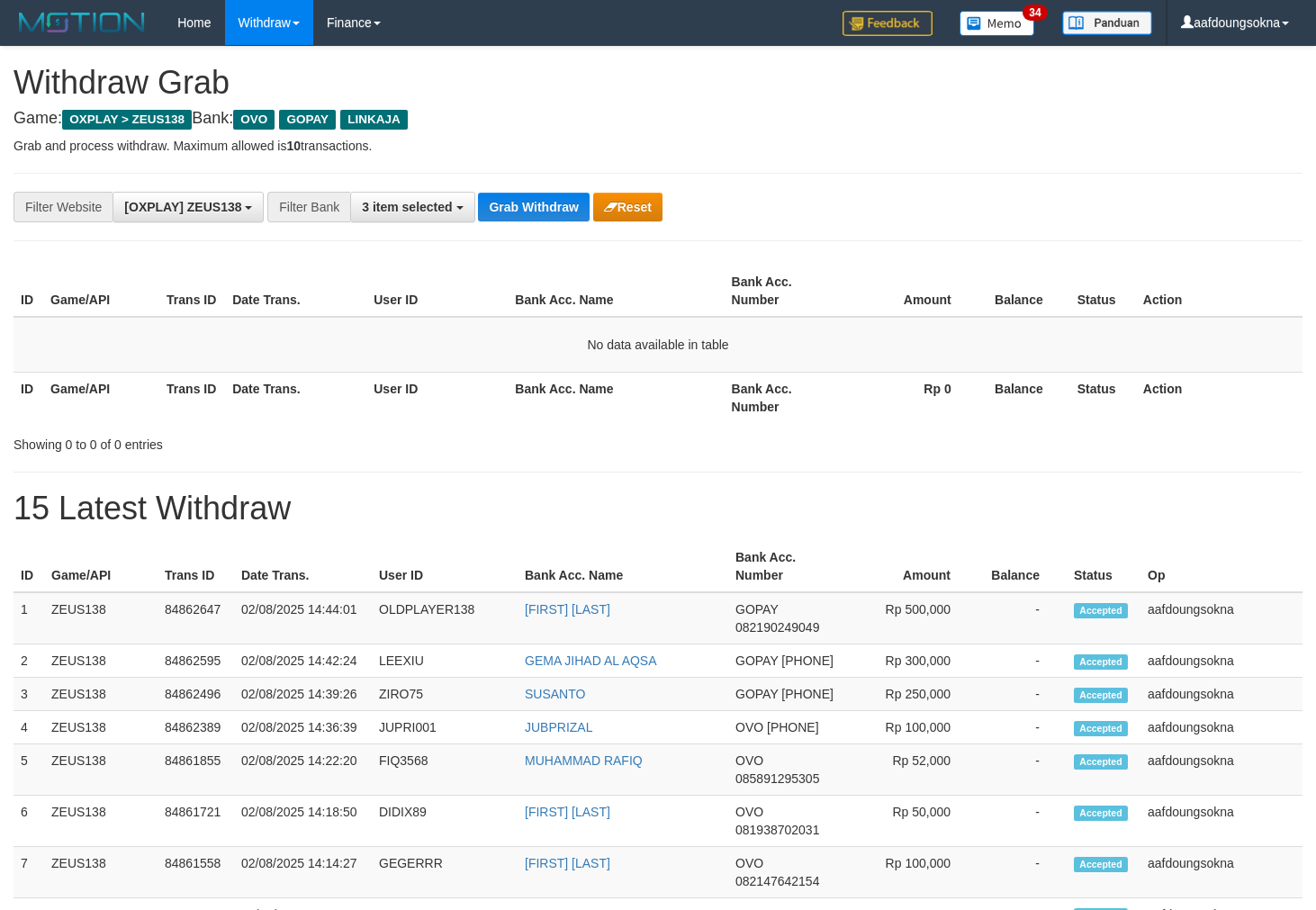 scroll, scrollTop: 0, scrollLeft: 0, axis: both 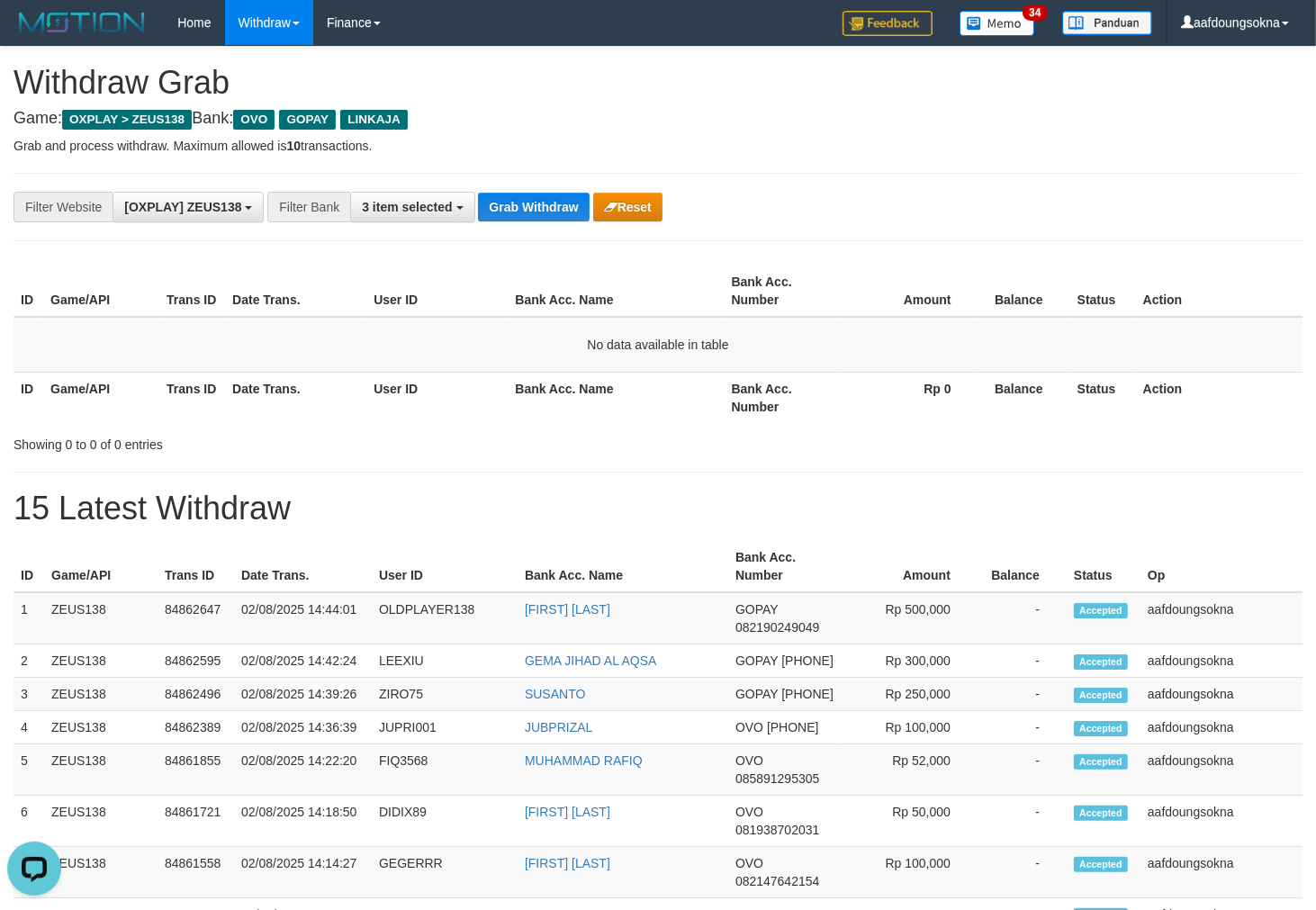click on "**********" at bounding box center [658, 207] 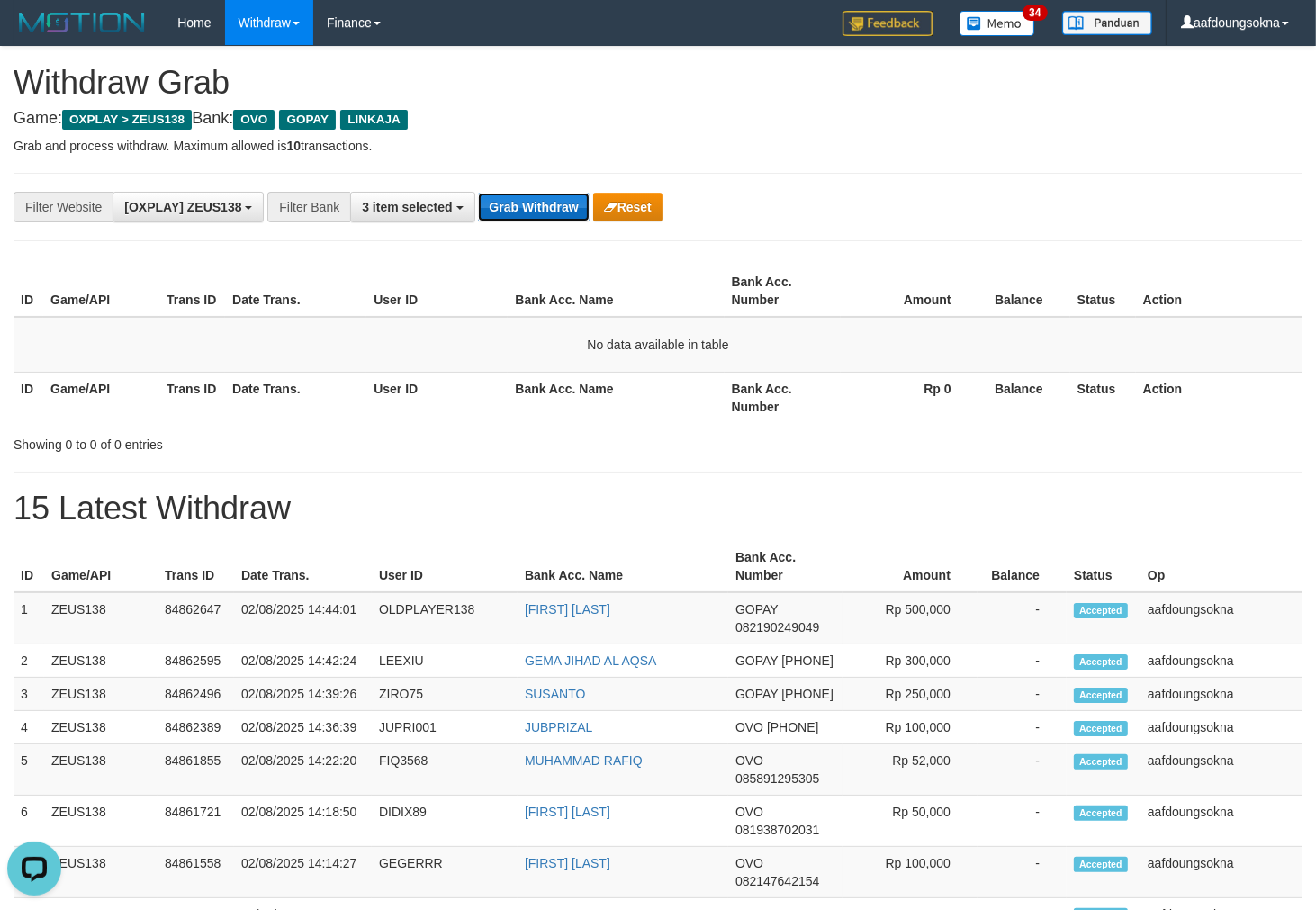 click on "Grab Withdraw" at bounding box center [533, 207] 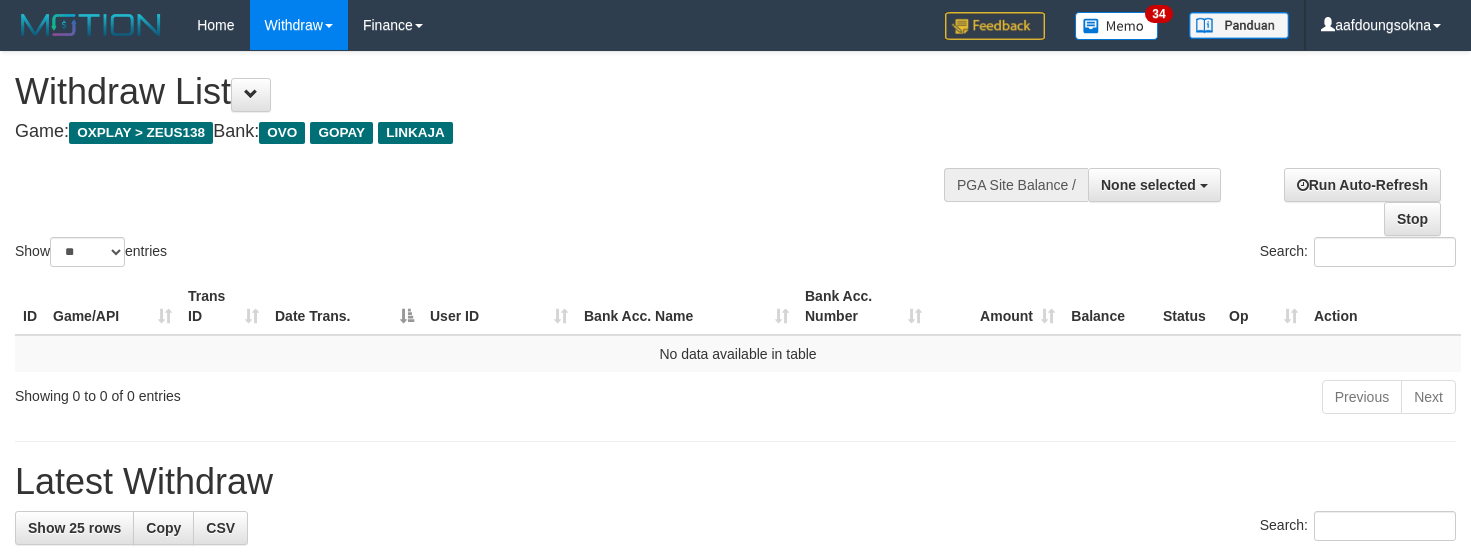 select 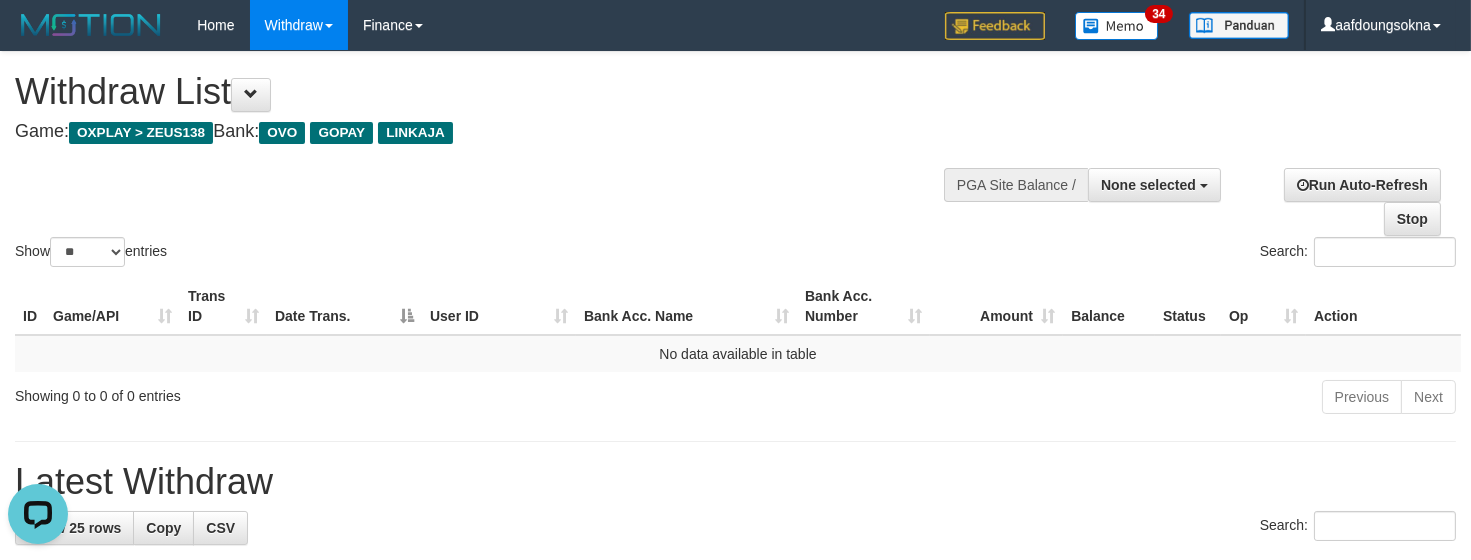 scroll, scrollTop: 0, scrollLeft: 0, axis: both 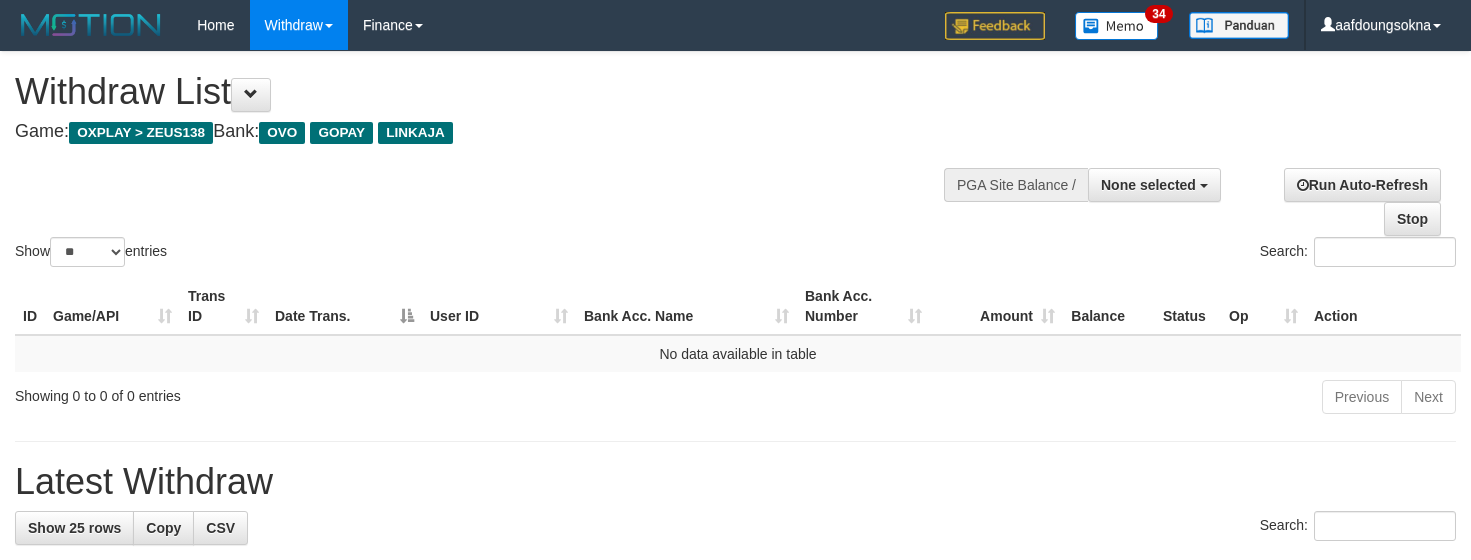 select 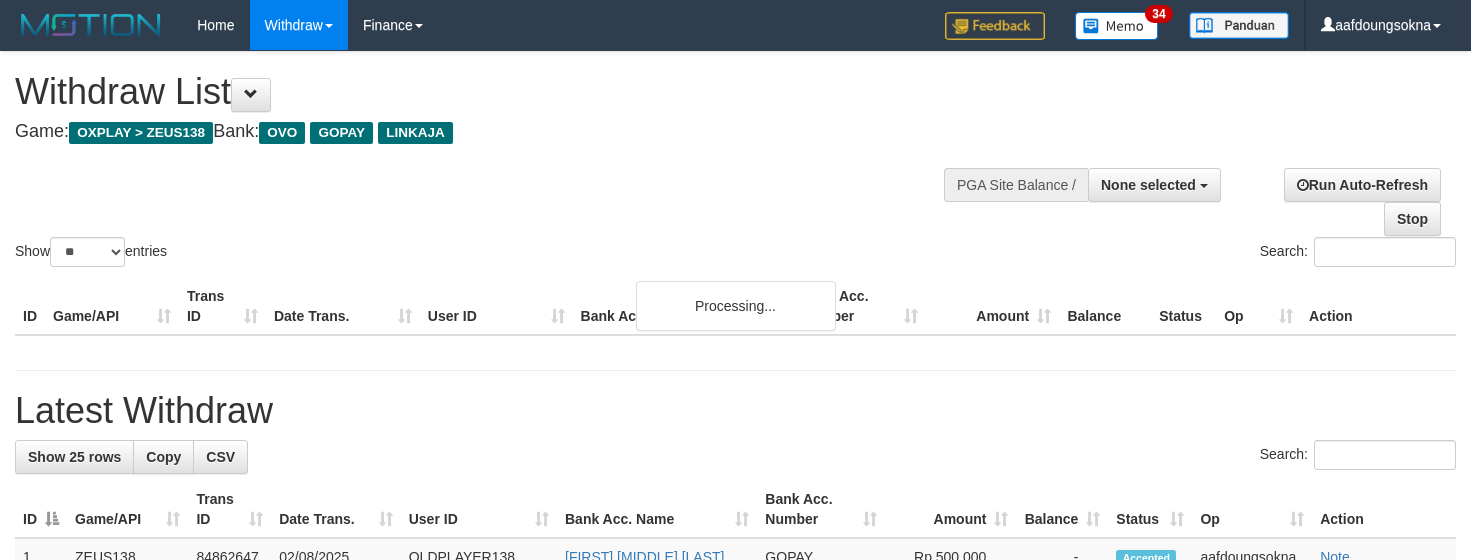 select 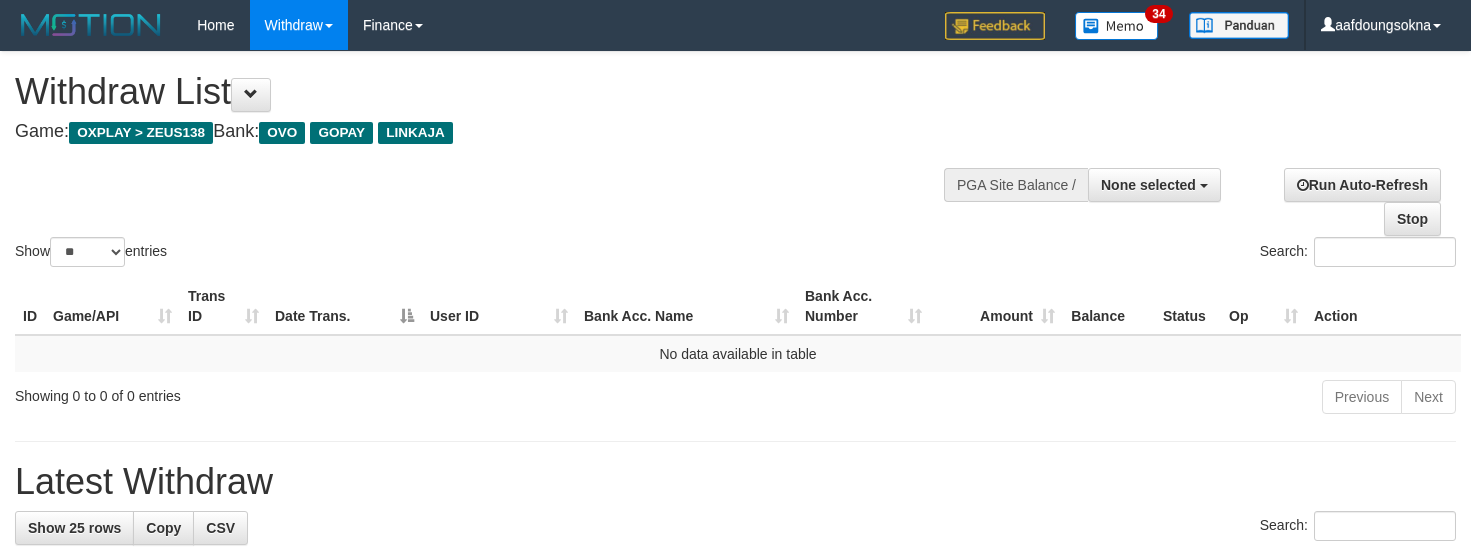 select 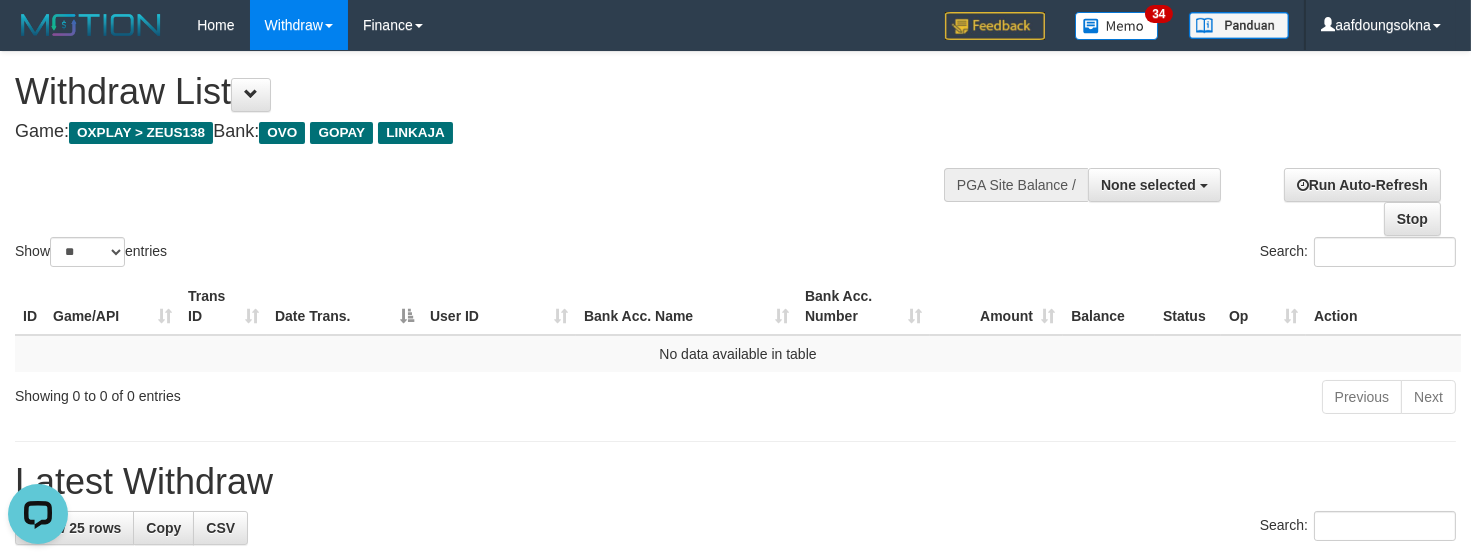 scroll, scrollTop: 0, scrollLeft: 0, axis: both 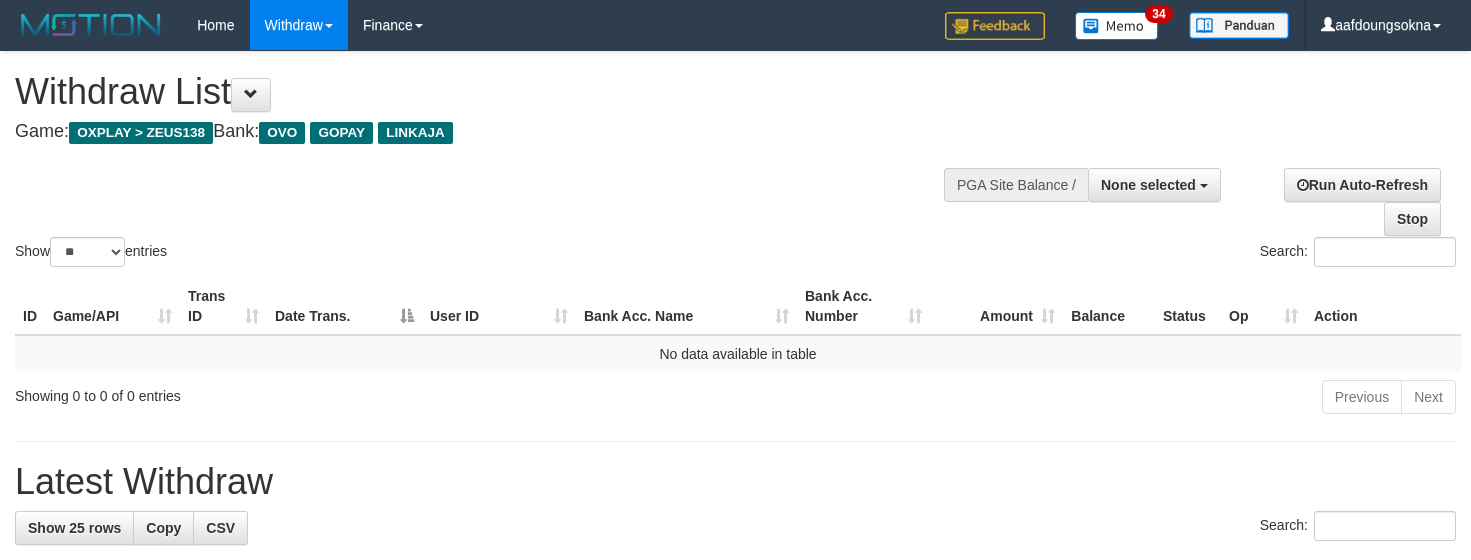 select 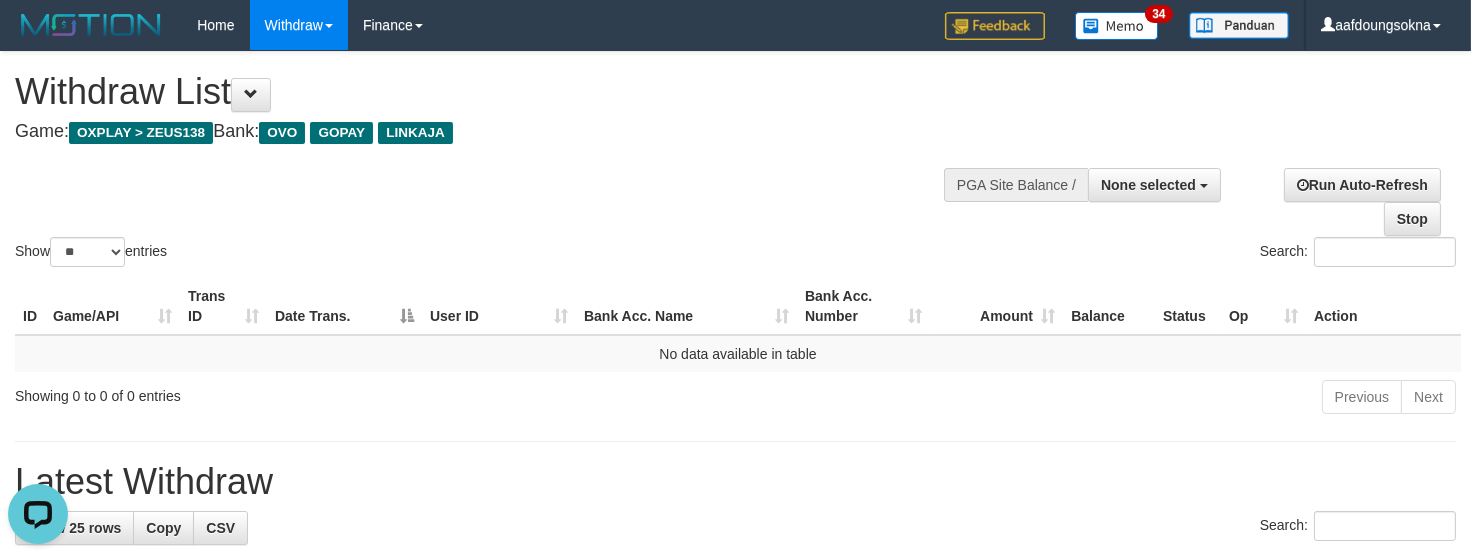 scroll, scrollTop: 0, scrollLeft: 0, axis: both 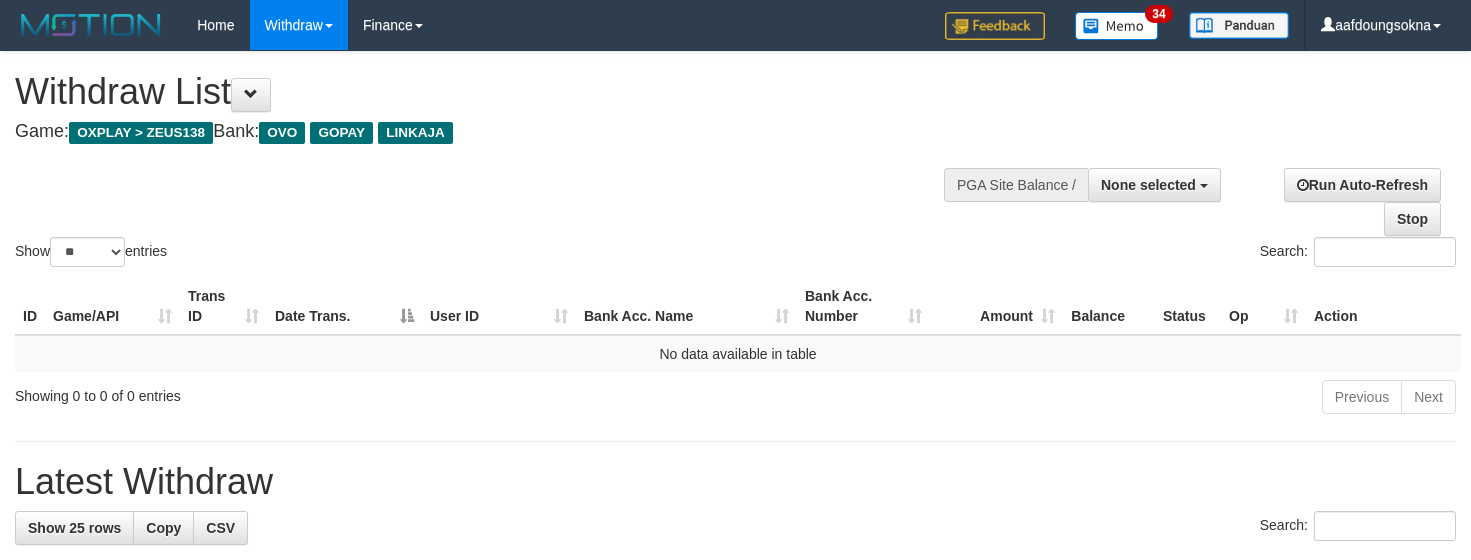 select 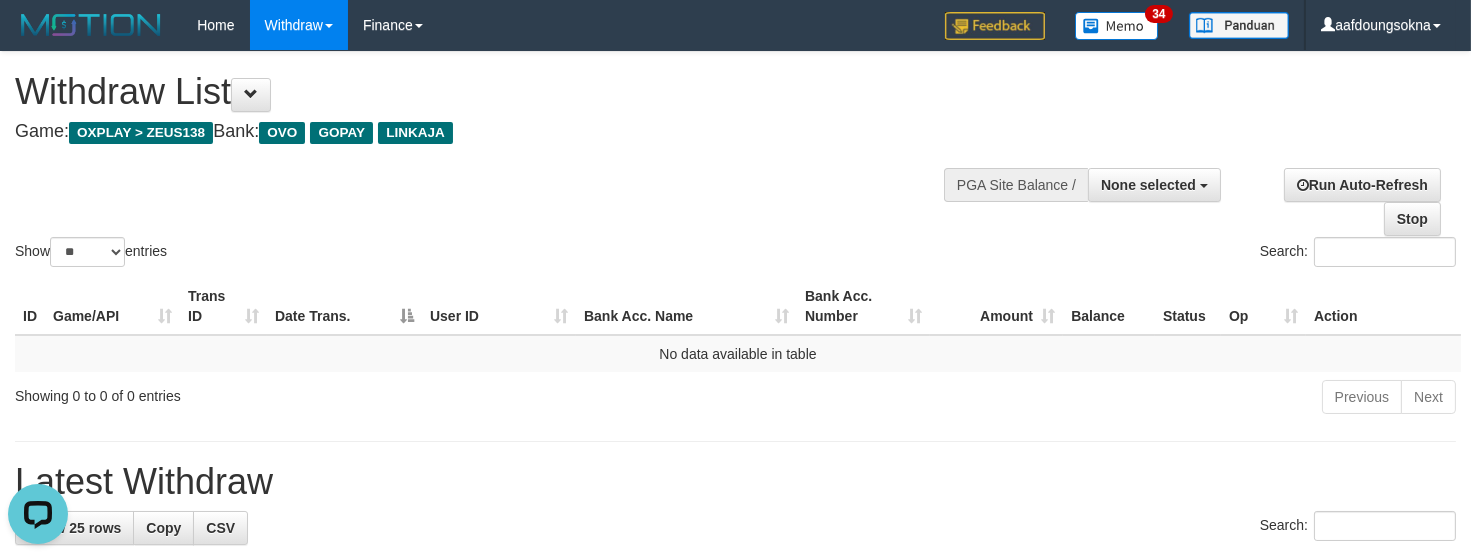 scroll, scrollTop: 0, scrollLeft: 0, axis: both 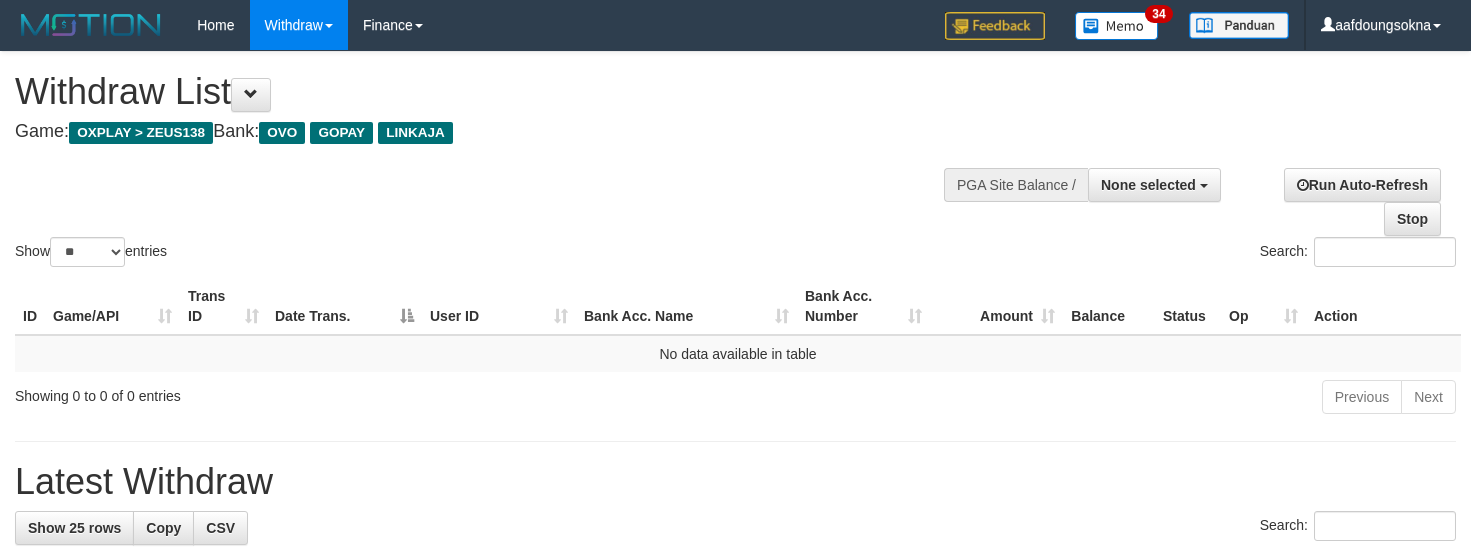 select 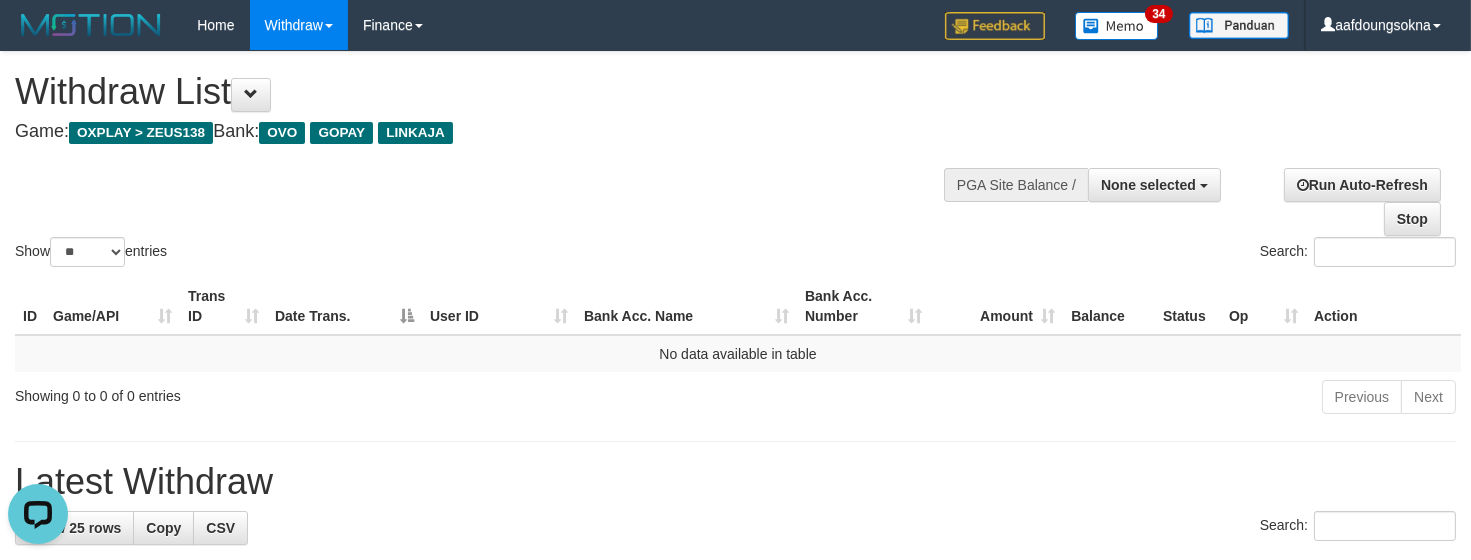 scroll, scrollTop: 0, scrollLeft: 0, axis: both 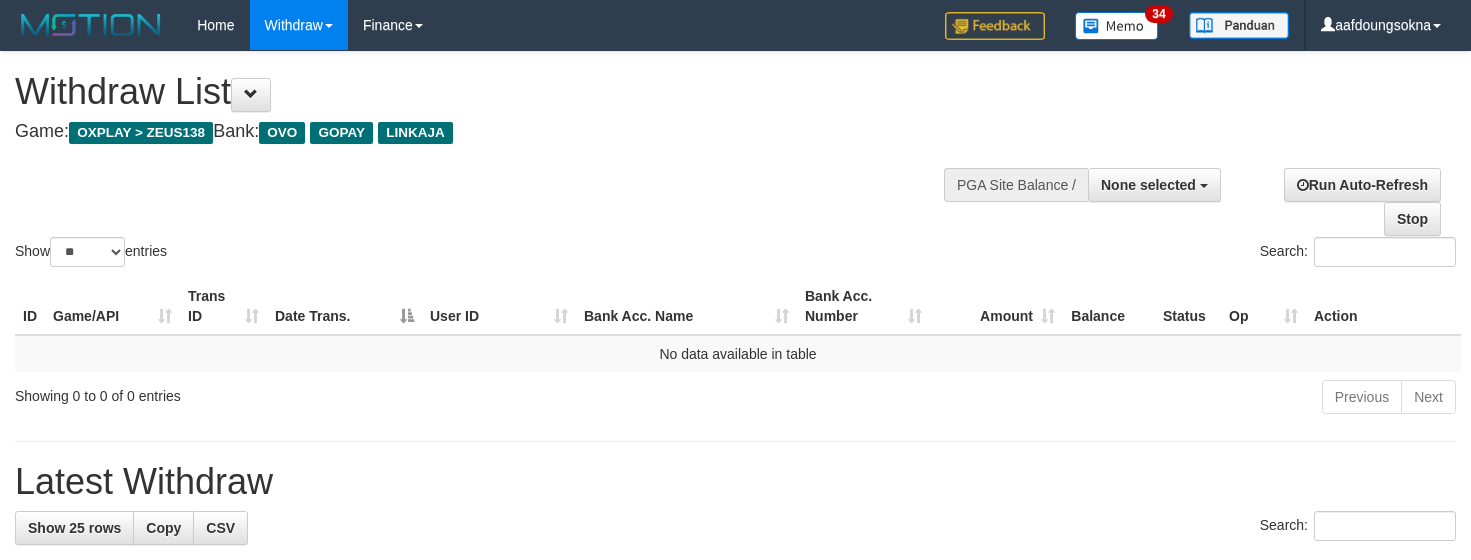 select 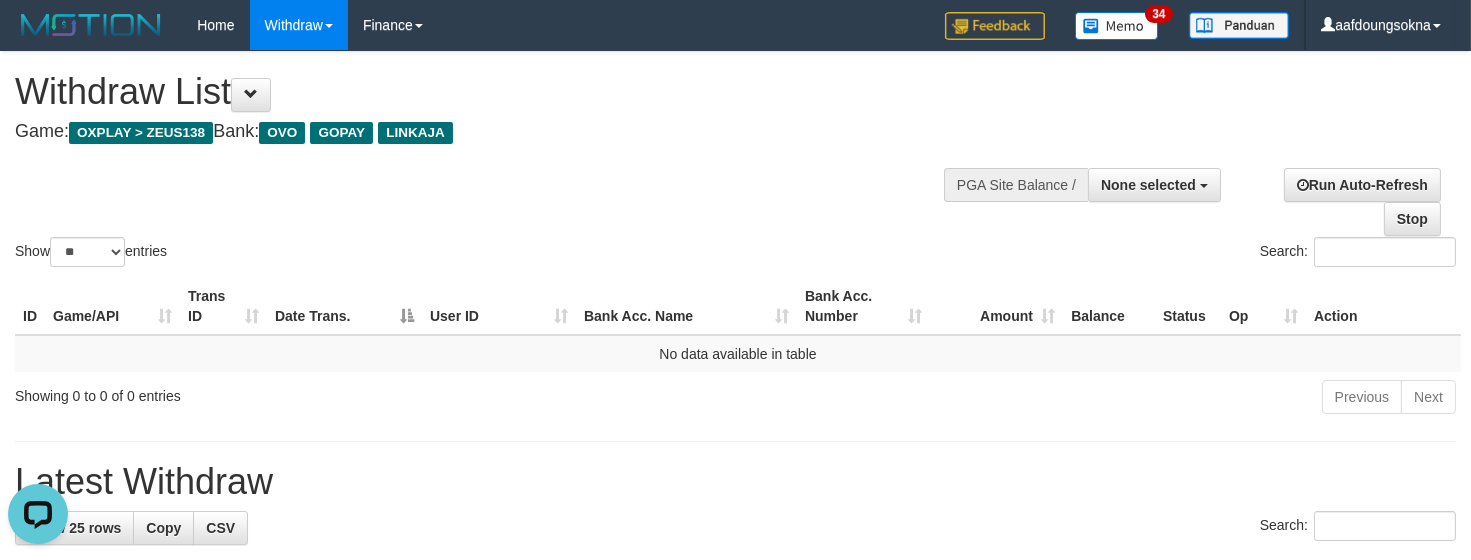 scroll, scrollTop: 0, scrollLeft: 0, axis: both 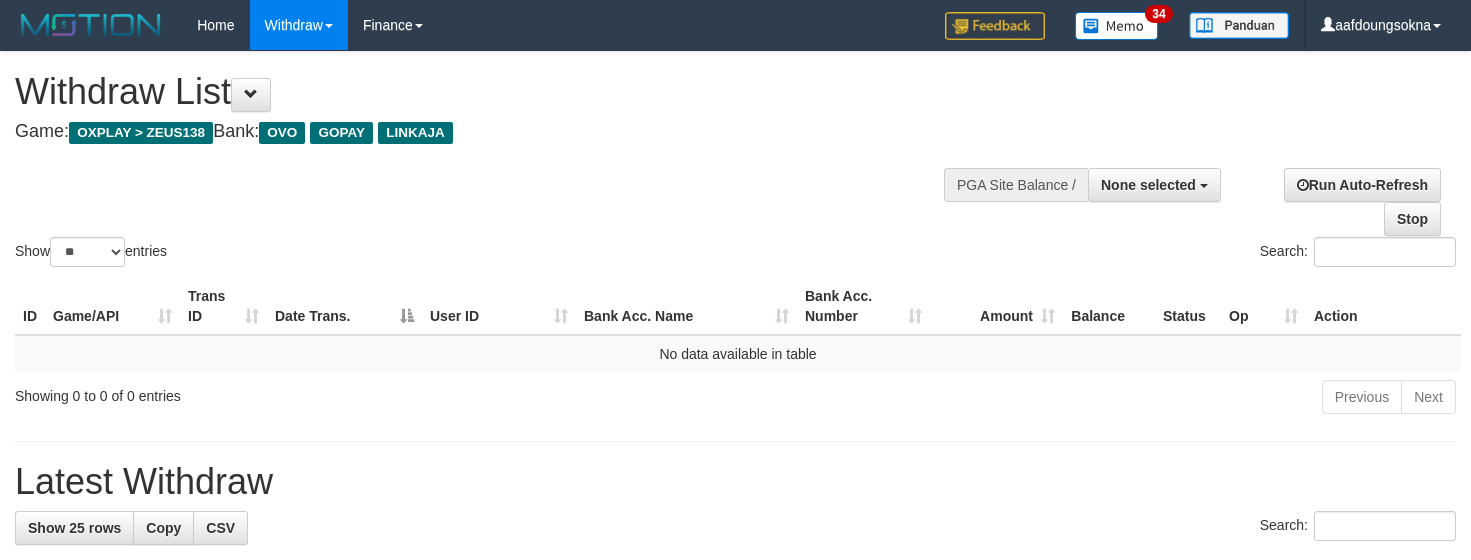 select 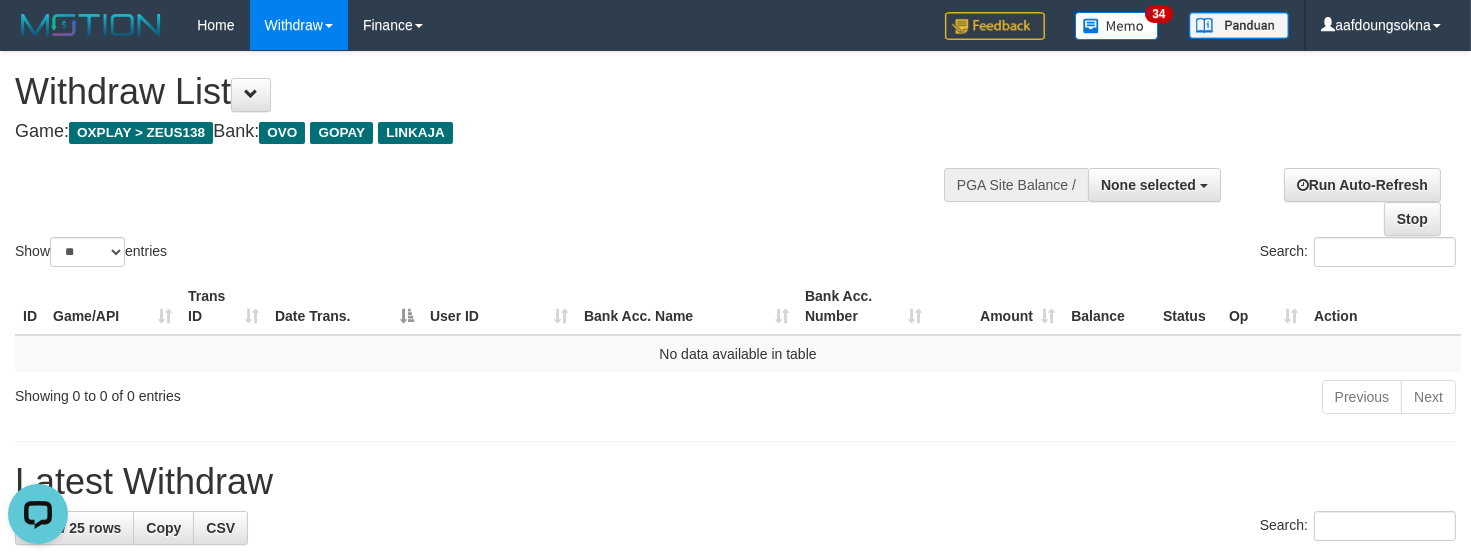 scroll, scrollTop: 0, scrollLeft: 0, axis: both 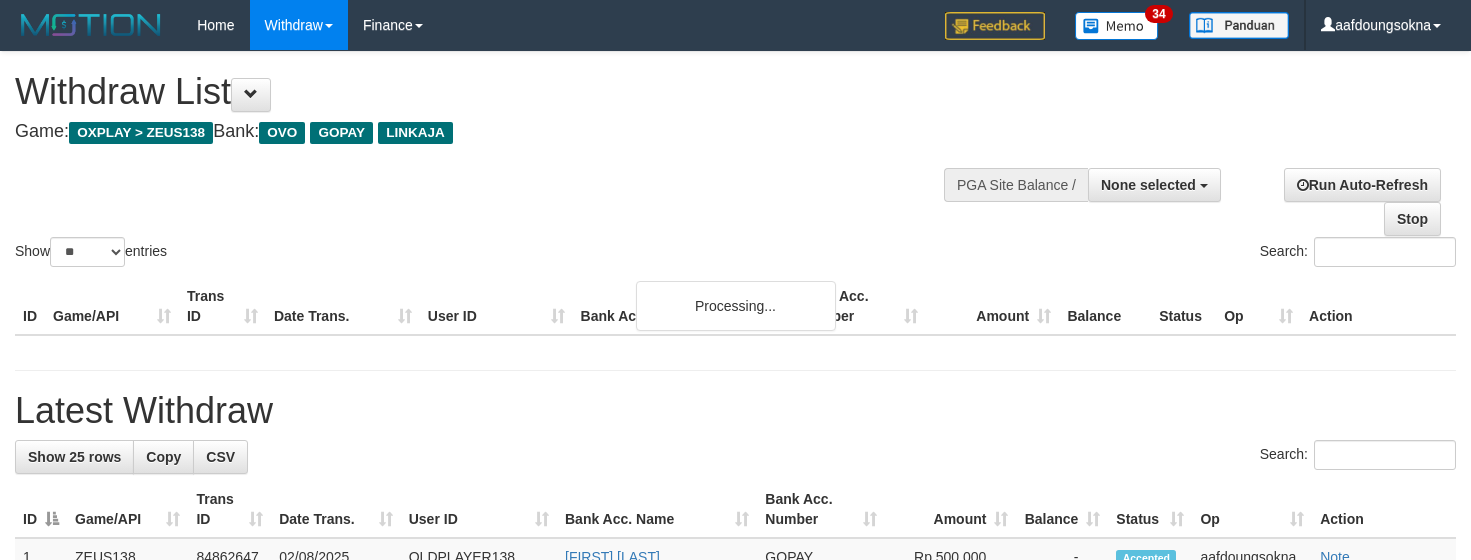 select 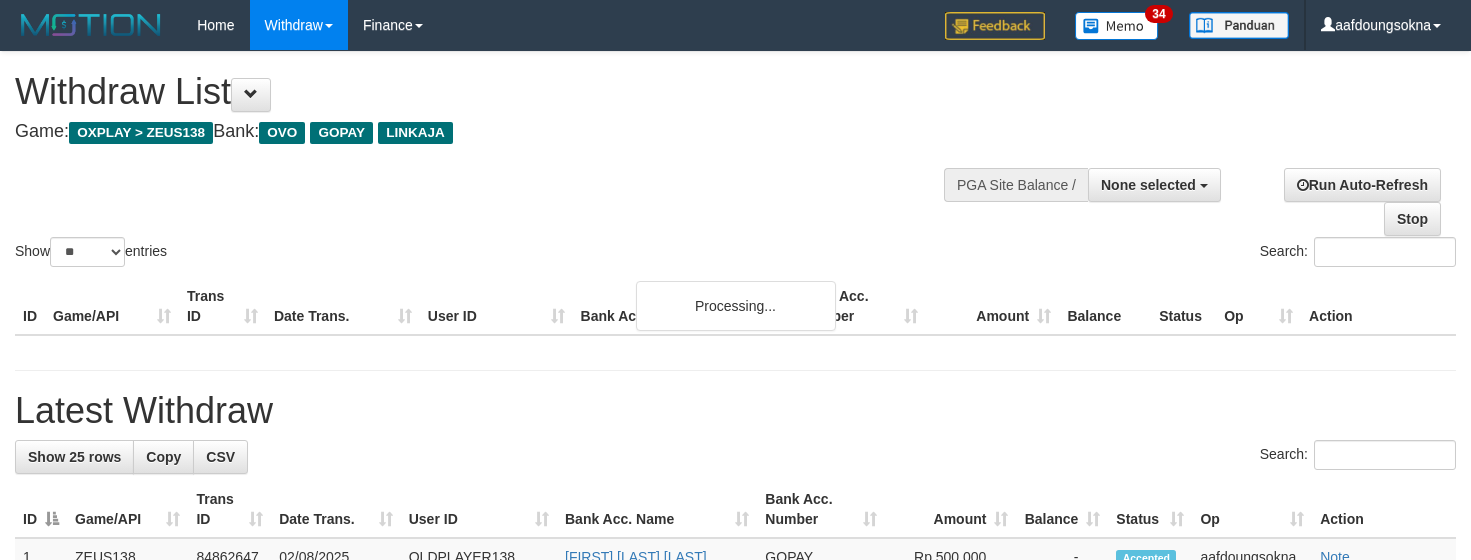 select 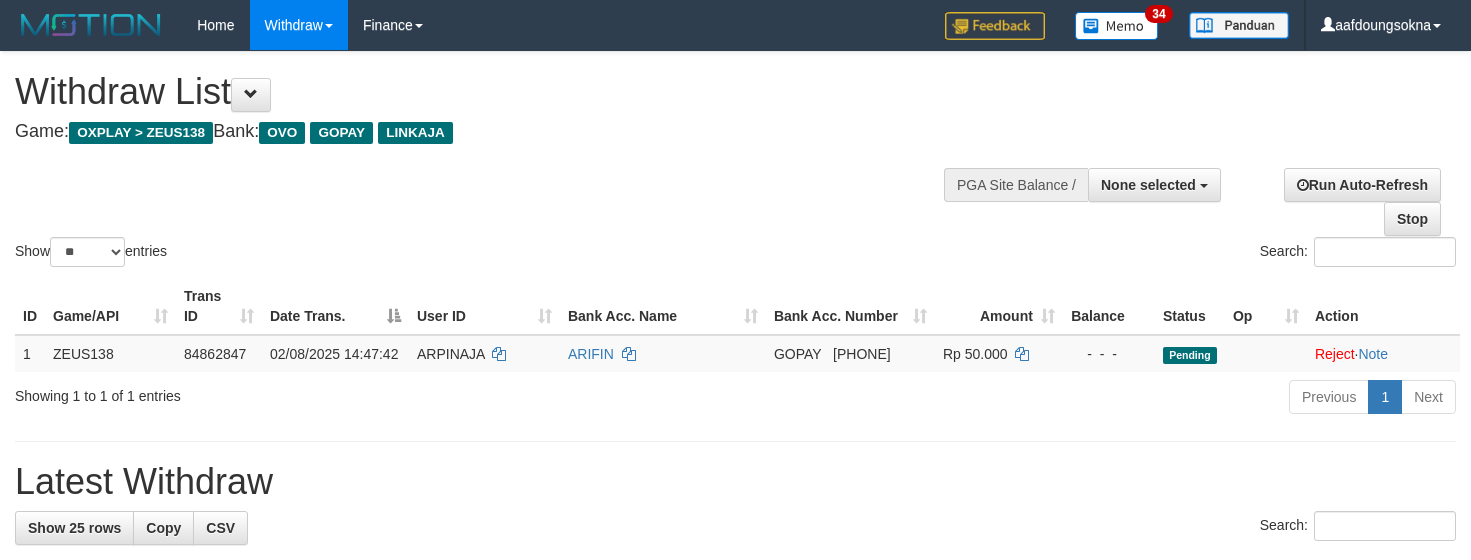 select 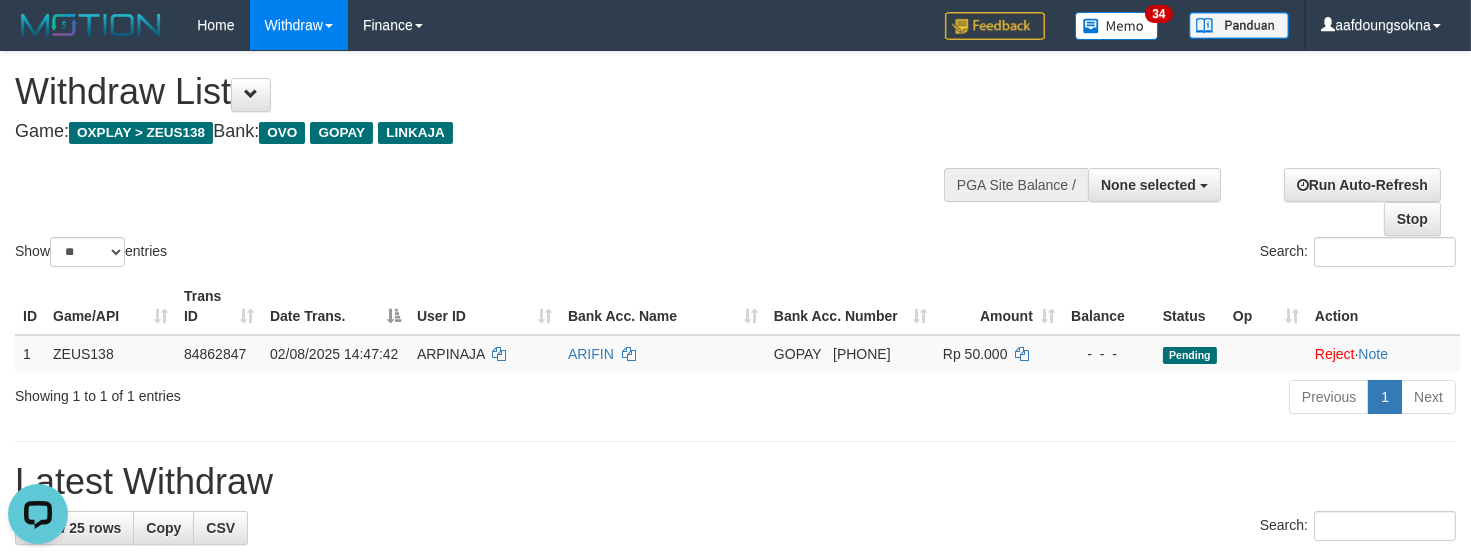 scroll, scrollTop: 0, scrollLeft: 0, axis: both 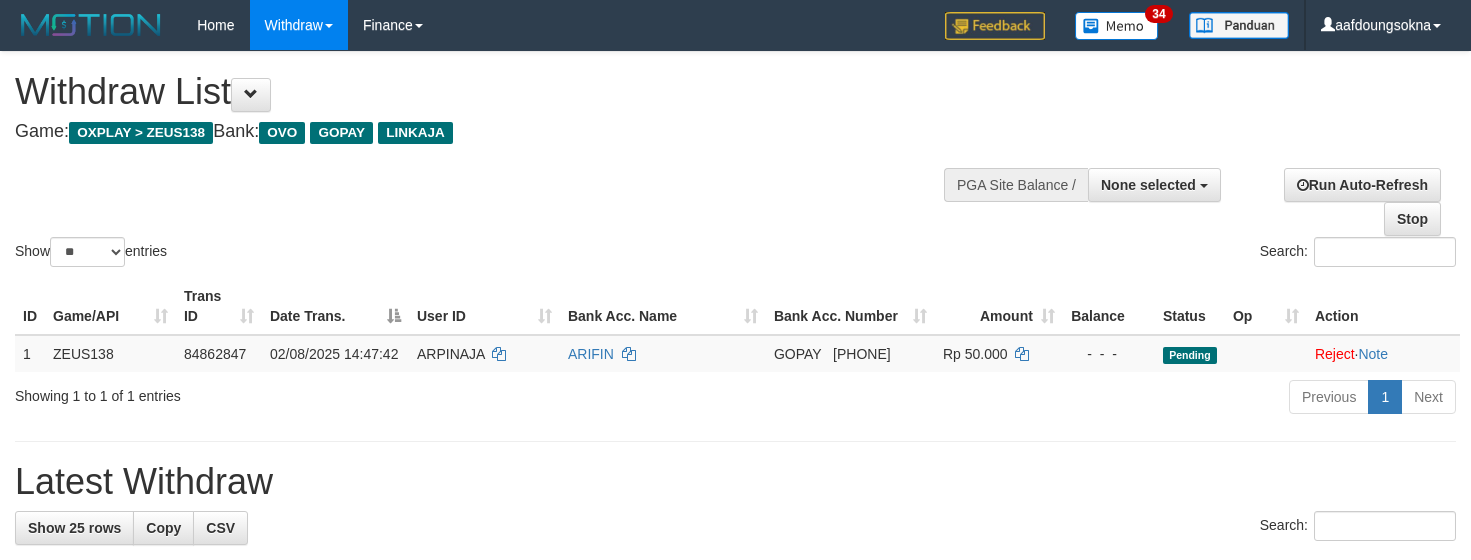 select 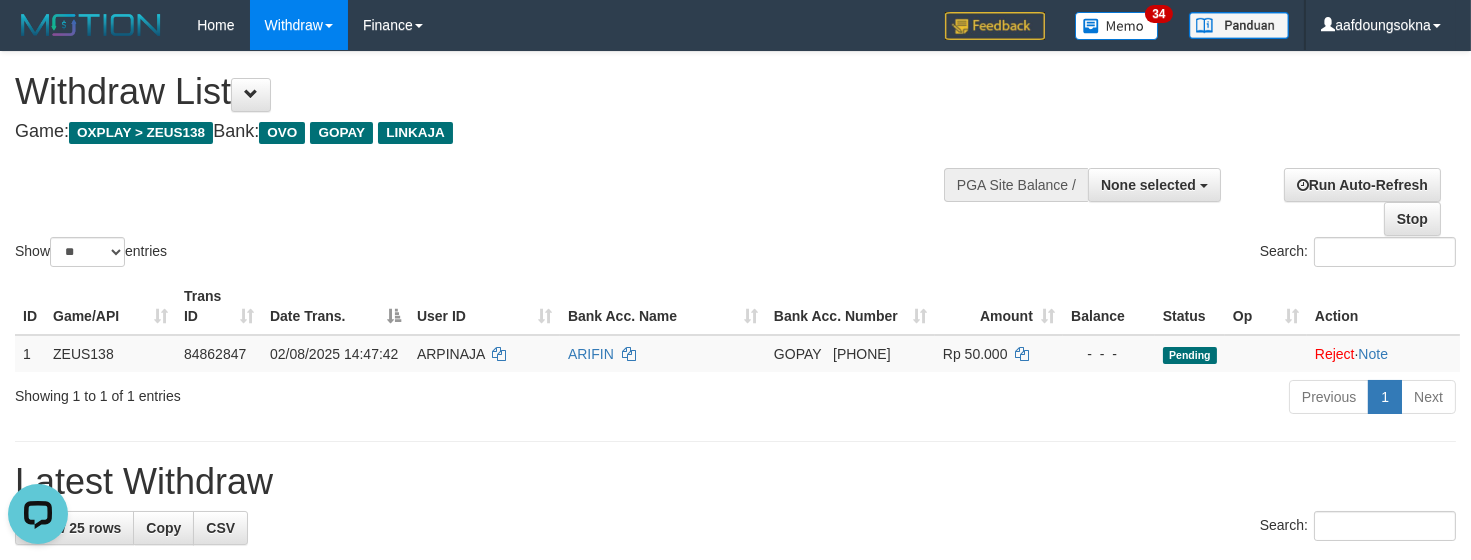 scroll, scrollTop: 0, scrollLeft: 0, axis: both 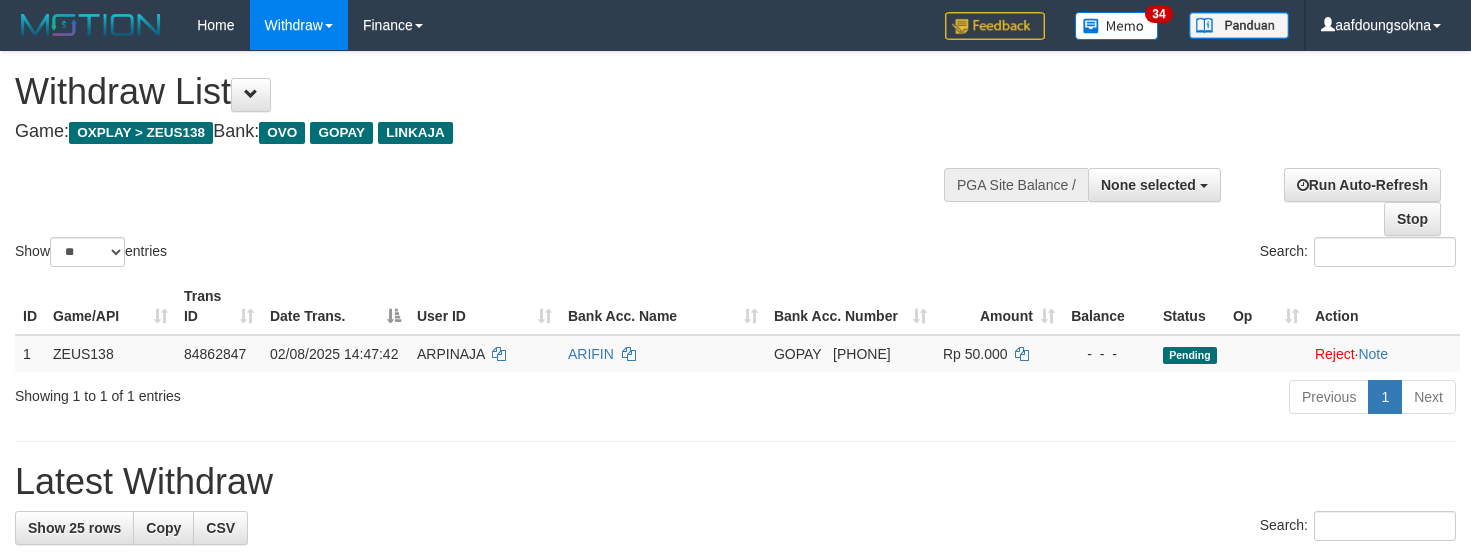 select 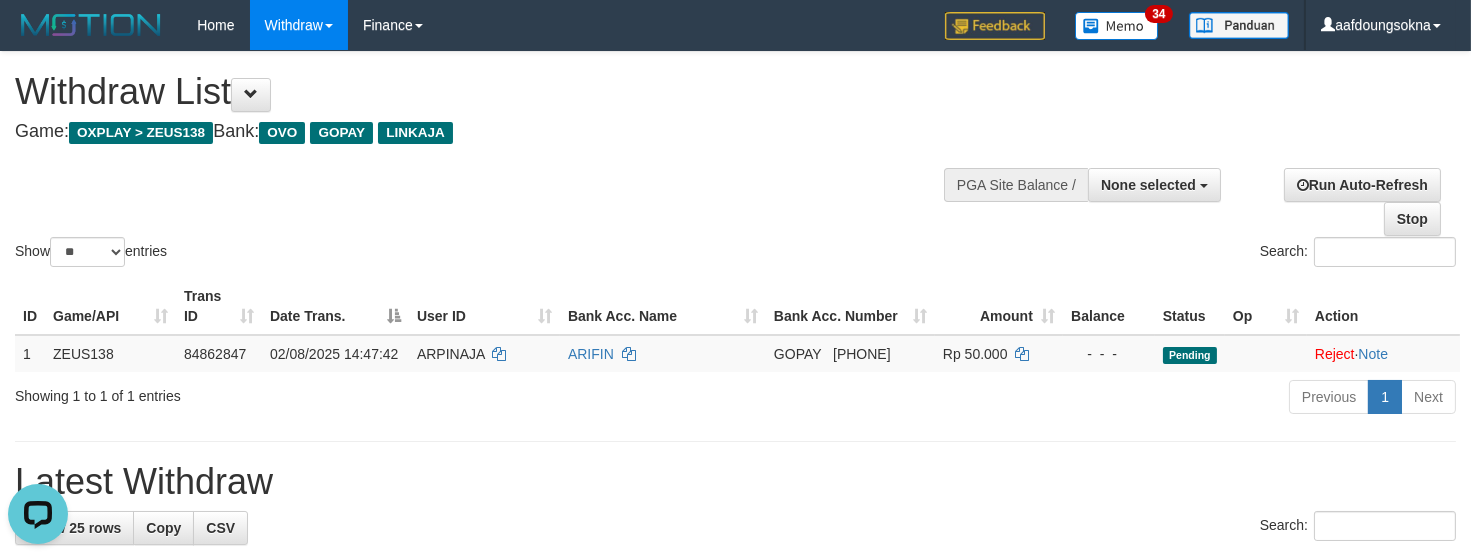 scroll, scrollTop: 0, scrollLeft: 0, axis: both 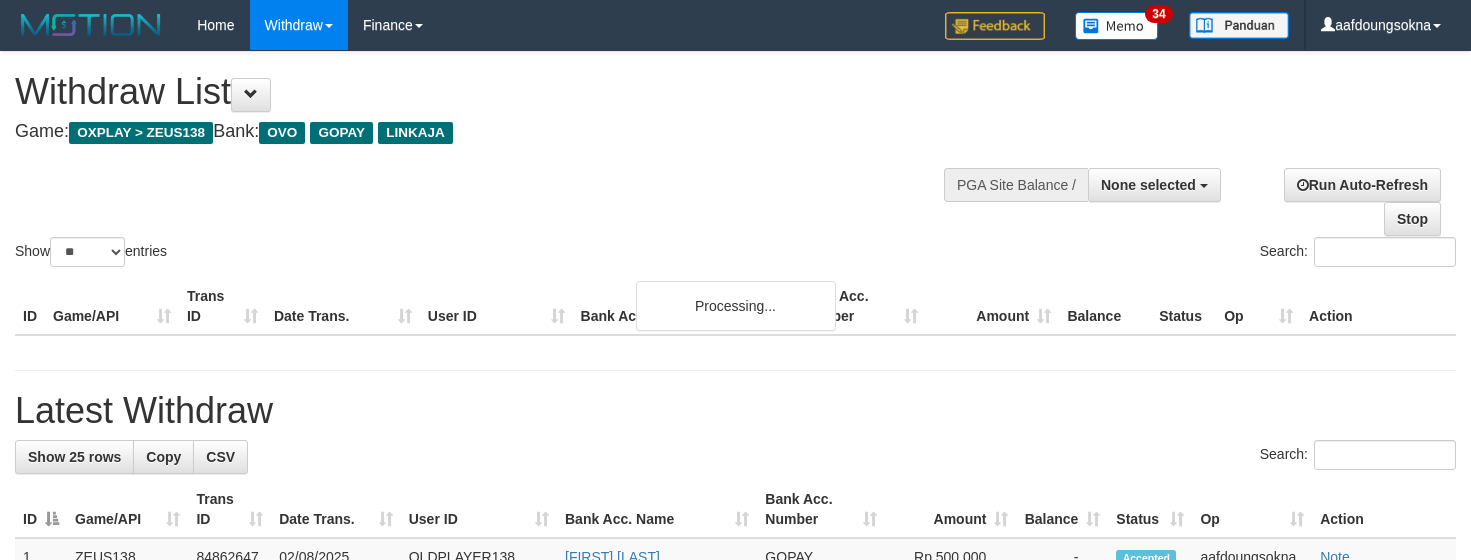 select 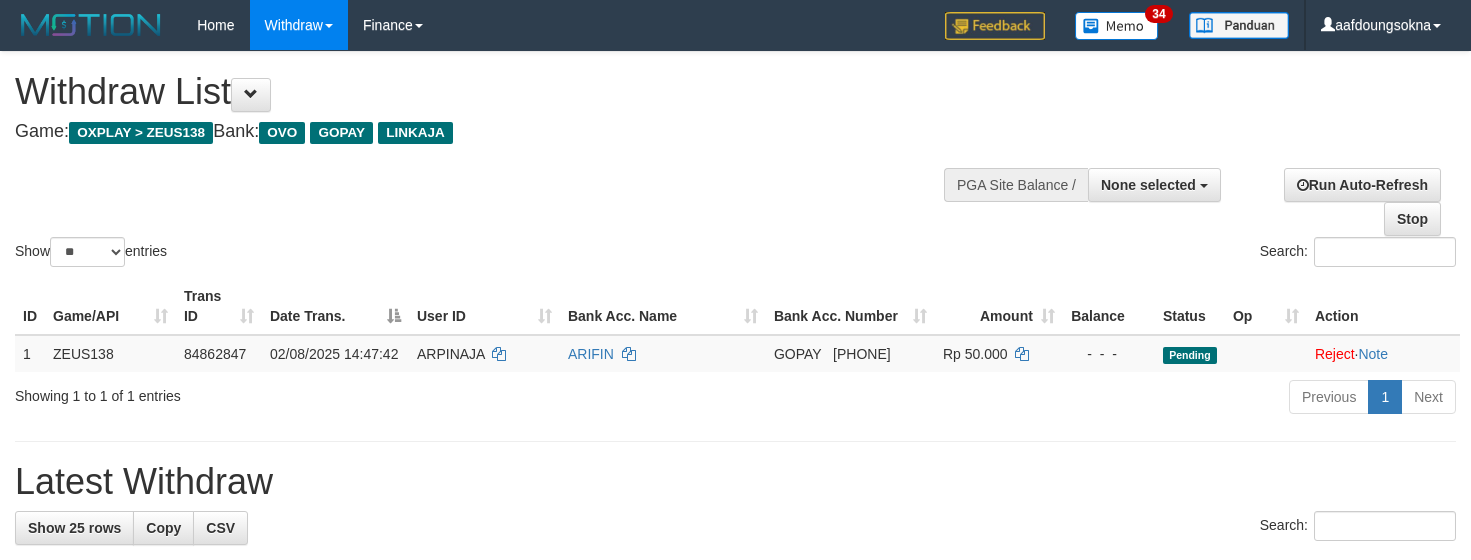 select 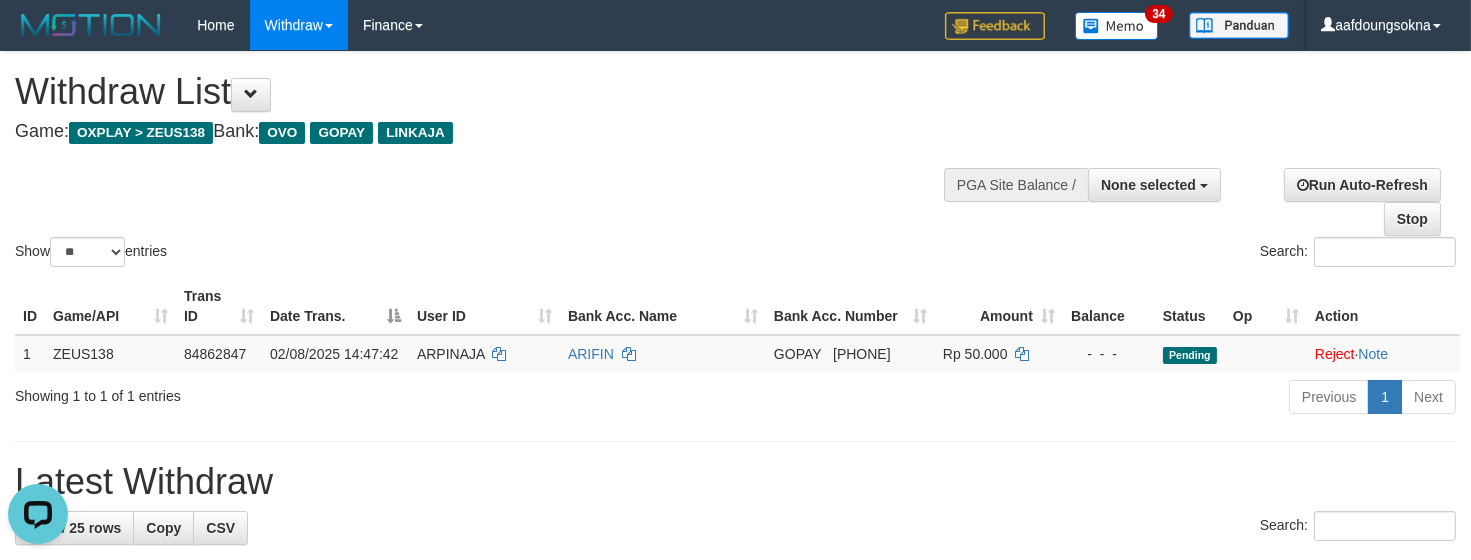 scroll, scrollTop: 0, scrollLeft: 0, axis: both 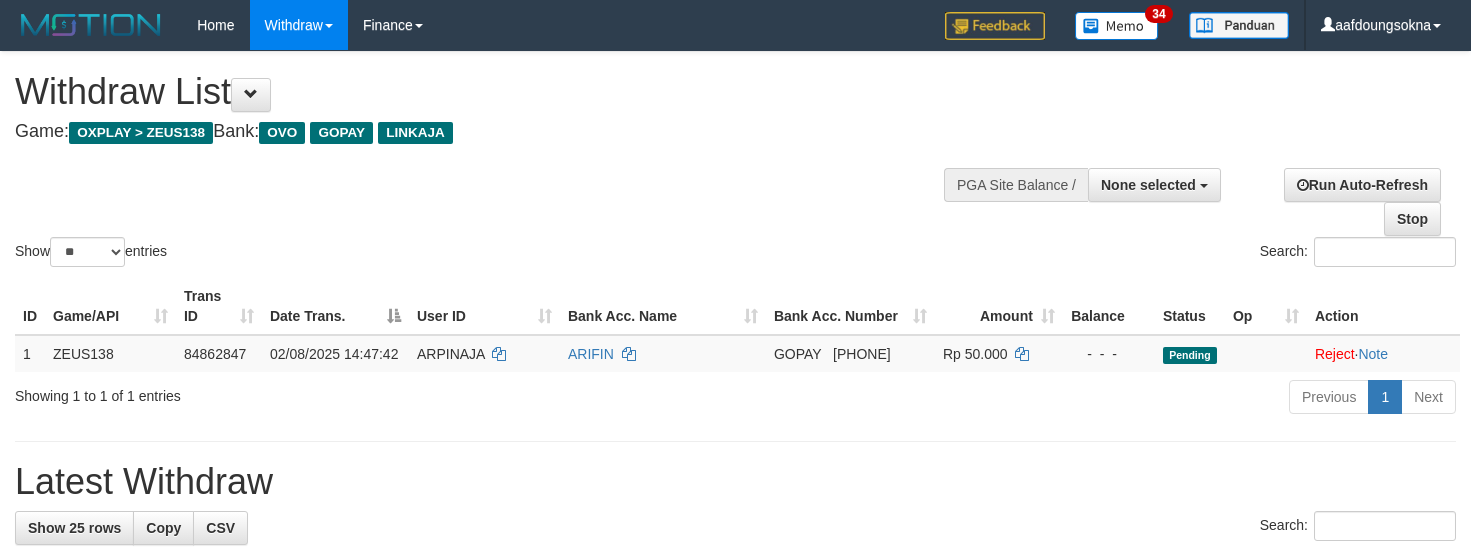 select 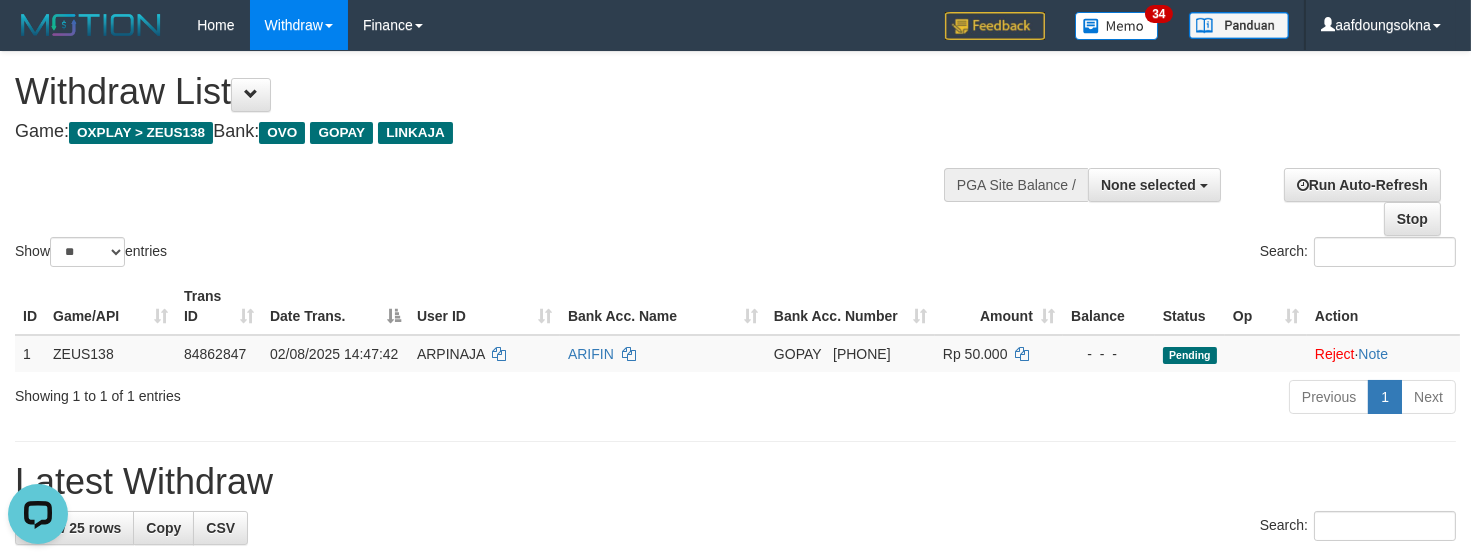 scroll, scrollTop: 0, scrollLeft: 0, axis: both 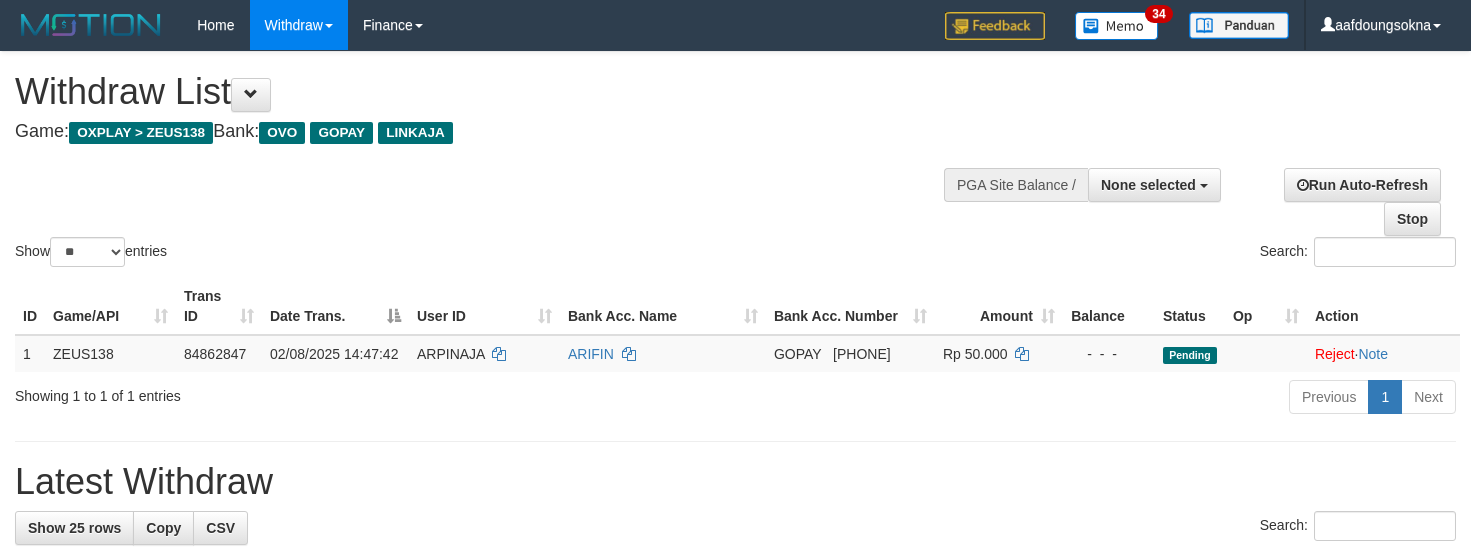 select 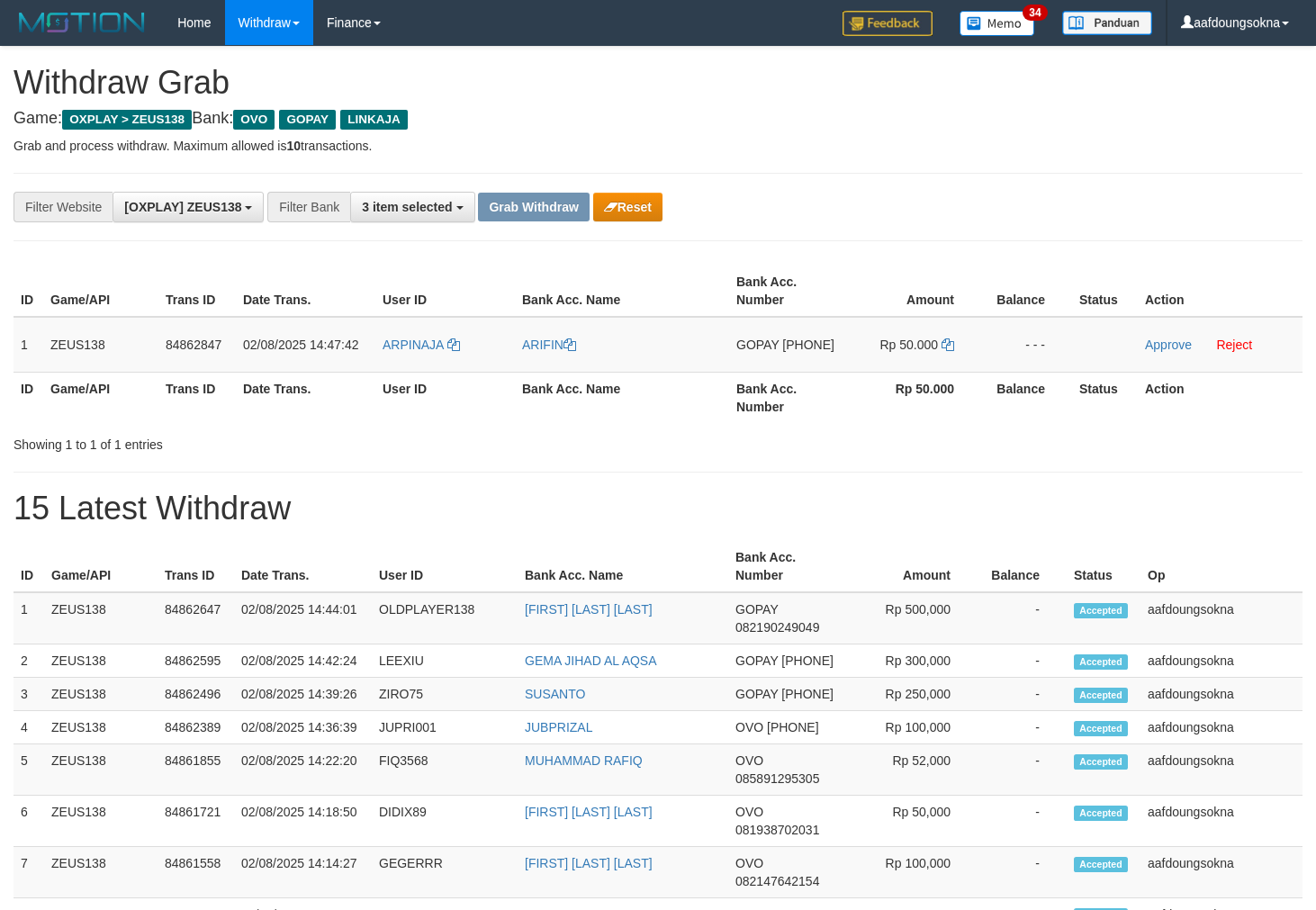scroll, scrollTop: 0, scrollLeft: 0, axis: both 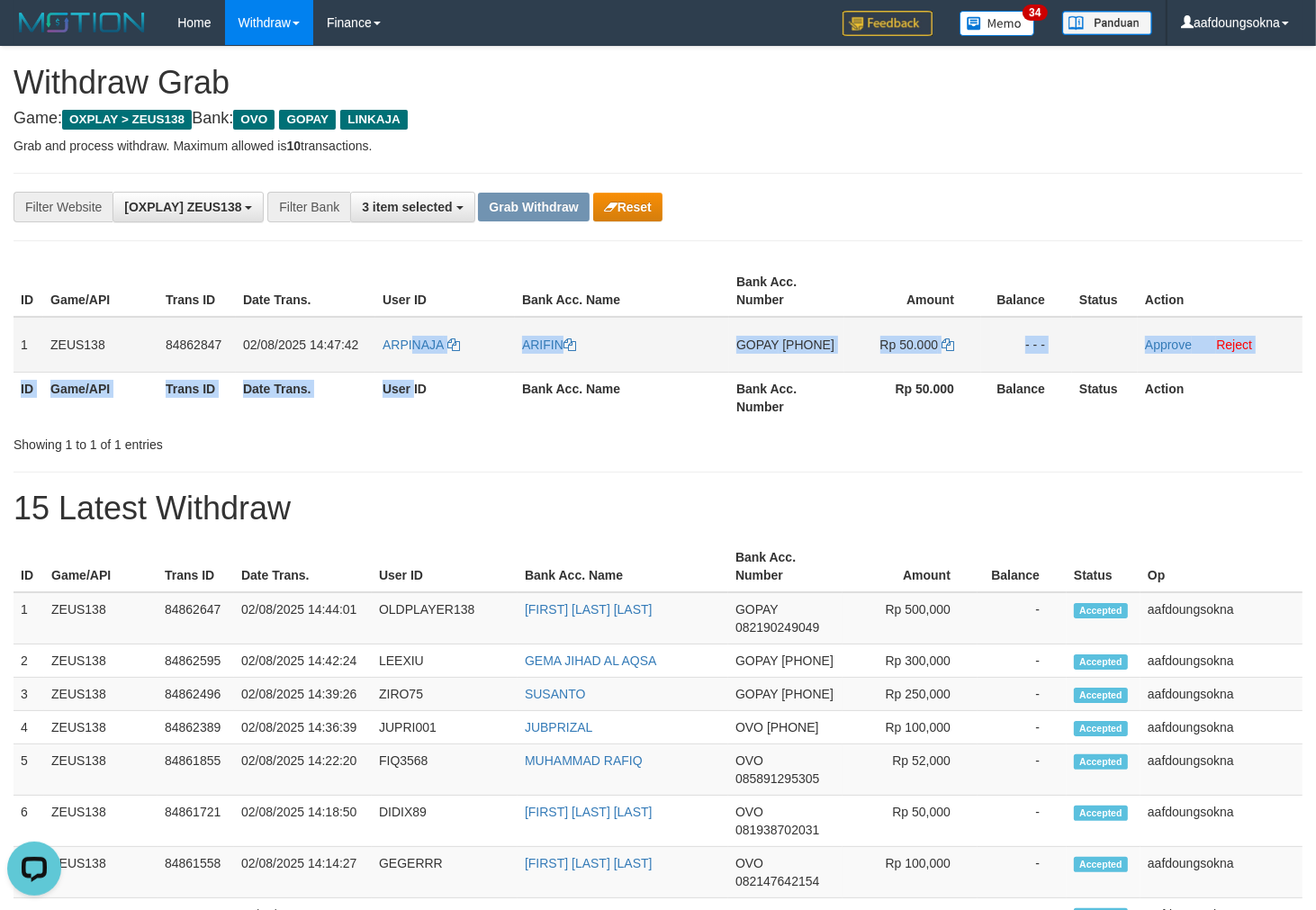 click on "ID Game/API Trans ID Date Trans. User ID Bank Acc. Name Bank Acc. Number Amount Balance Status Action
1
ZEUS138
84862847
02/08/2025 14:47:42
ARPINAJA
ARIFIN
GOPAY
089676530013
Rp 50.000
- - -
Approve
Reject
ID Game/API Trans ID Date Trans. User ID Bank Acc. Name Bank Acc. Number Rp 50.000 Balance Status Action" at bounding box center (658, 344) 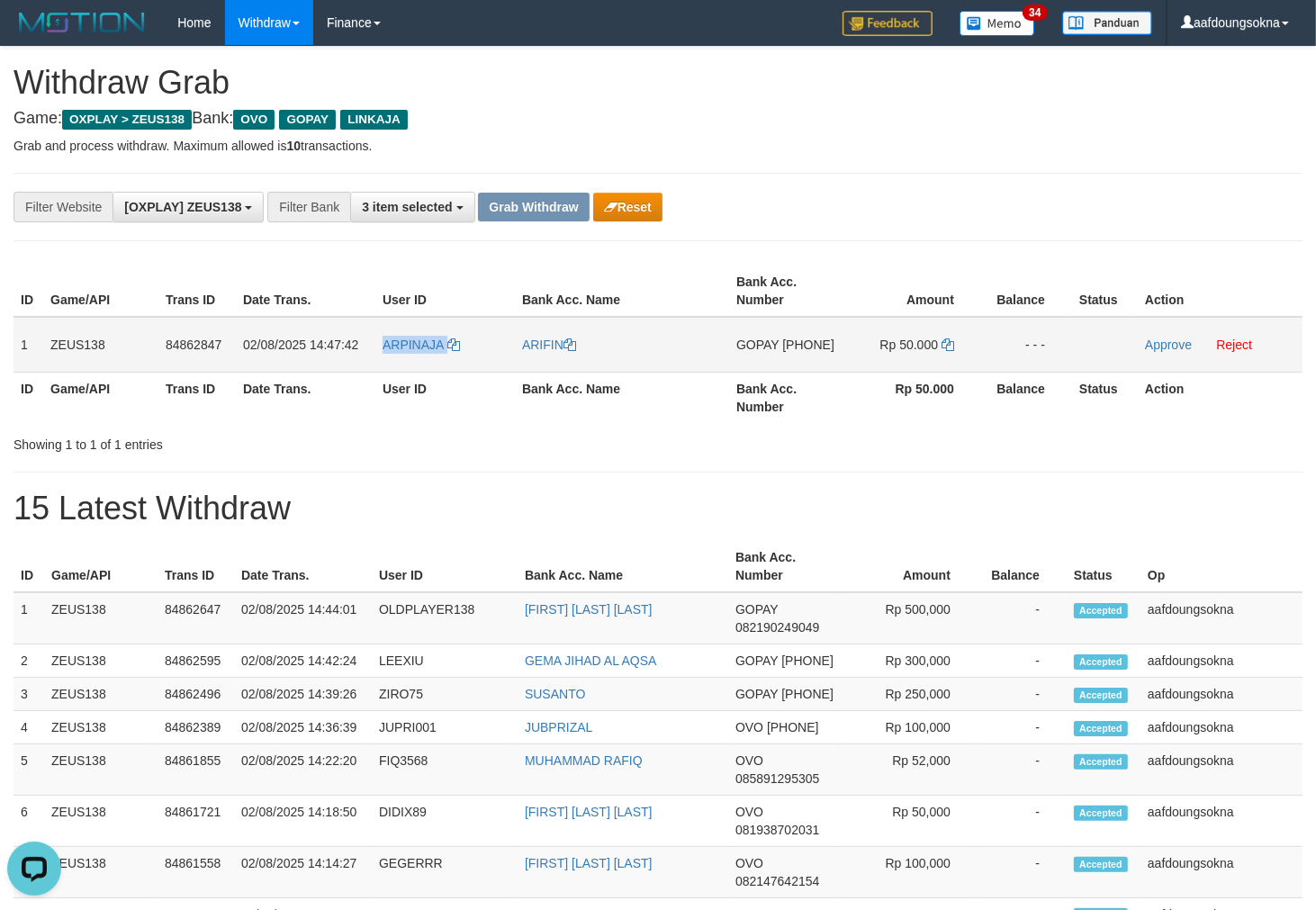click on "ARPINAJA" at bounding box center [445, 345] 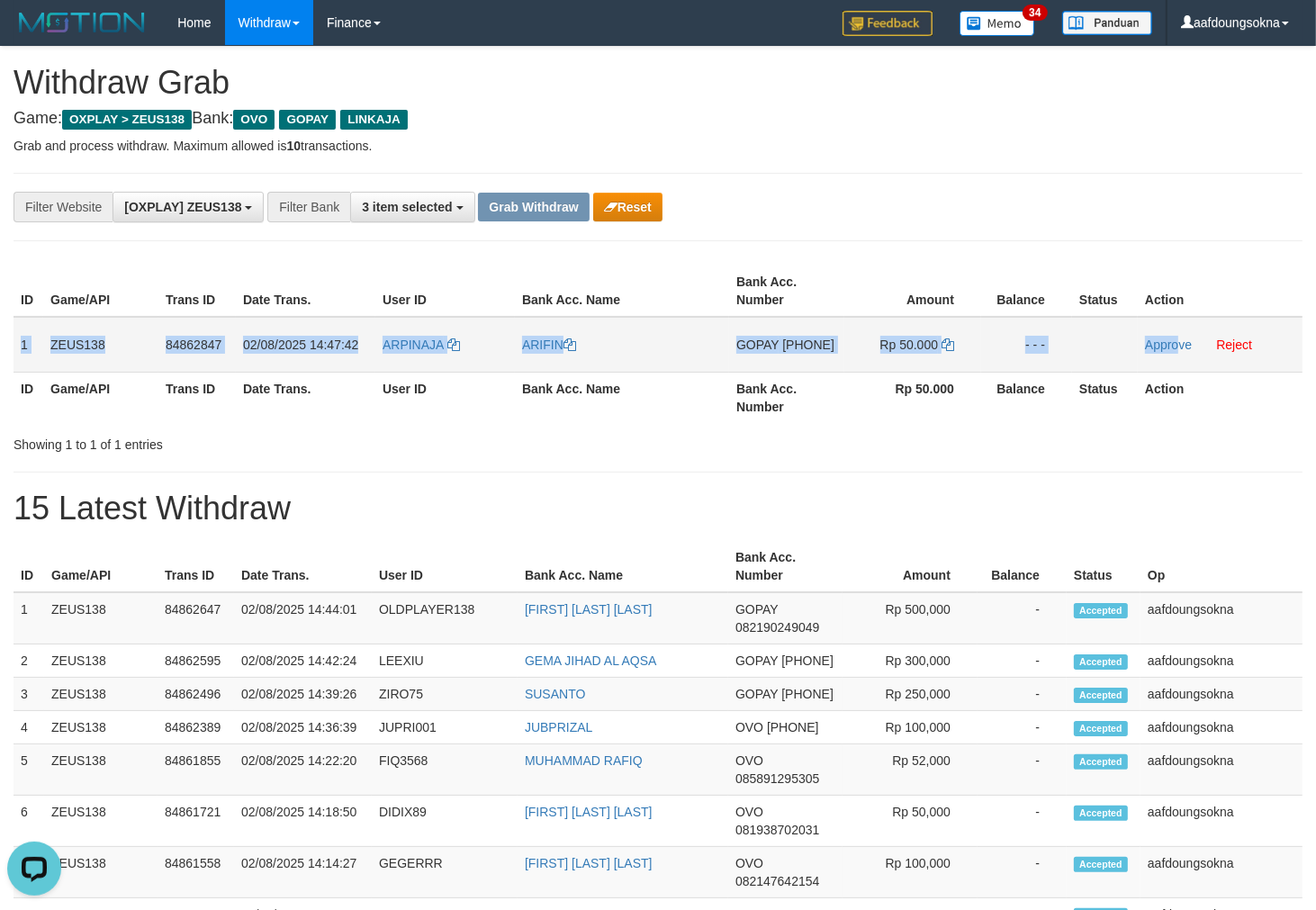 drag, startPoint x: 22, startPoint y: 331, endPoint x: 1180, endPoint y: 358, distance: 1158.3147 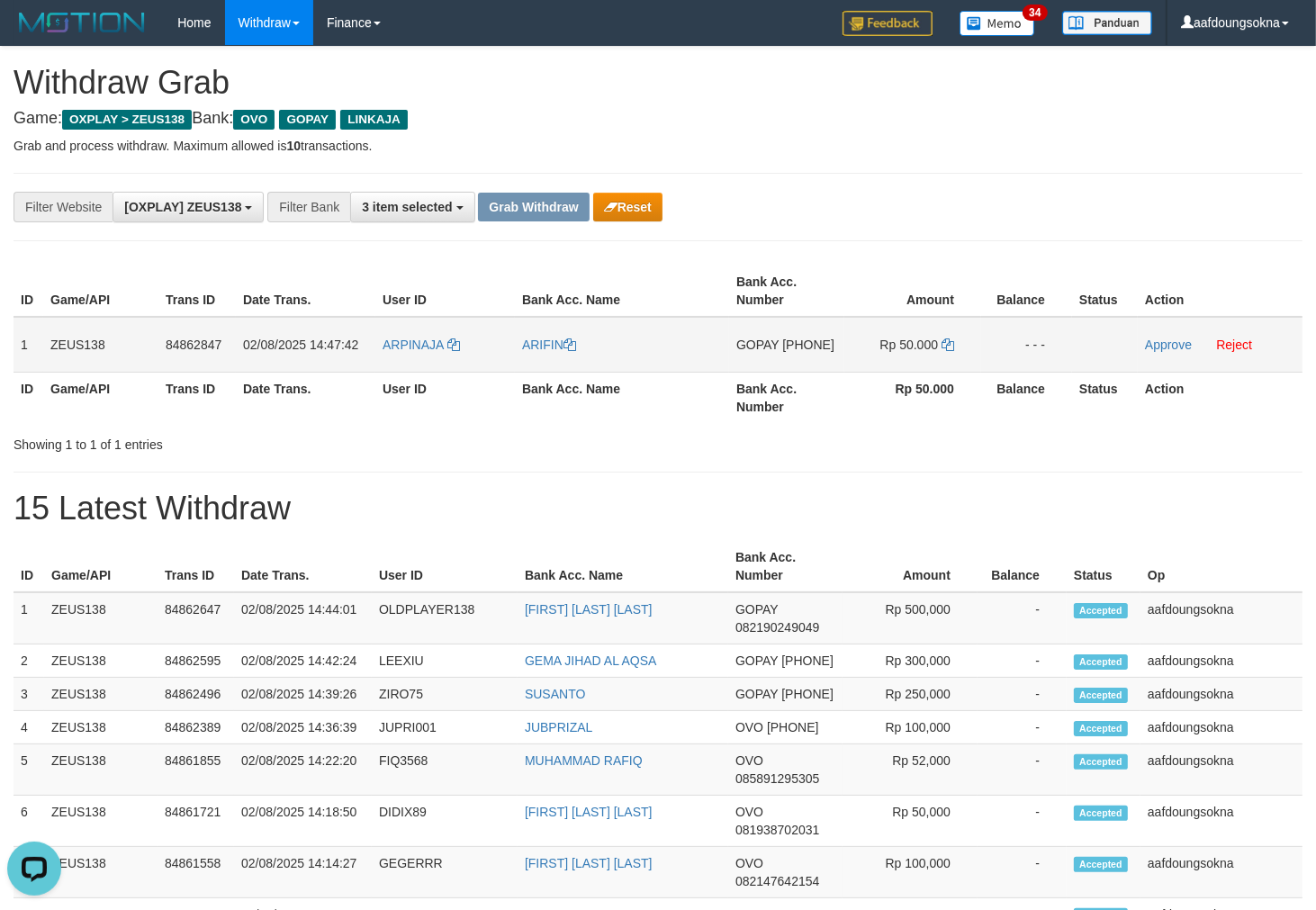 click on "[PHONE]" at bounding box center (808, 345) 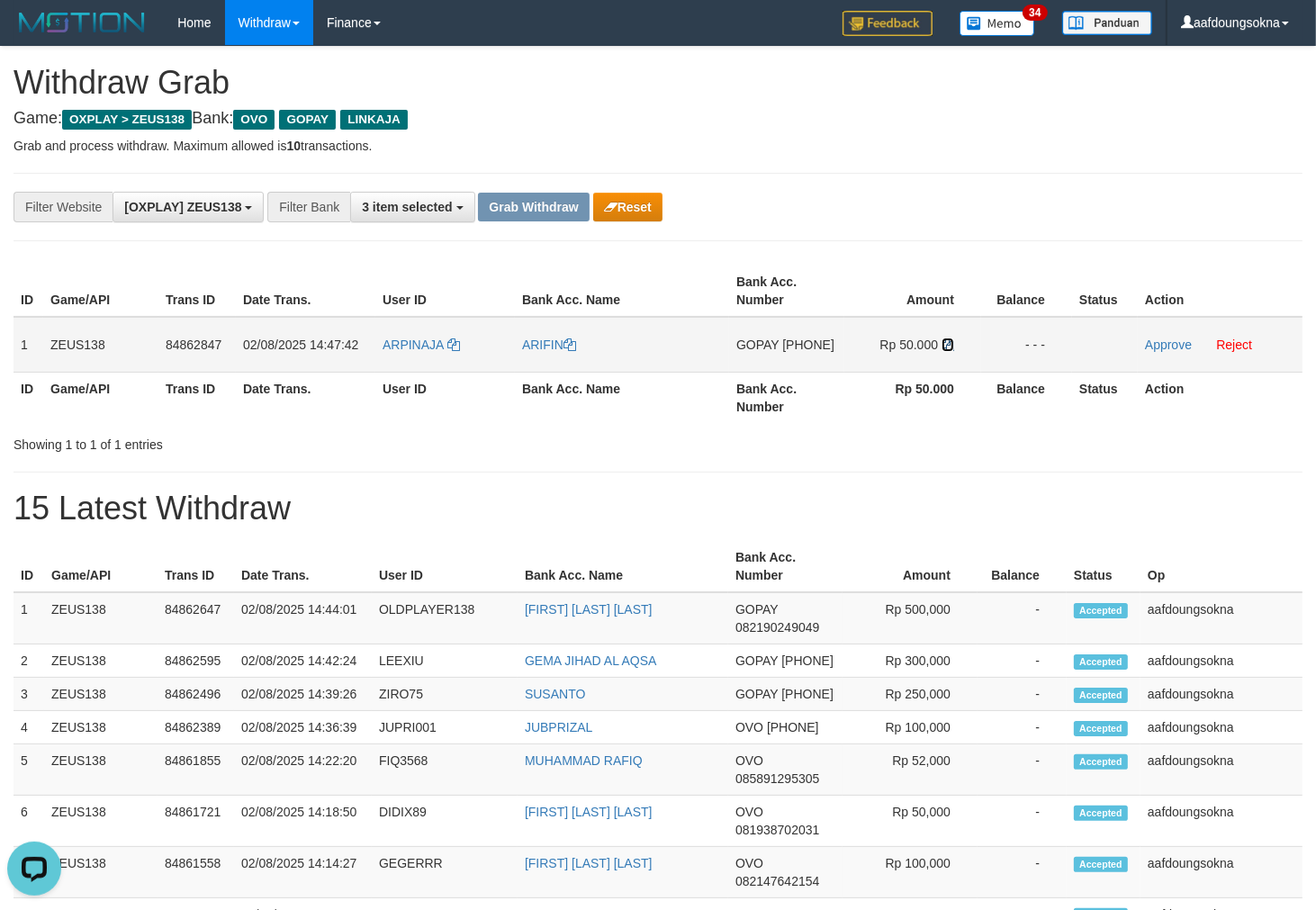 click at bounding box center [948, 345] 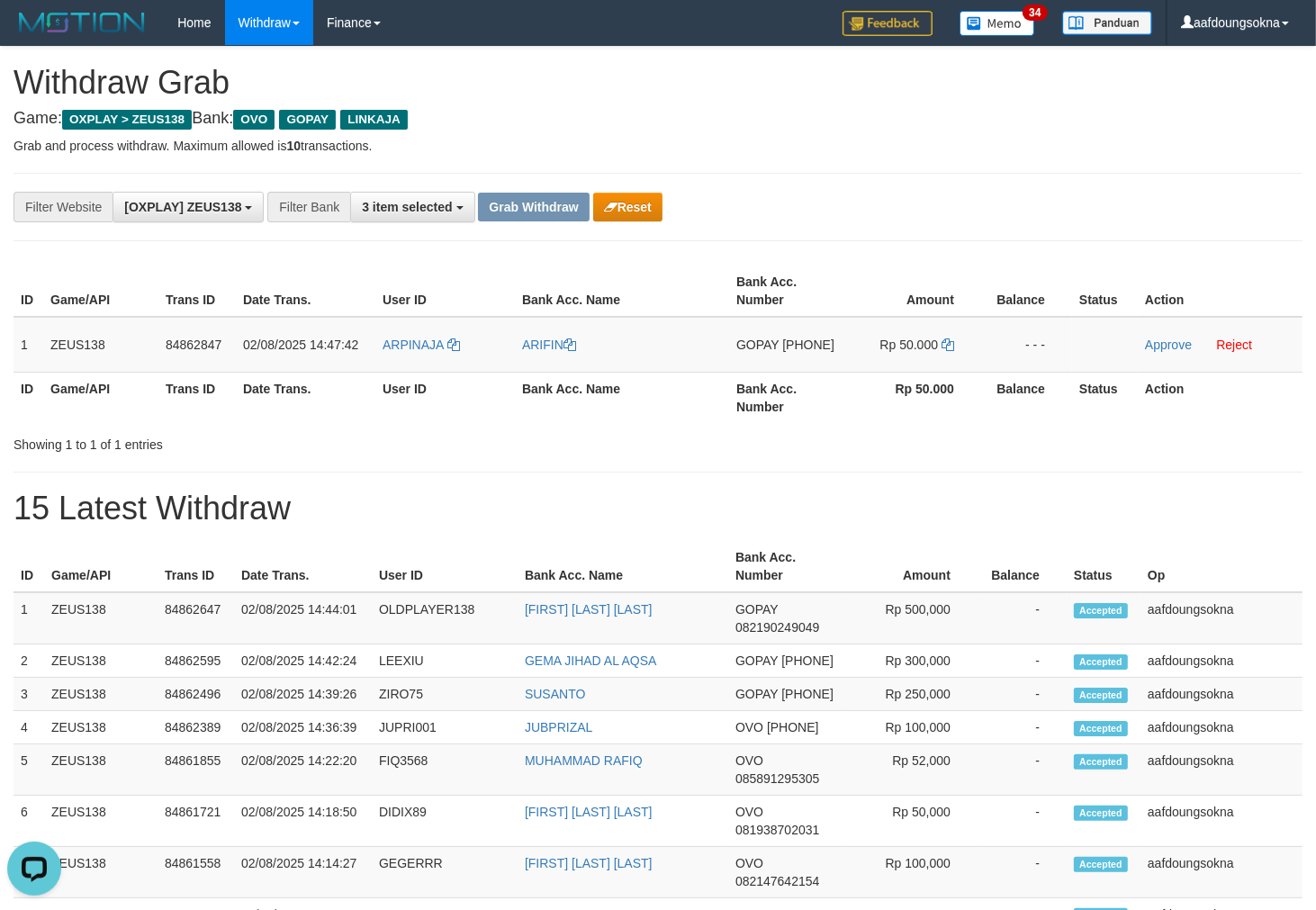click on "Showing 1 to 1 of 1 entries" at bounding box center (658, 441) 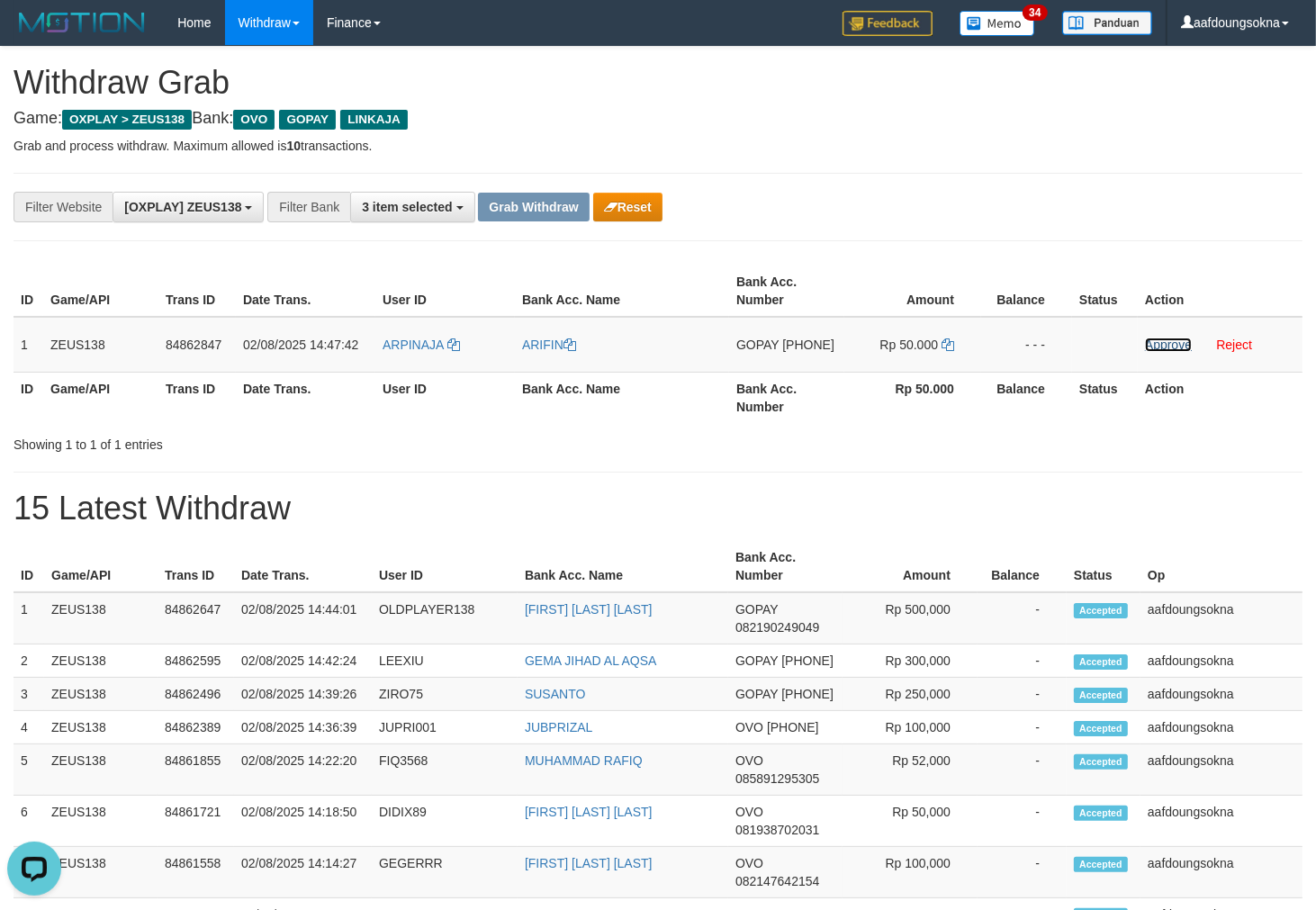 drag, startPoint x: 1161, startPoint y: 340, endPoint x: 741, endPoint y: 210, distance: 439.65896 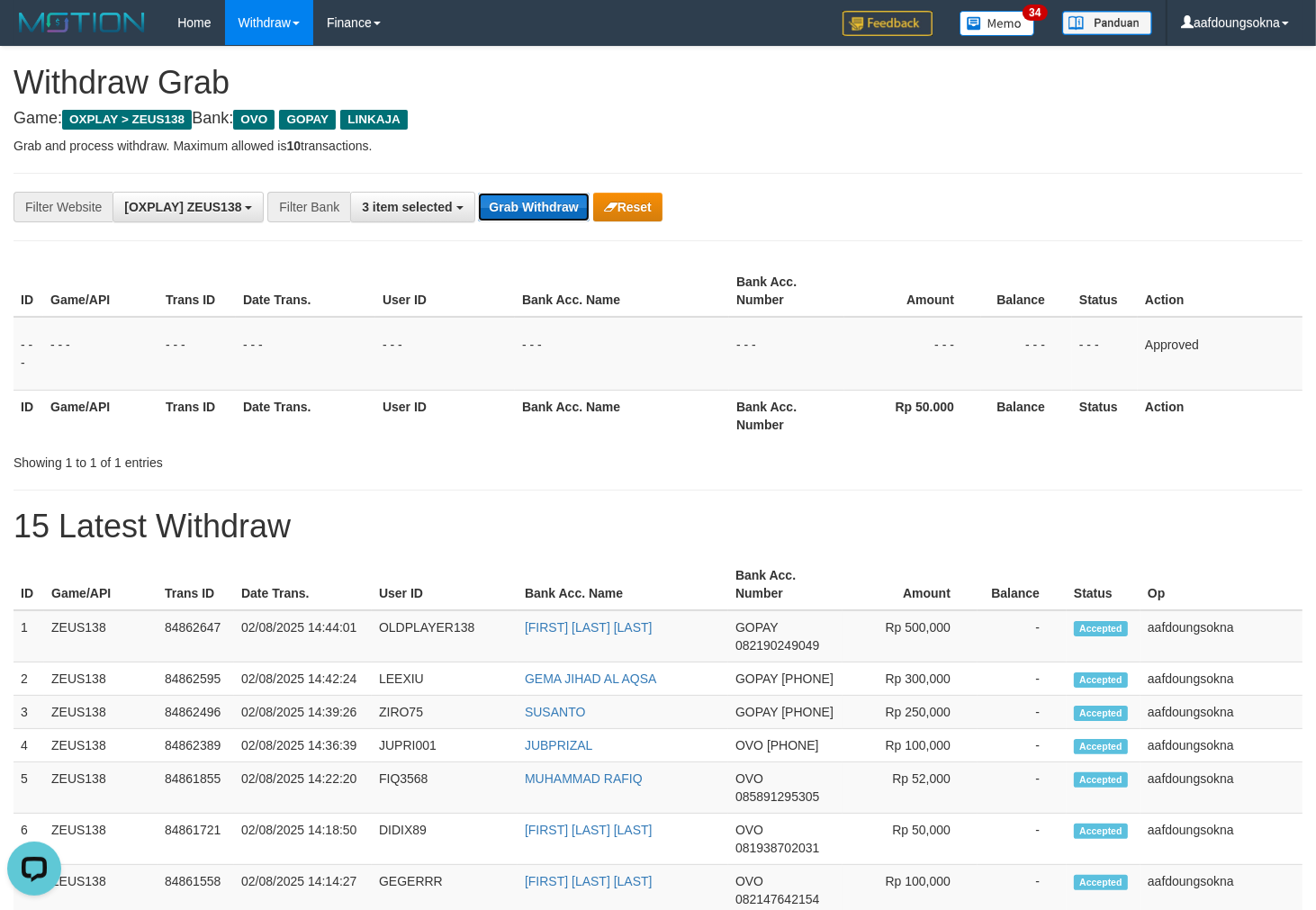 click on "Grab Withdraw" at bounding box center [533, 207] 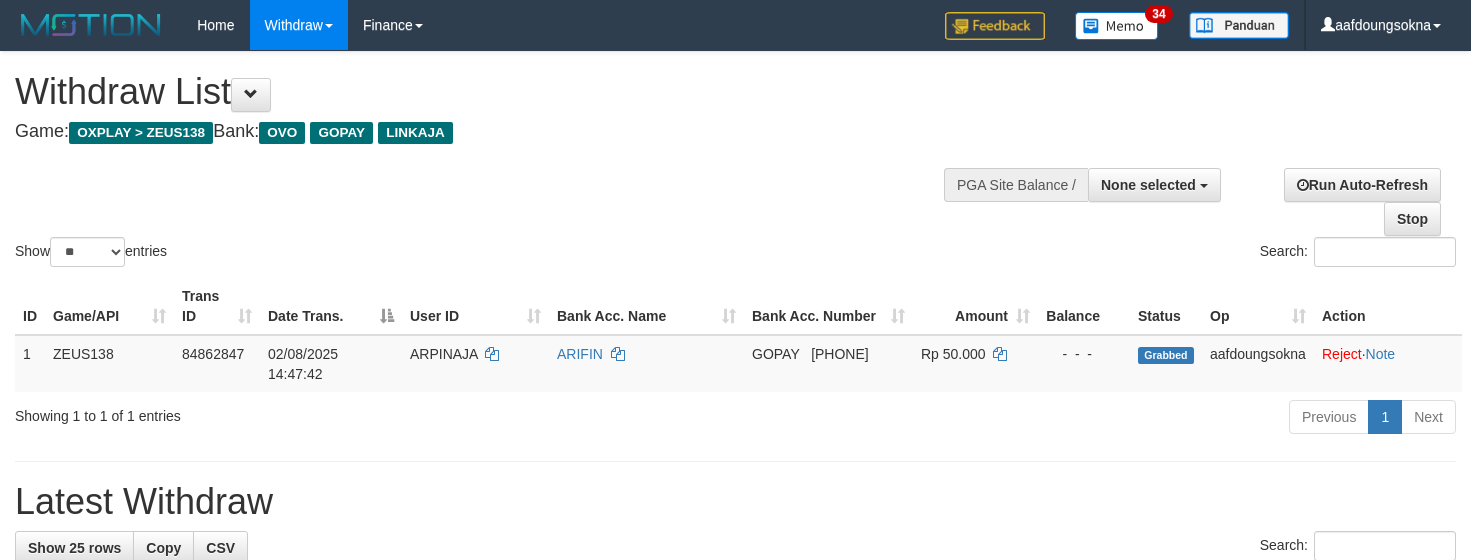 select 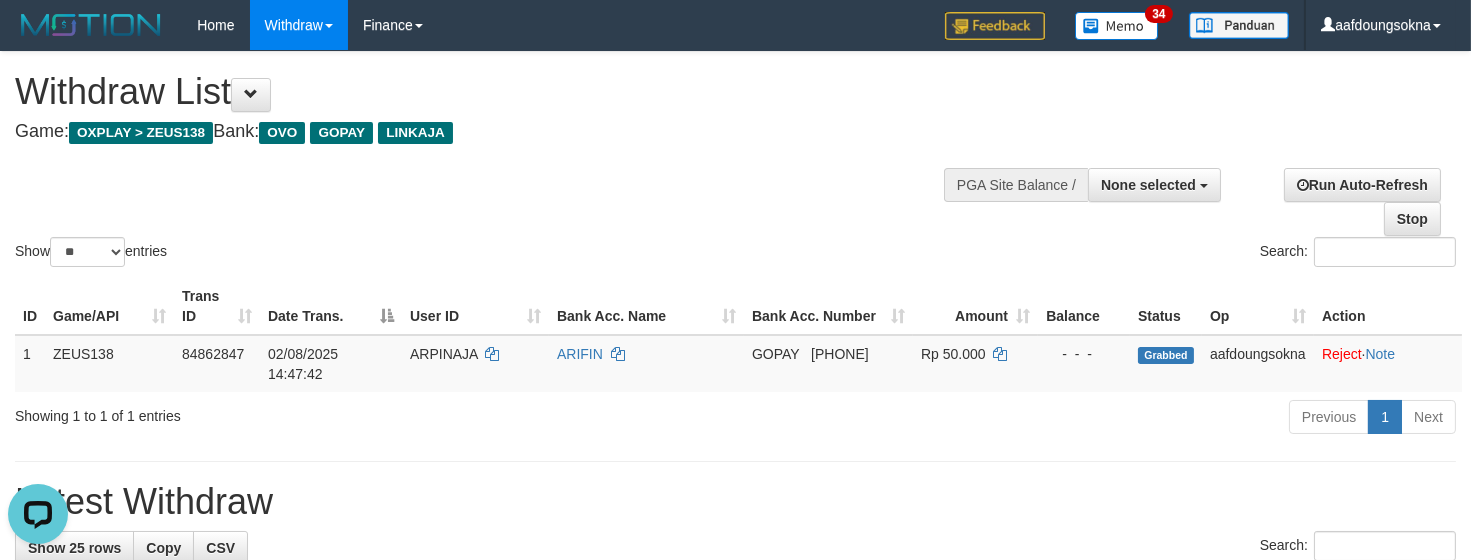 scroll, scrollTop: 0, scrollLeft: 0, axis: both 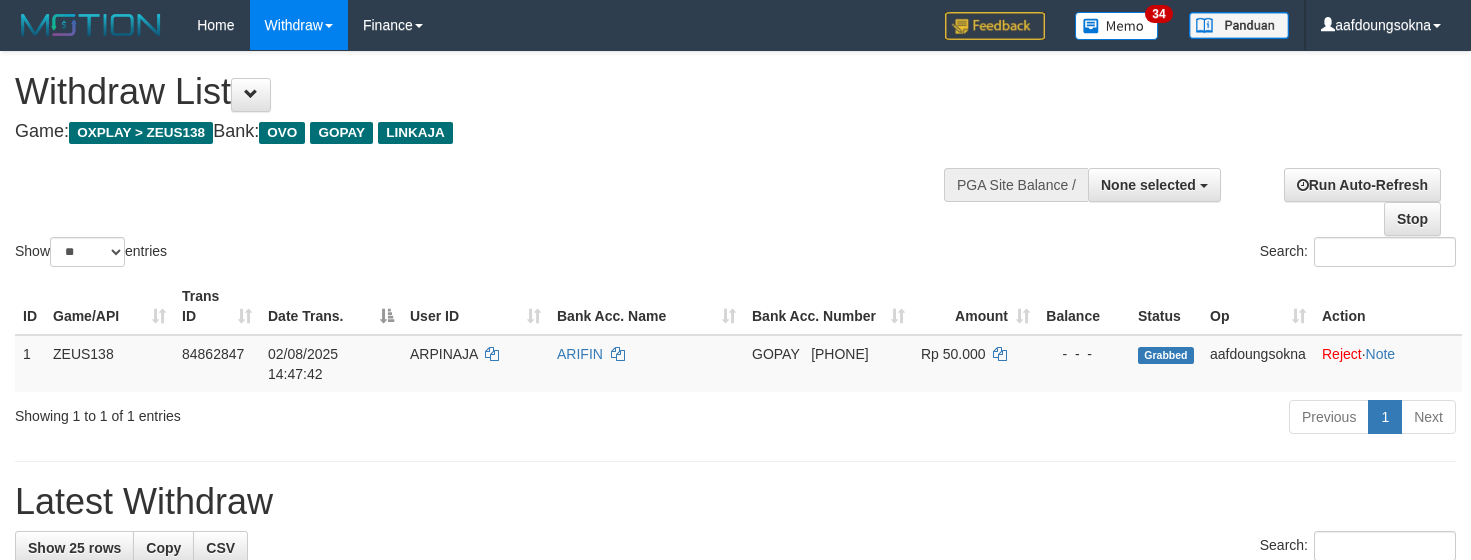 select 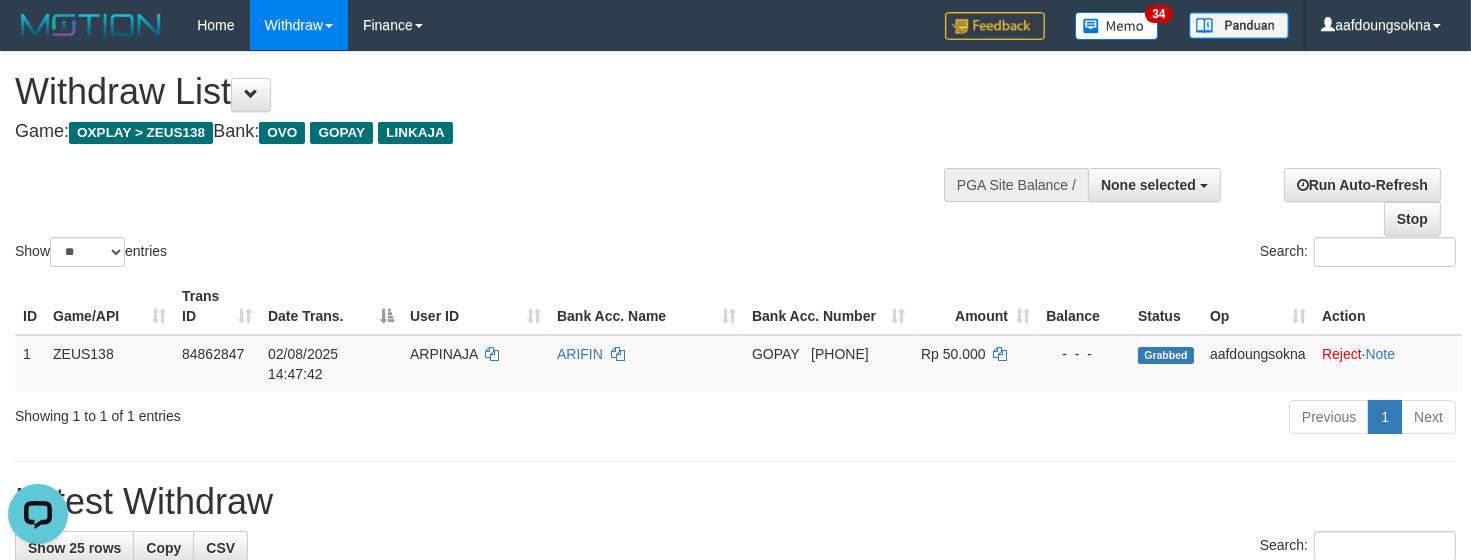 scroll, scrollTop: 0, scrollLeft: 0, axis: both 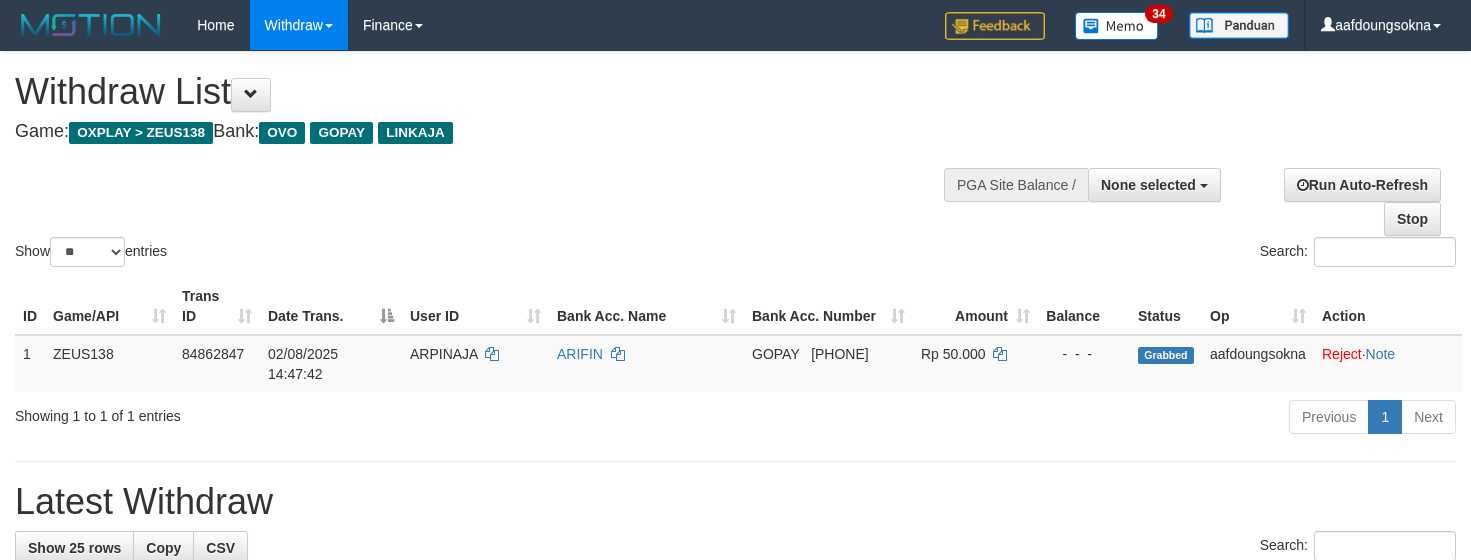 select 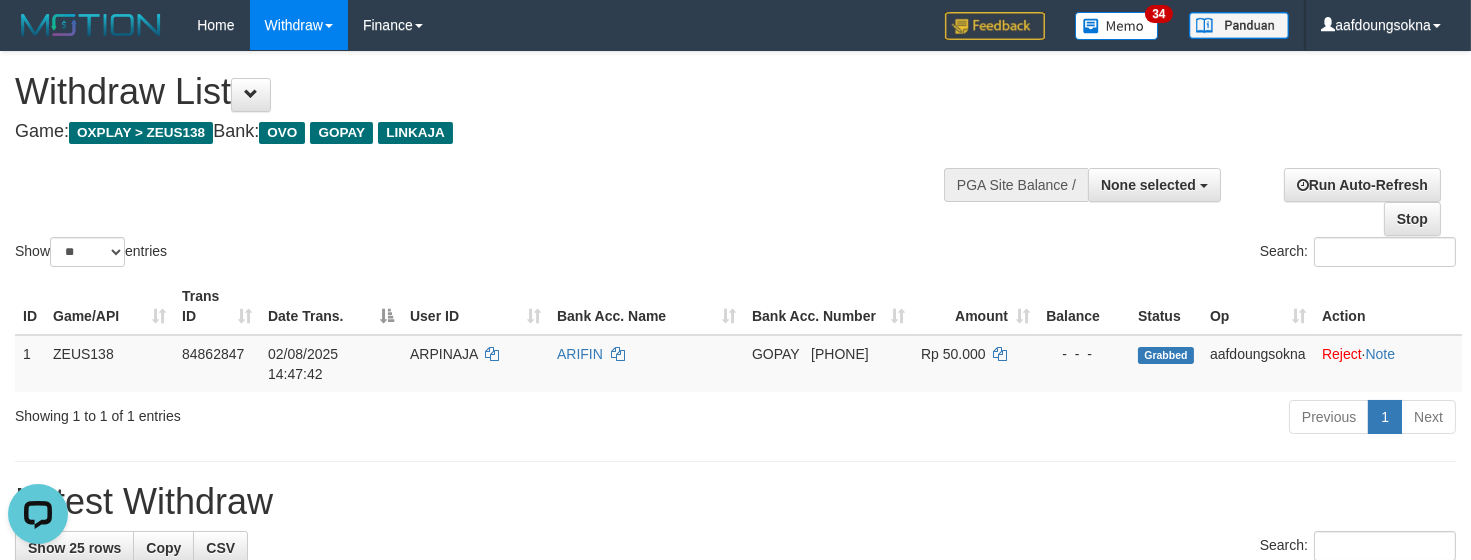 scroll, scrollTop: 0, scrollLeft: 0, axis: both 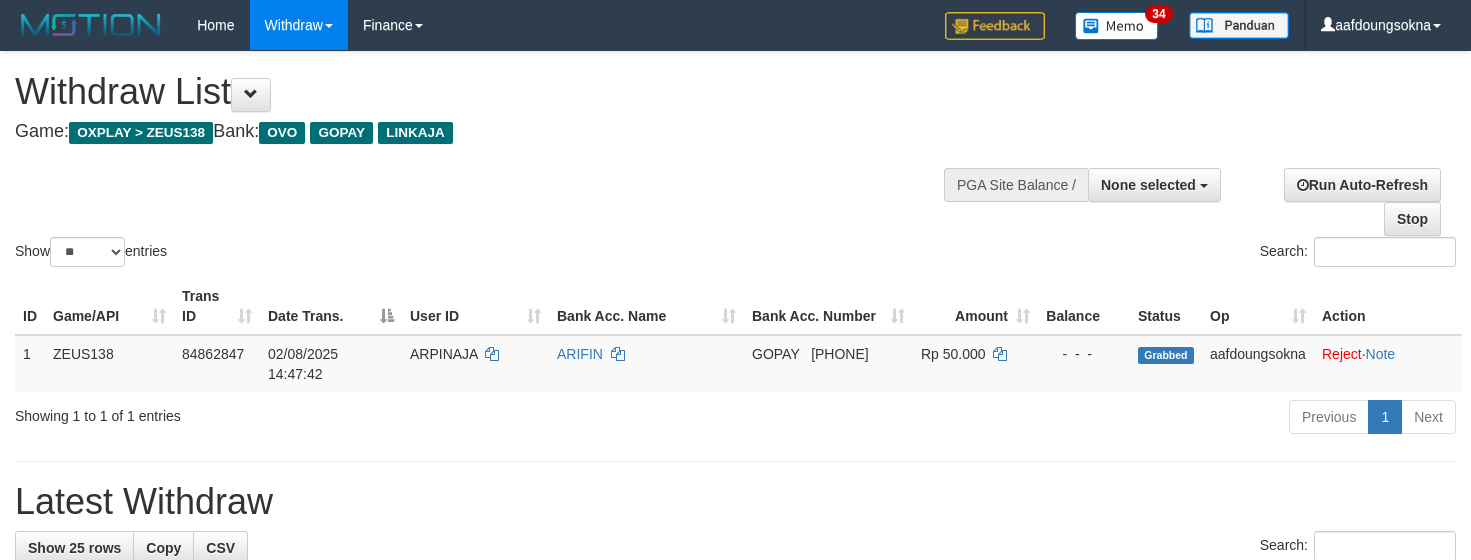 select 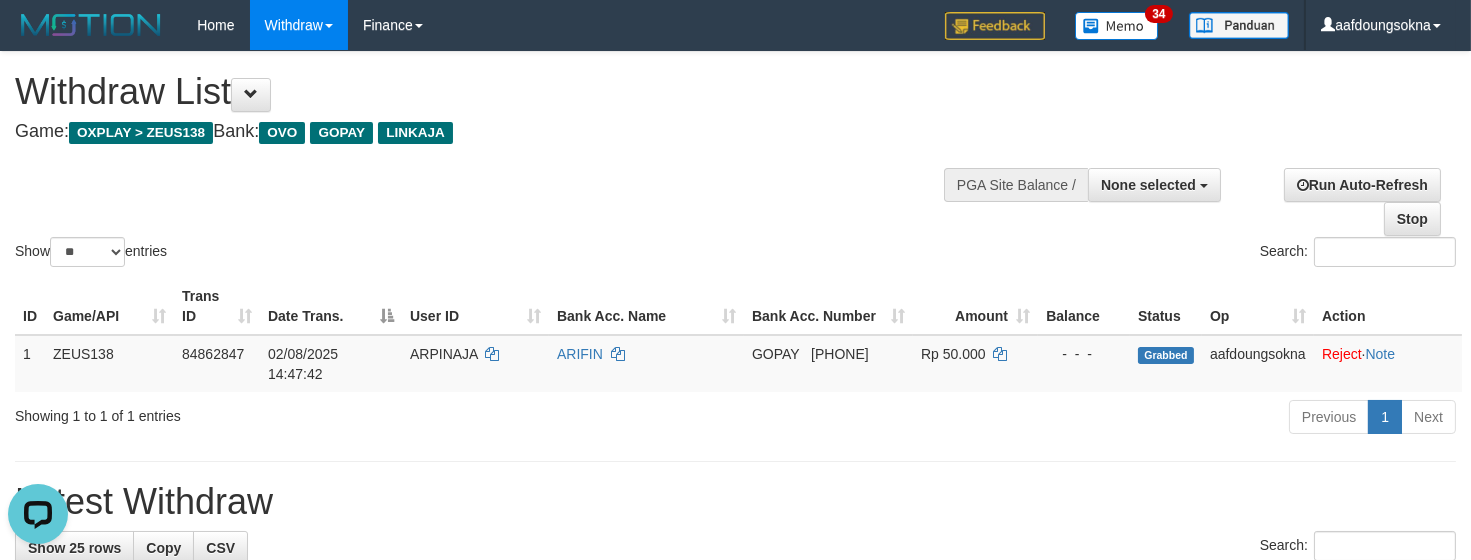 scroll, scrollTop: 0, scrollLeft: 0, axis: both 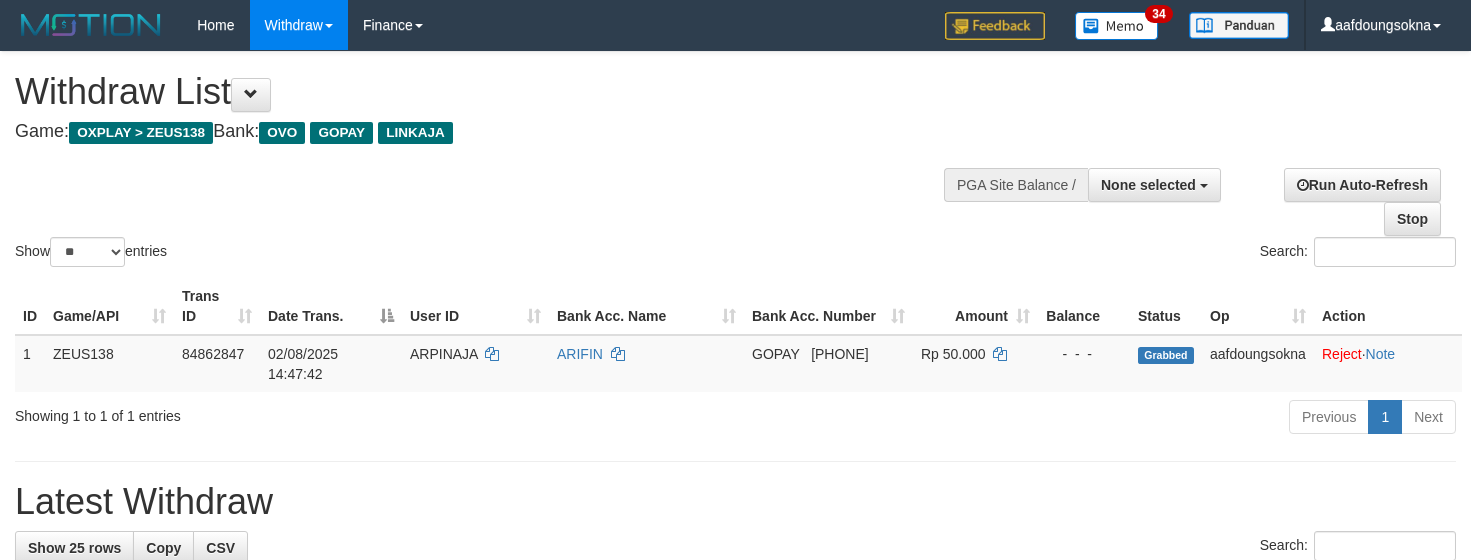 select 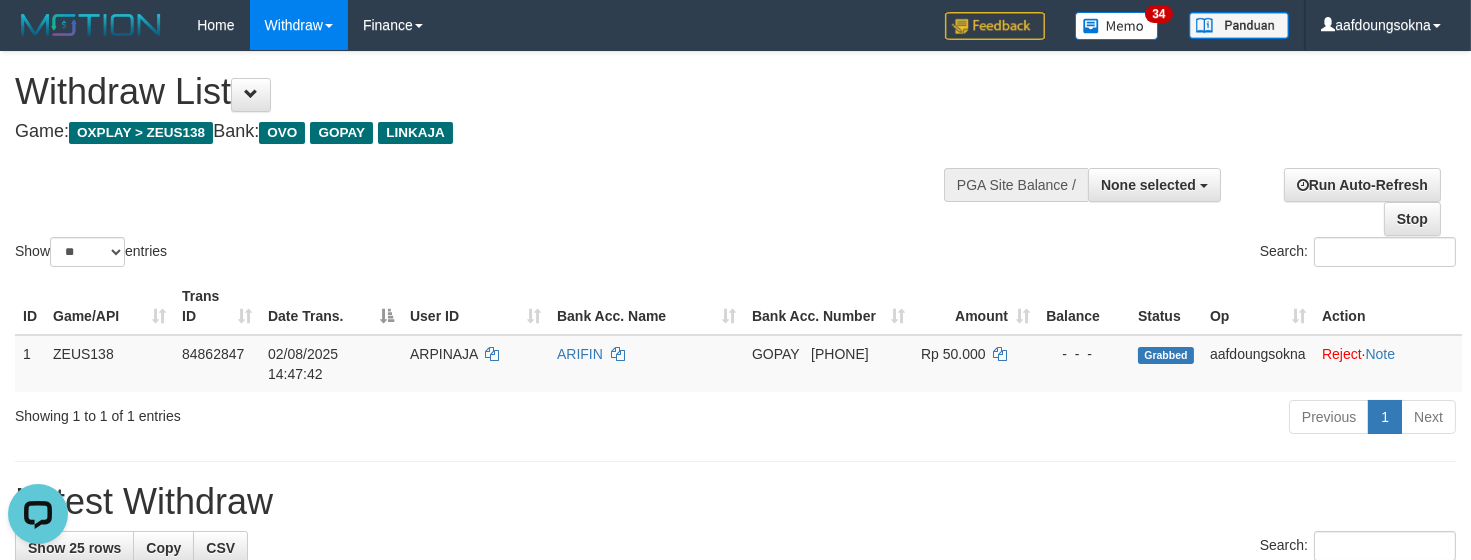 scroll, scrollTop: 0, scrollLeft: 0, axis: both 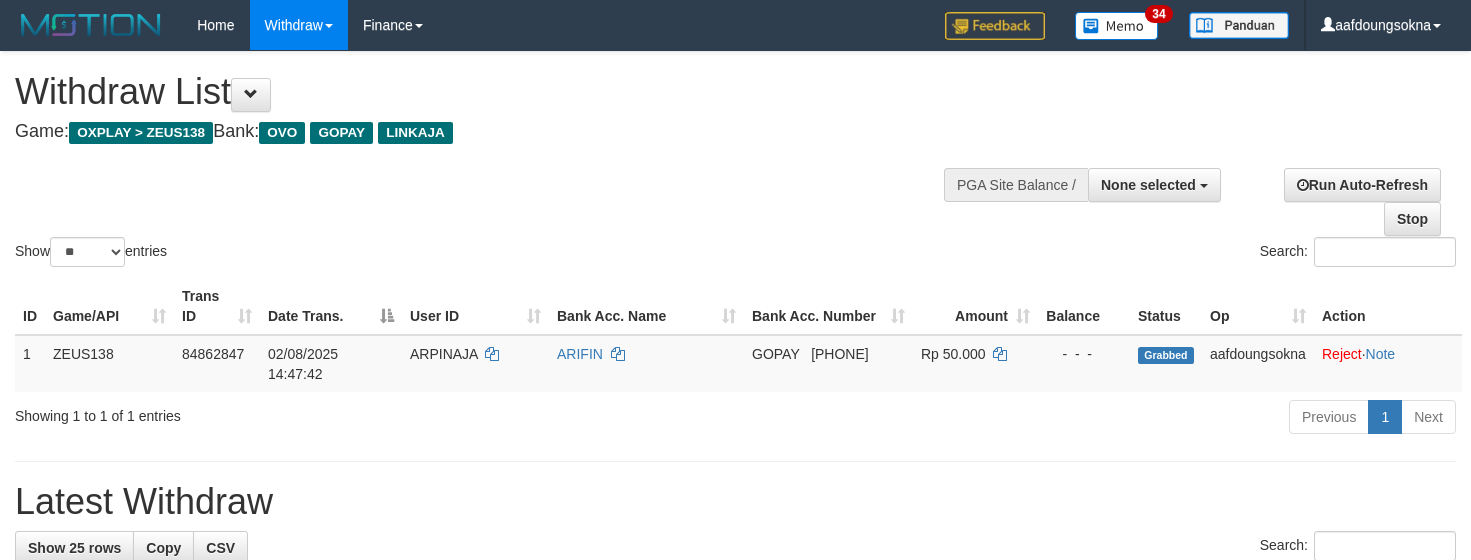 select 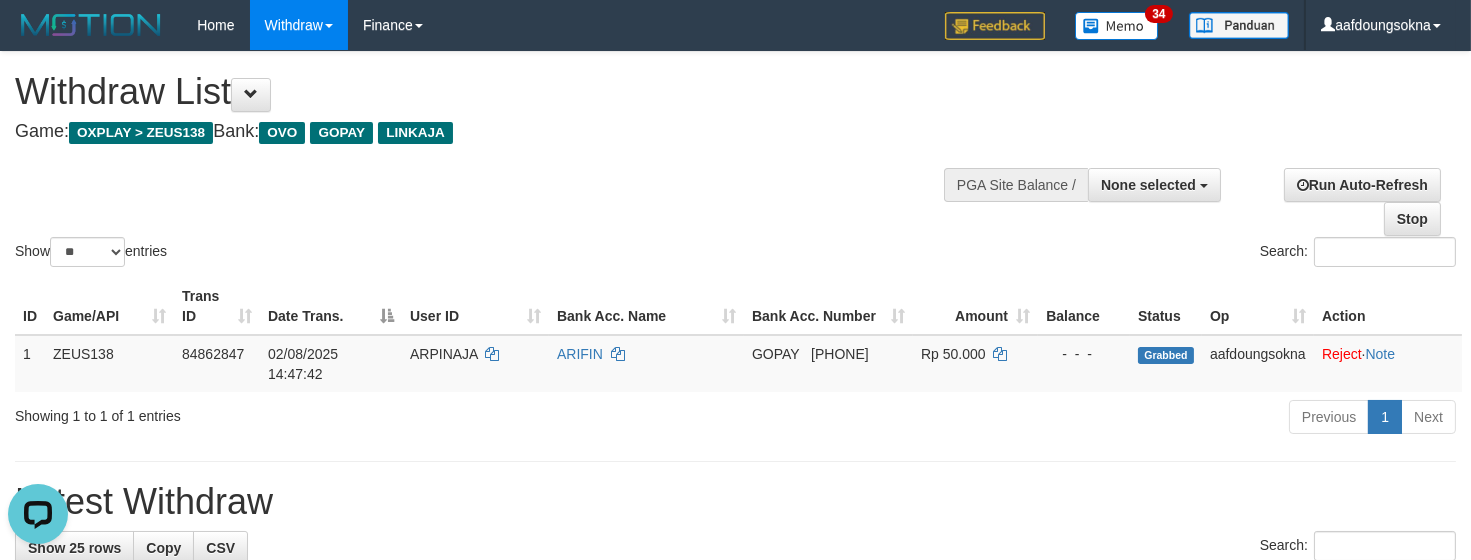 scroll, scrollTop: 0, scrollLeft: 0, axis: both 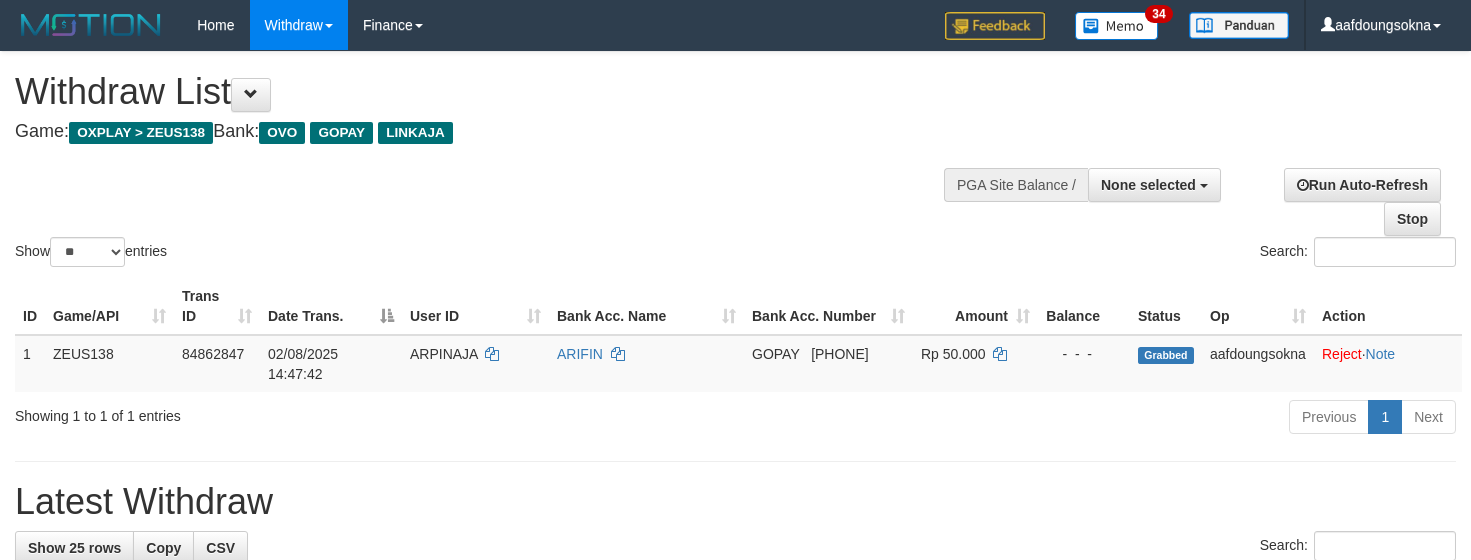 select 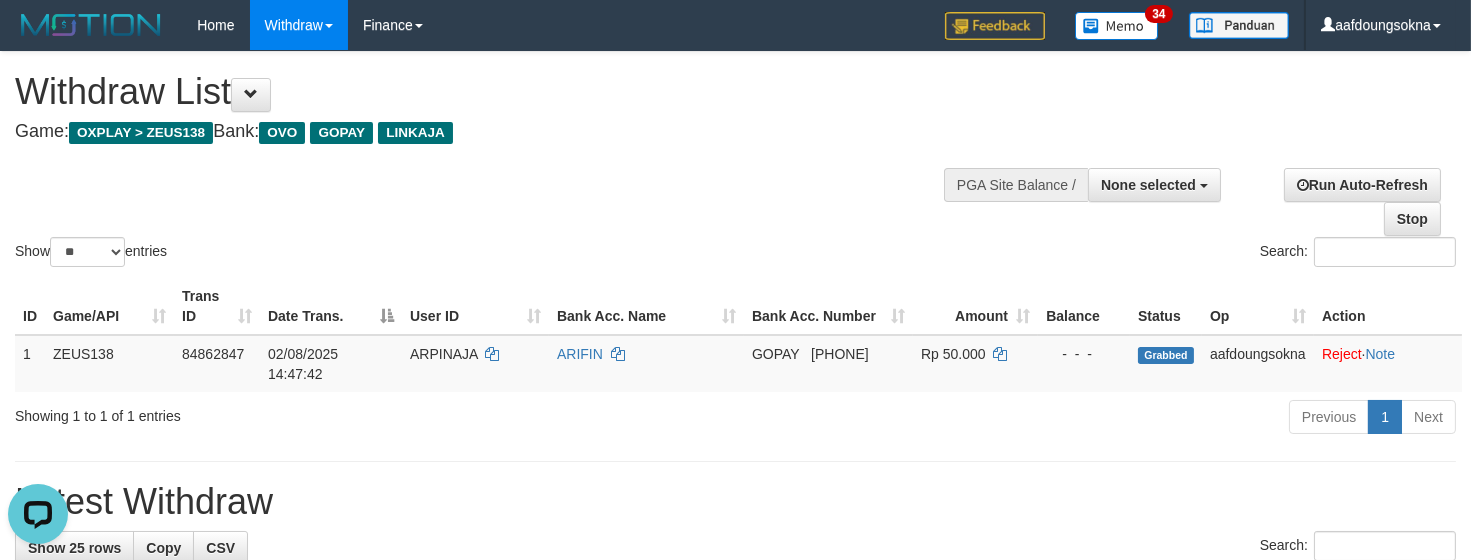 scroll, scrollTop: 0, scrollLeft: 0, axis: both 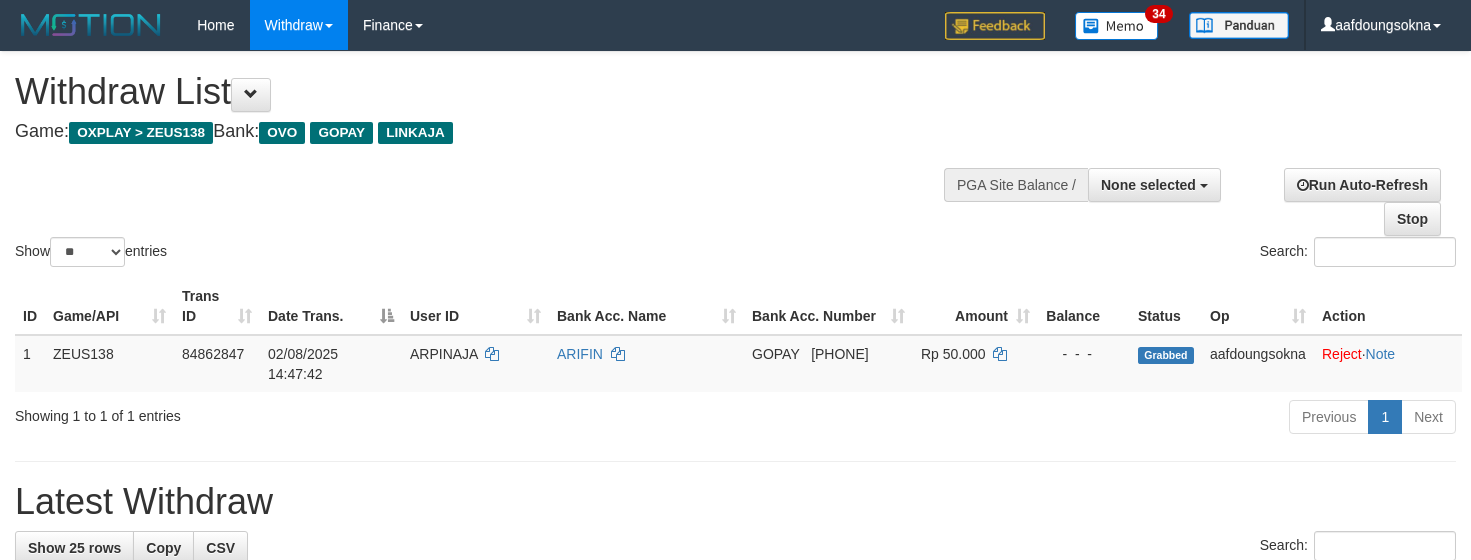 select 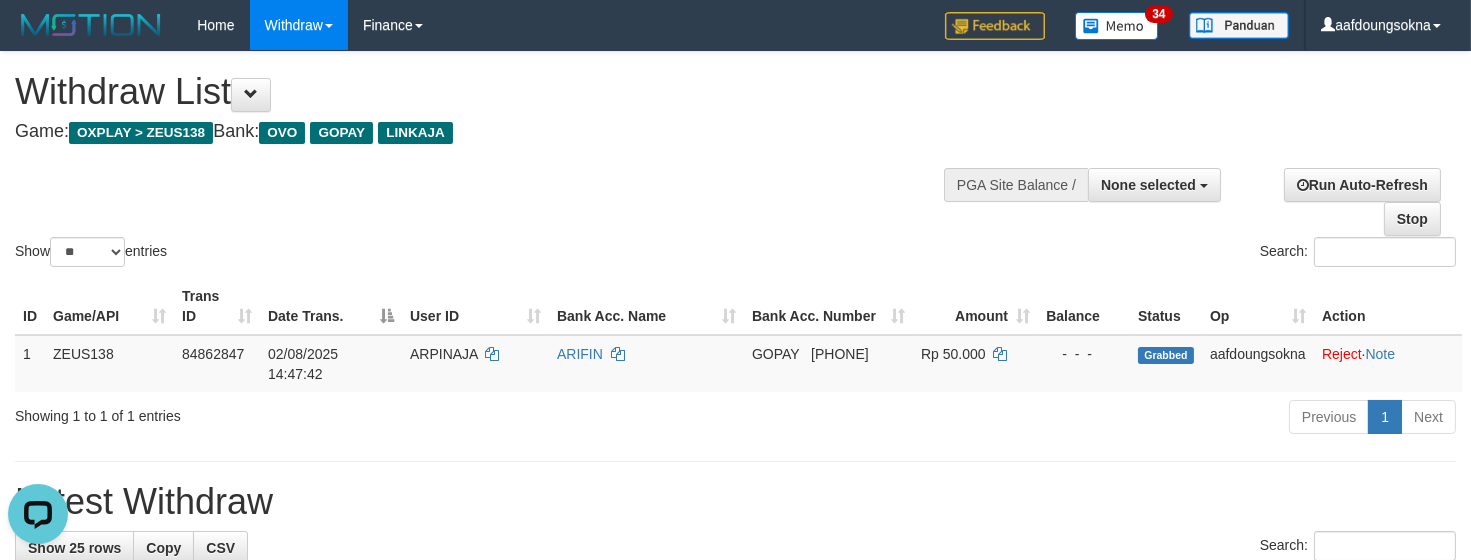scroll, scrollTop: 0, scrollLeft: 0, axis: both 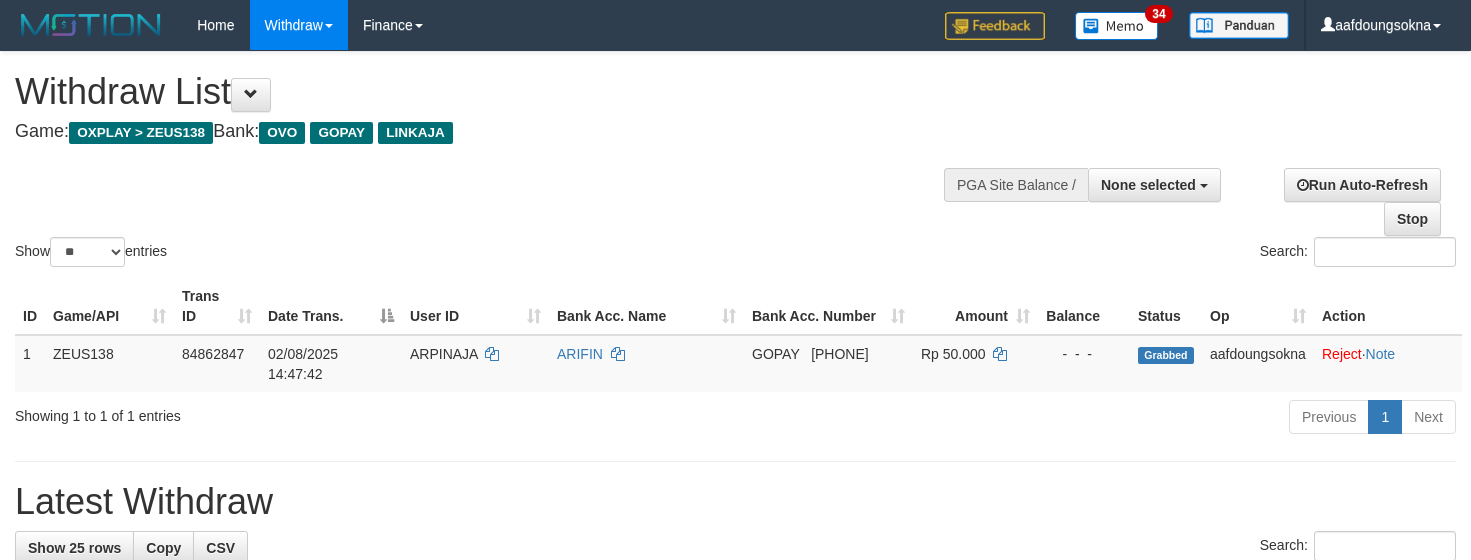 select 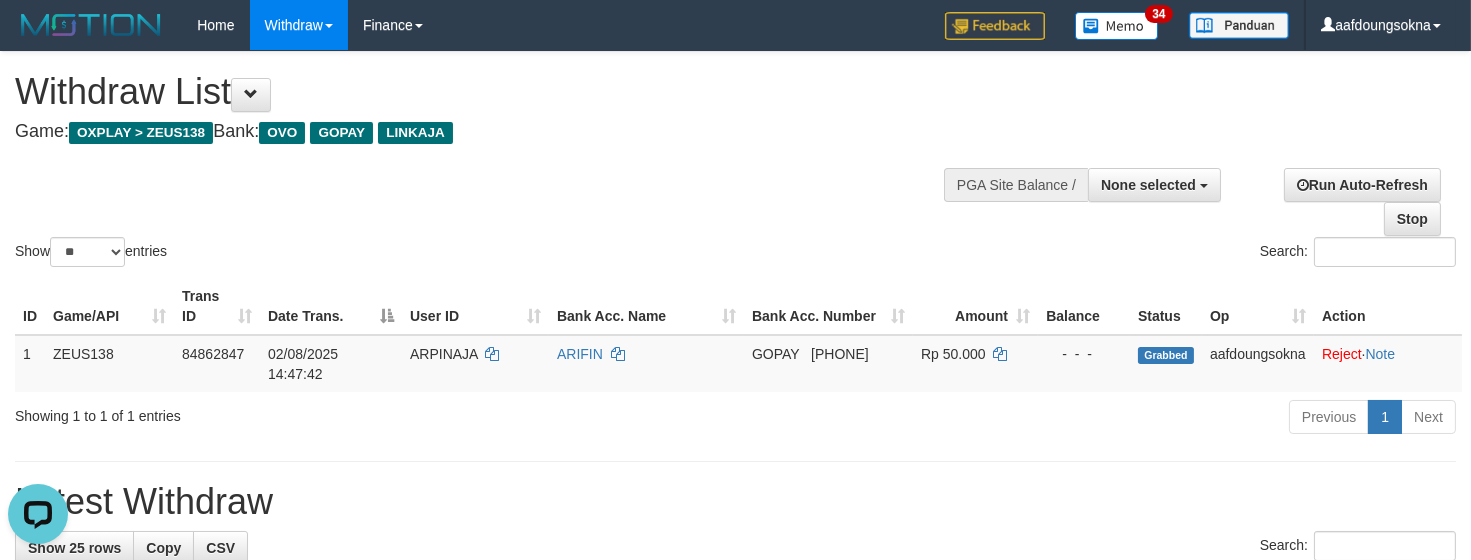 scroll, scrollTop: 0, scrollLeft: 0, axis: both 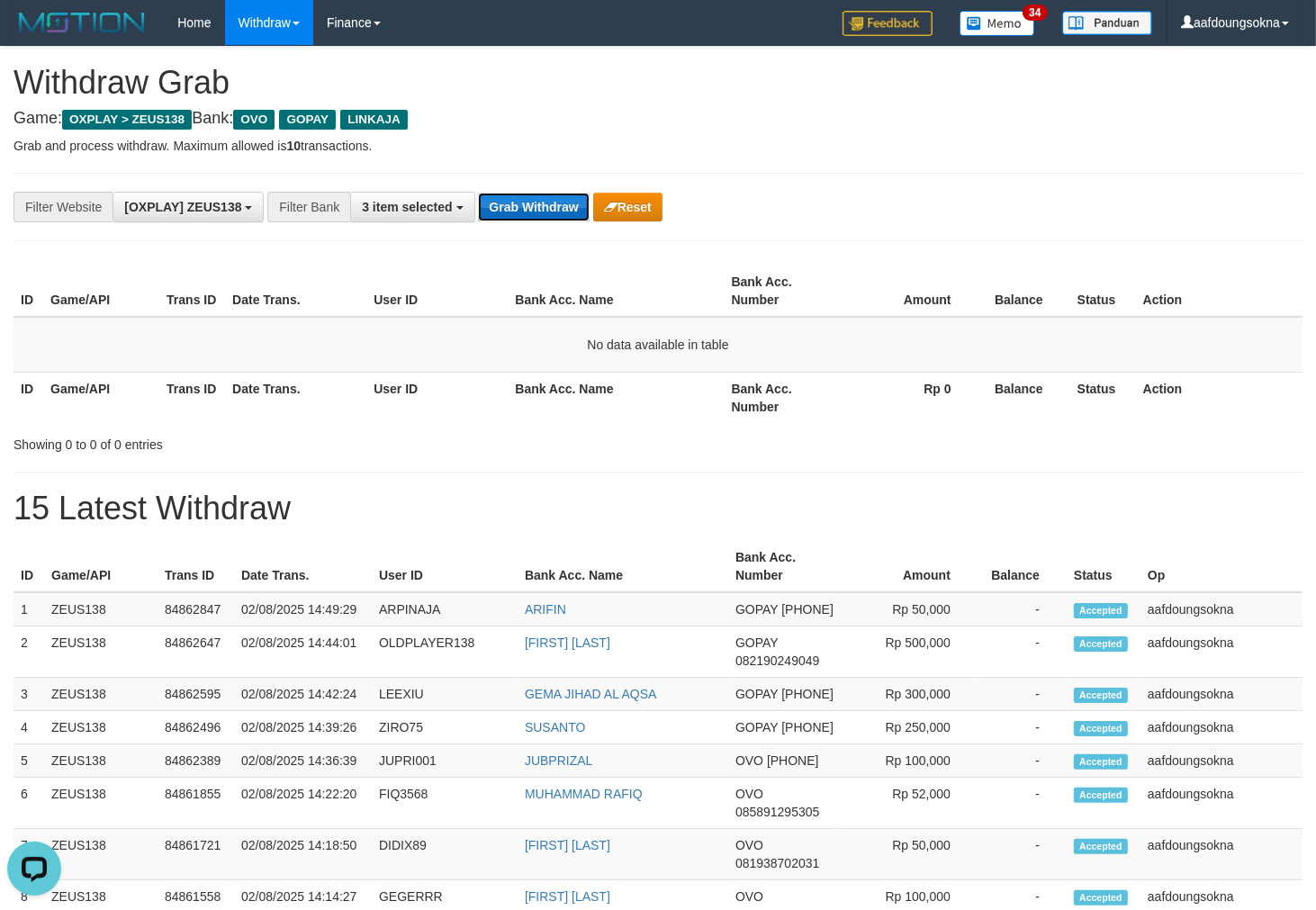click on "Grab Withdraw" at bounding box center (533, 207) 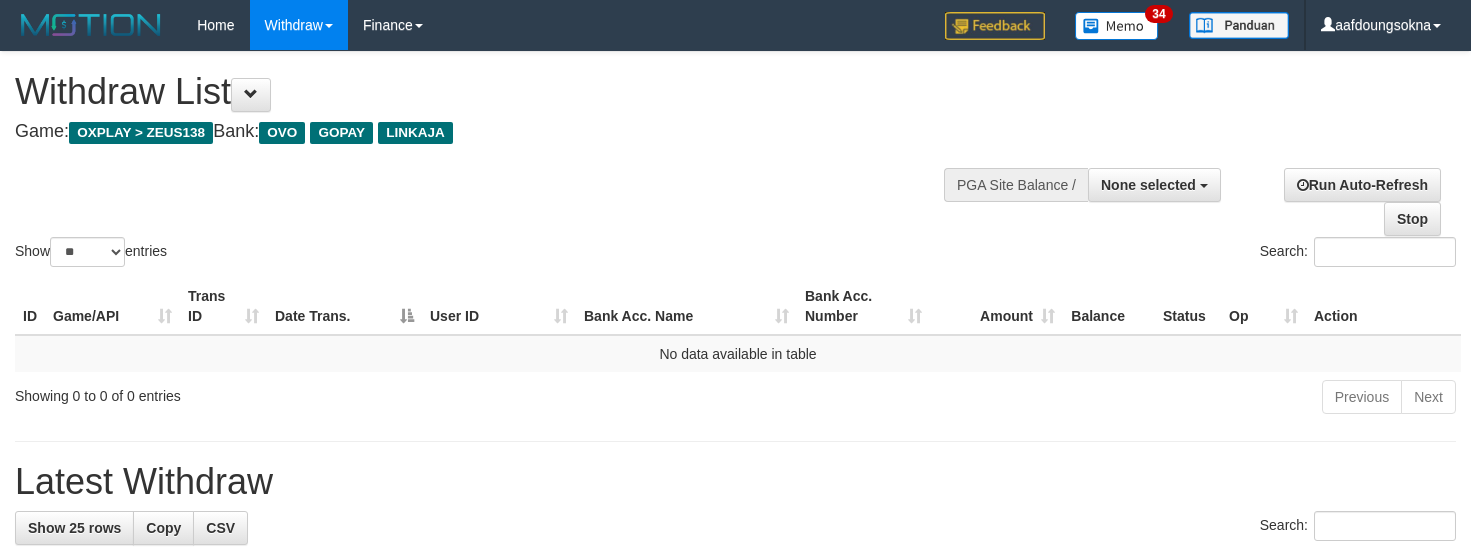 select 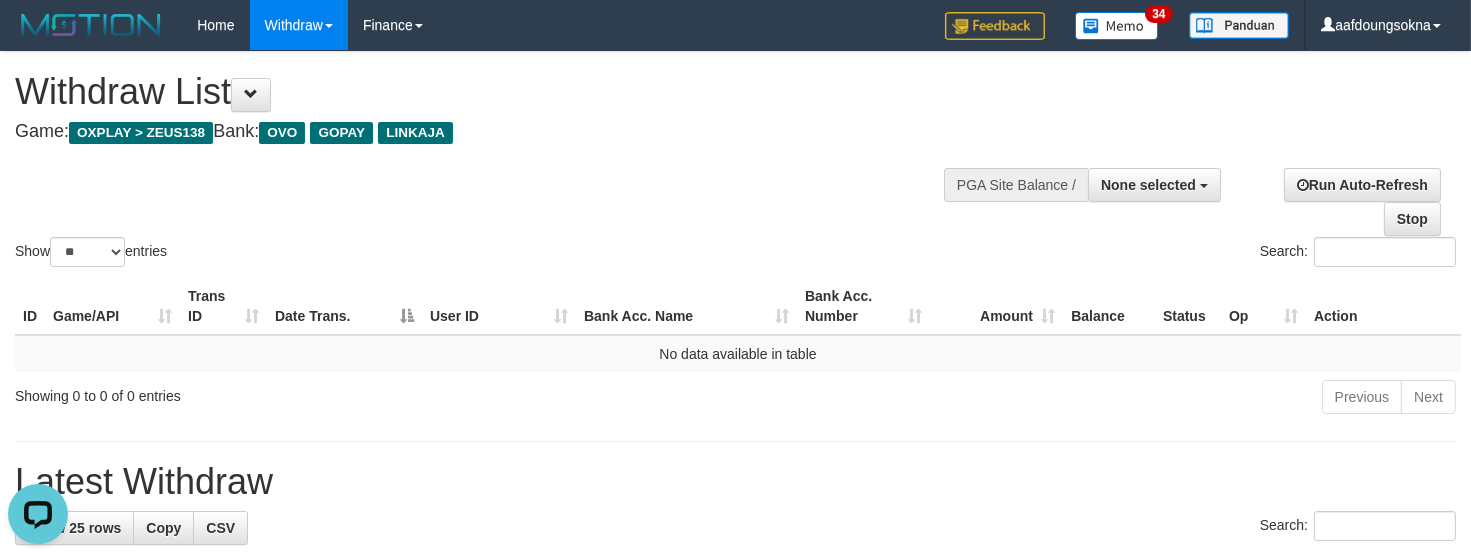 scroll, scrollTop: 0, scrollLeft: 0, axis: both 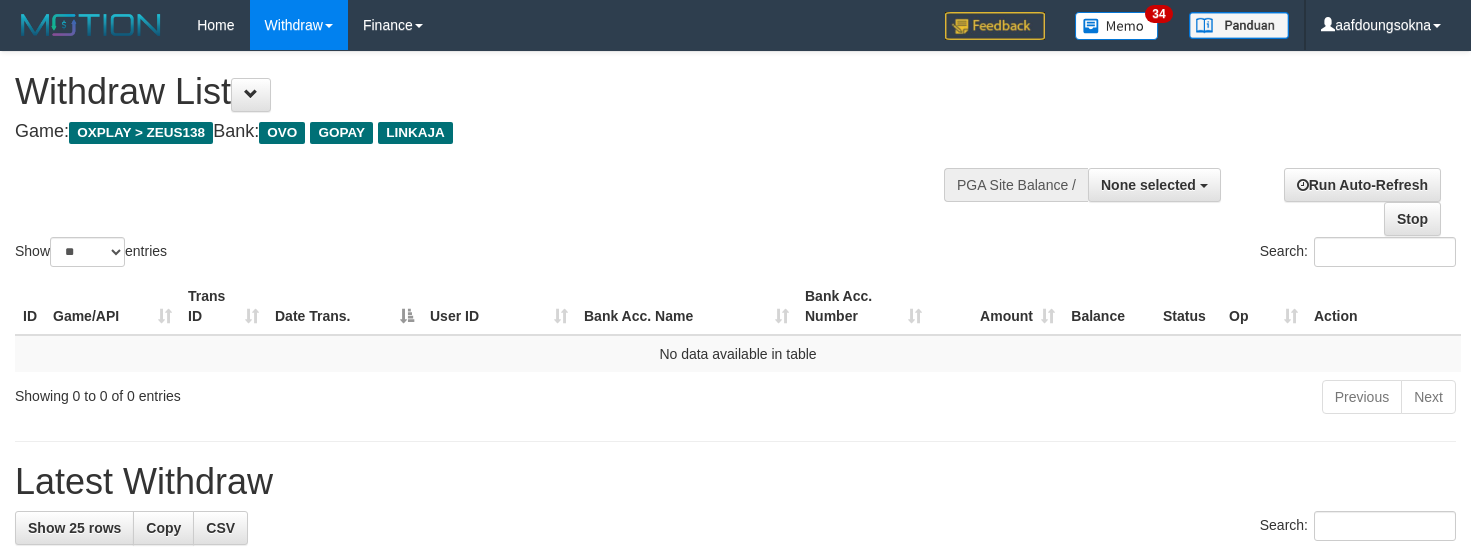 select 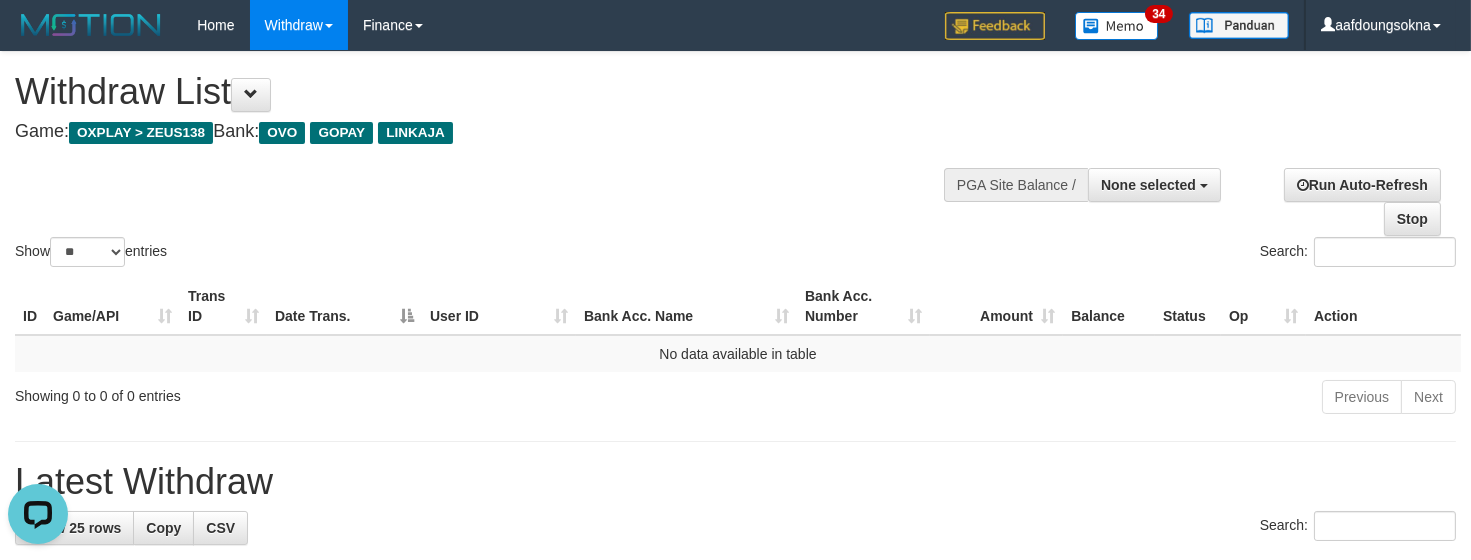 scroll, scrollTop: 0, scrollLeft: 0, axis: both 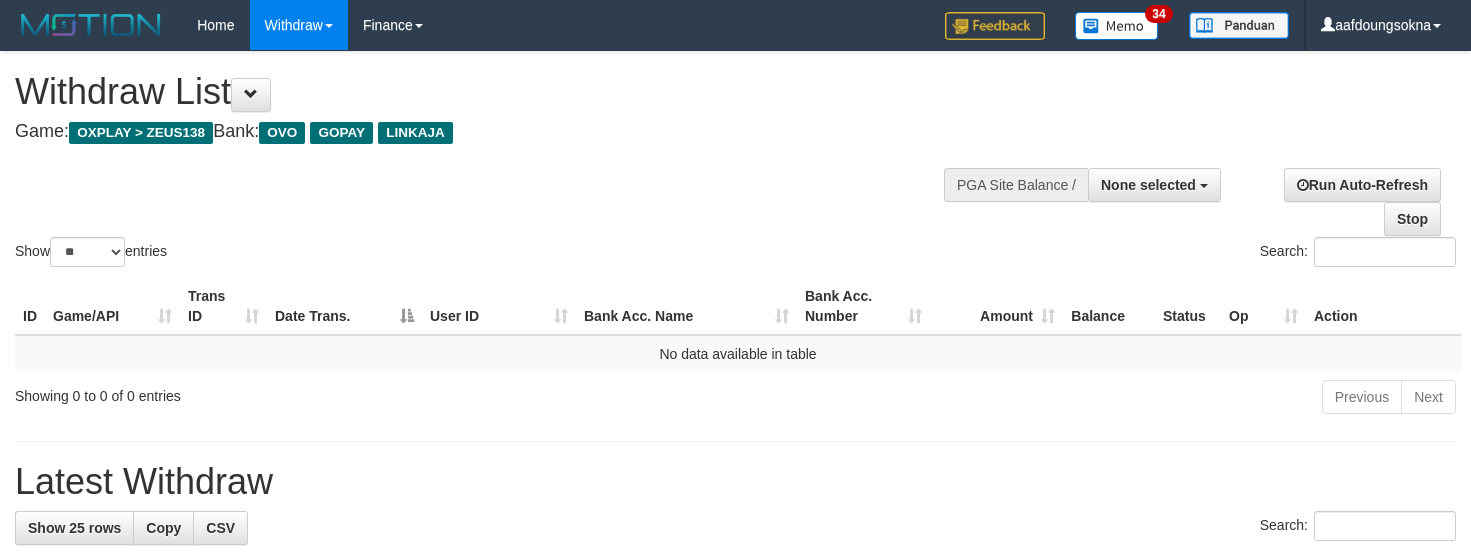 select 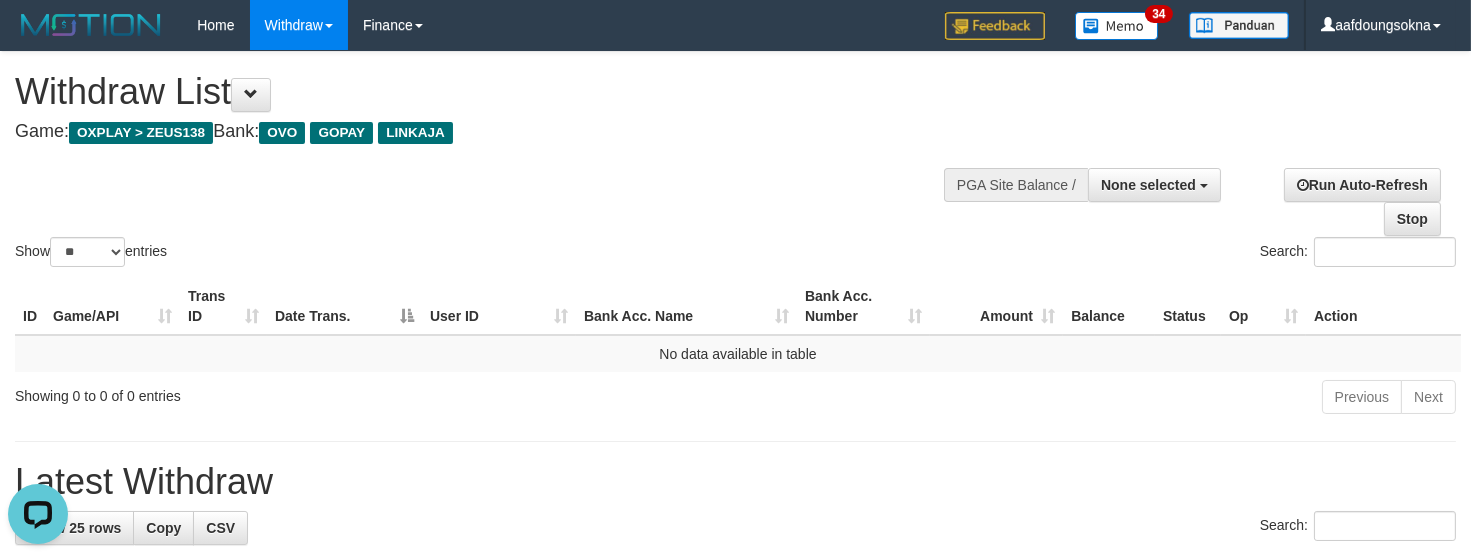 scroll, scrollTop: 0, scrollLeft: 0, axis: both 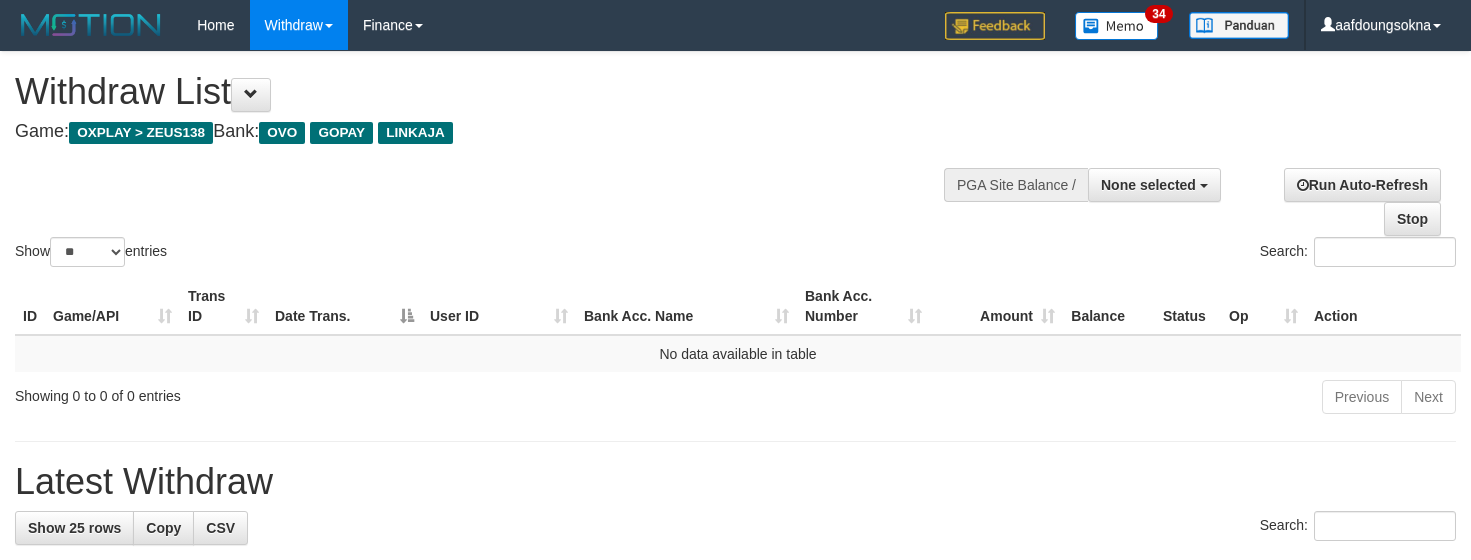 select 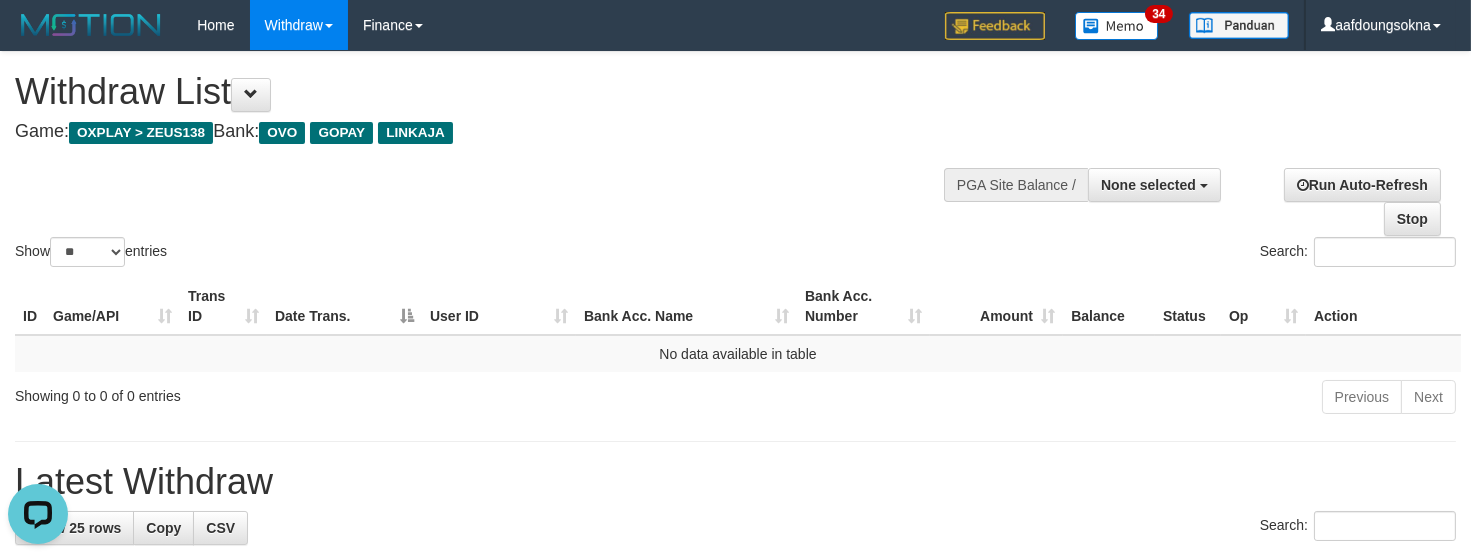 scroll, scrollTop: 0, scrollLeft: 0, axis: both 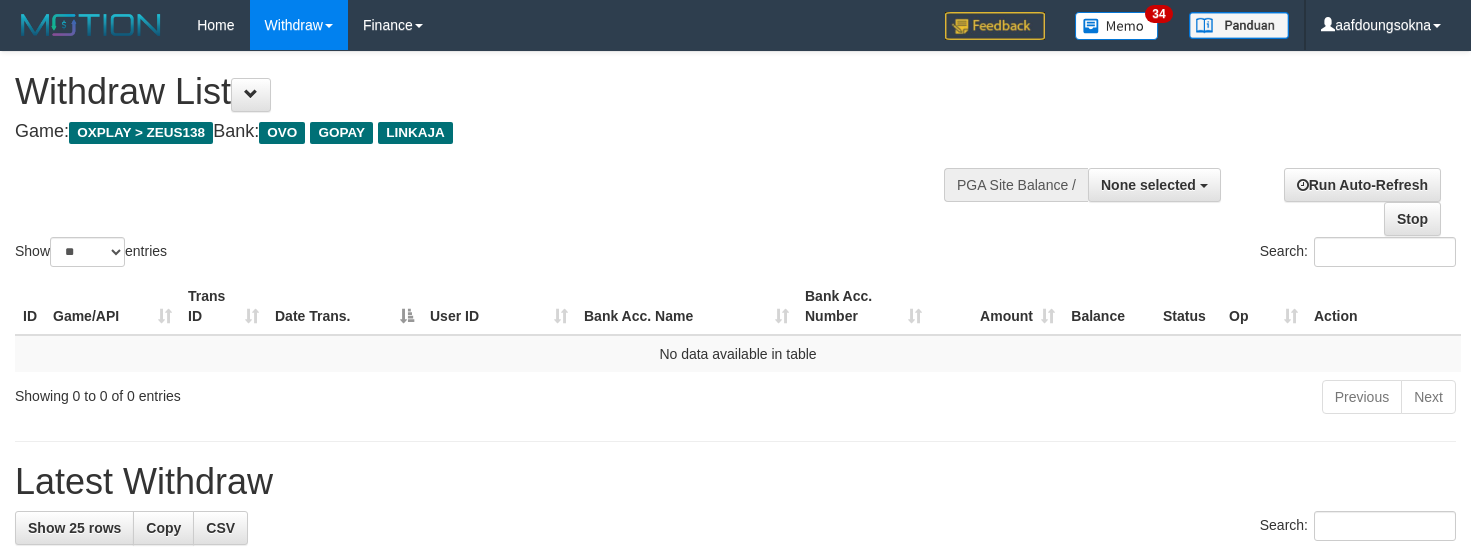 select 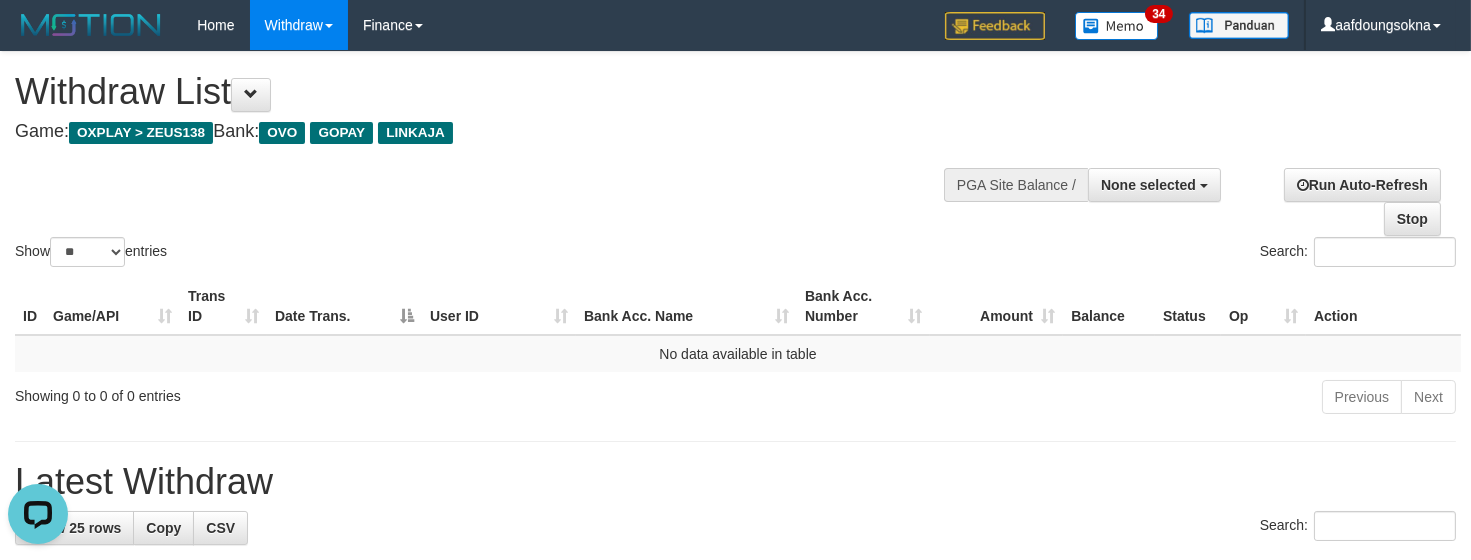 scroll, scrollTop: 0, scrollLeft: 0, axis: both 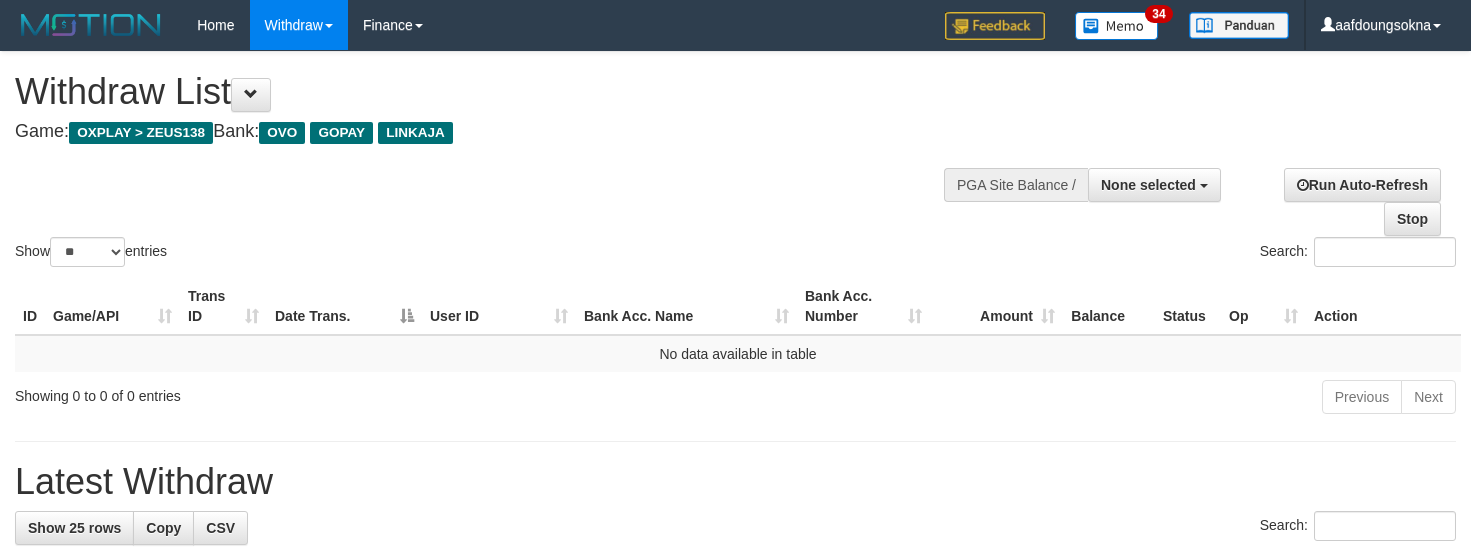 select 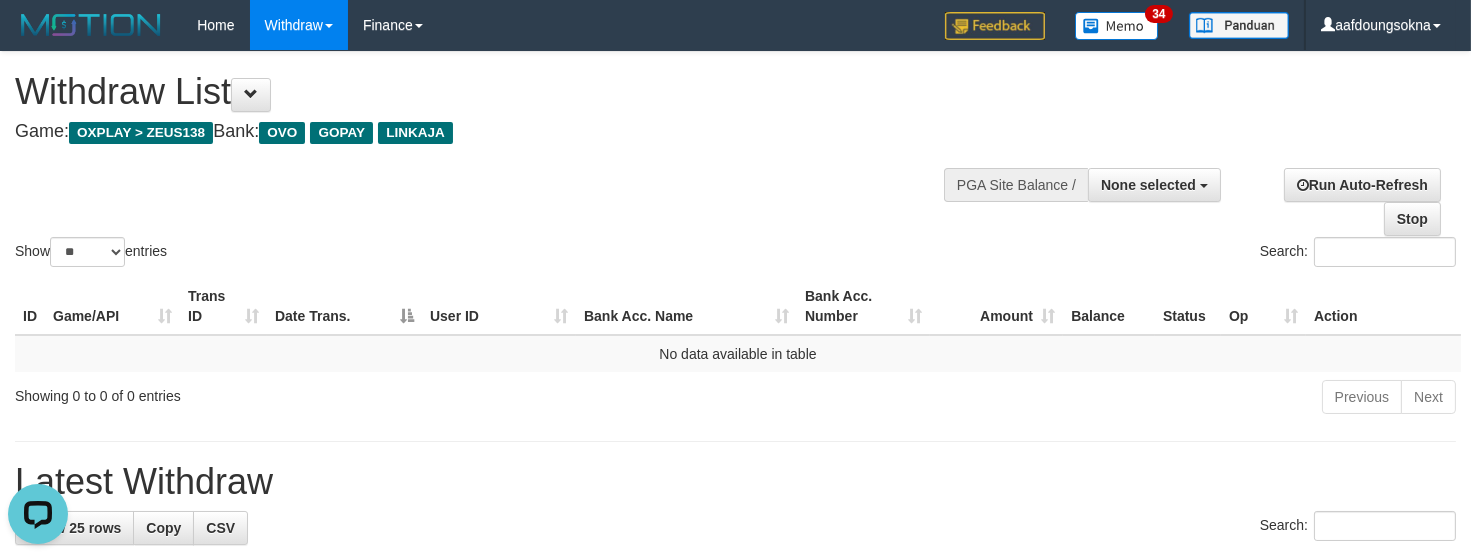 scroll, scrollTop: 0, scrollLeft: 0, axis: both 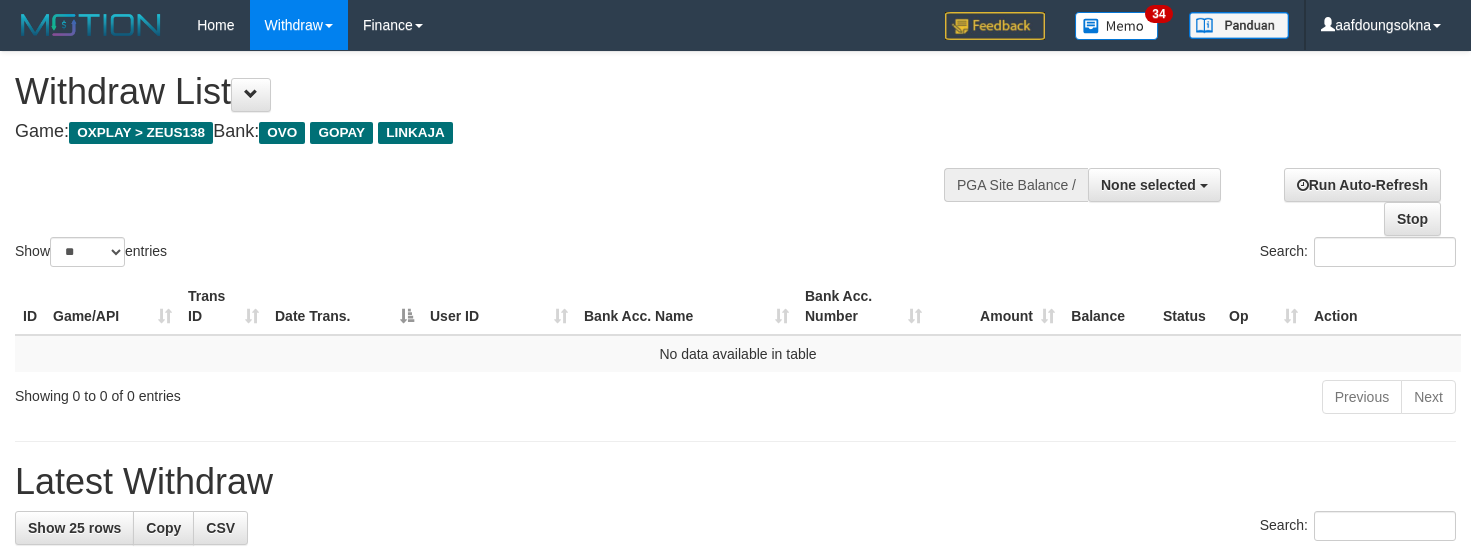 select 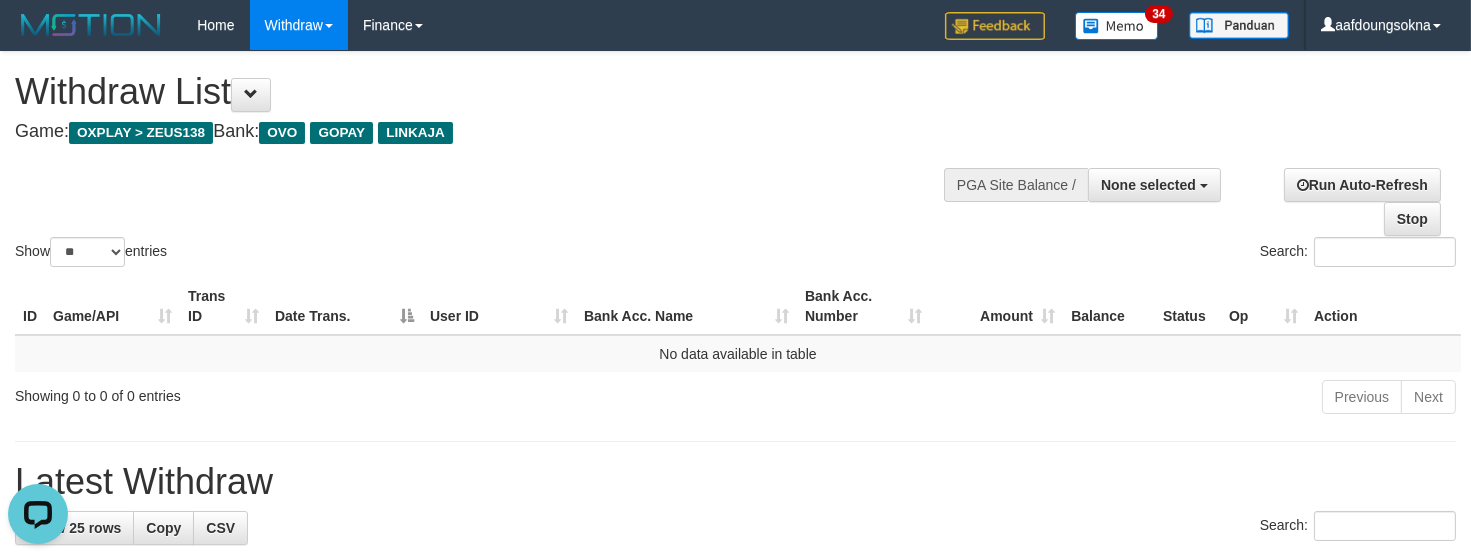 scroll, scrollTop: 0, scrollLeft: 0, axis: both 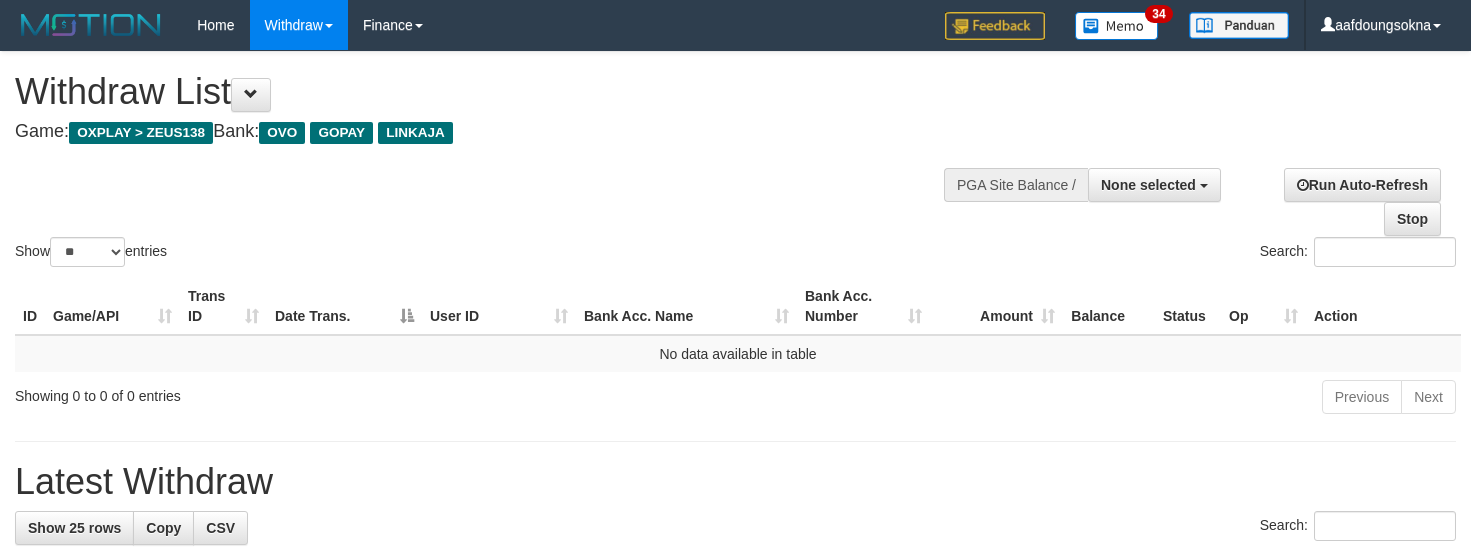 select 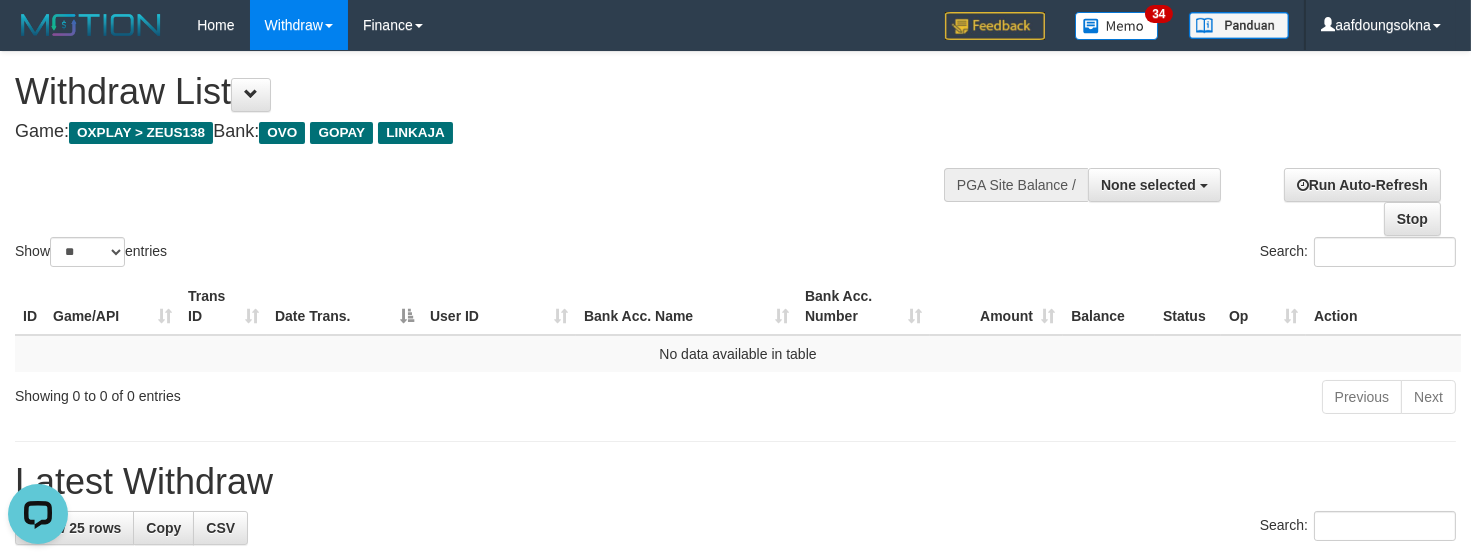 scroll, scrollTop: 0, scrollLeft: 0, axis: both 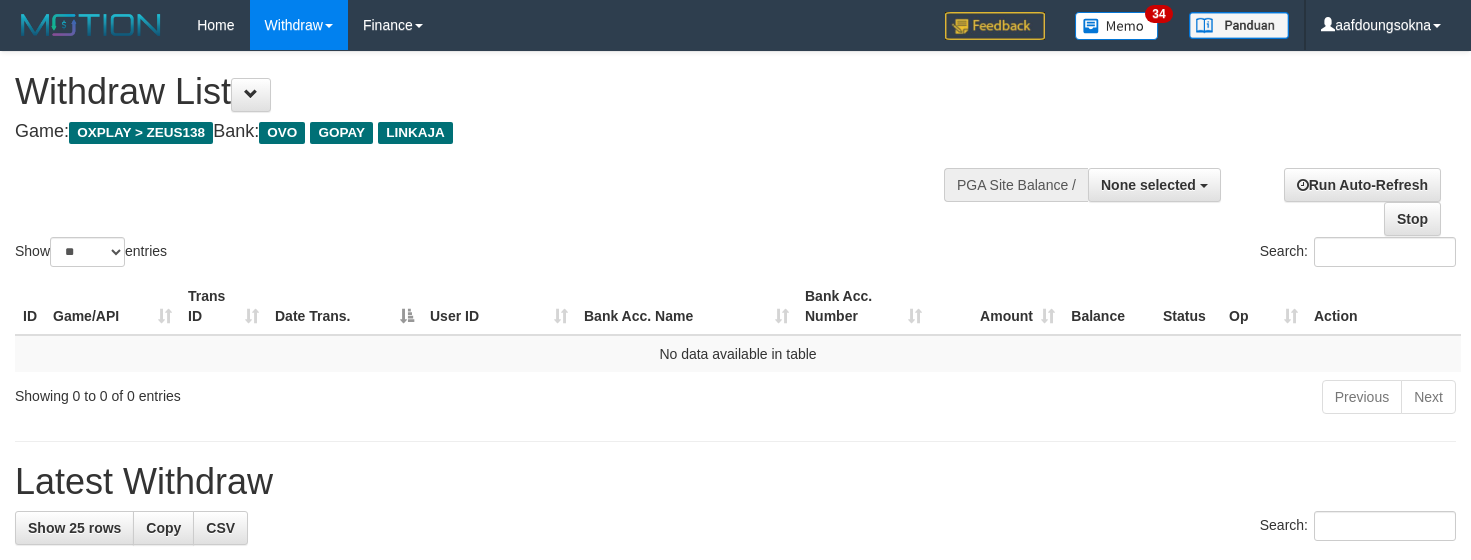 select 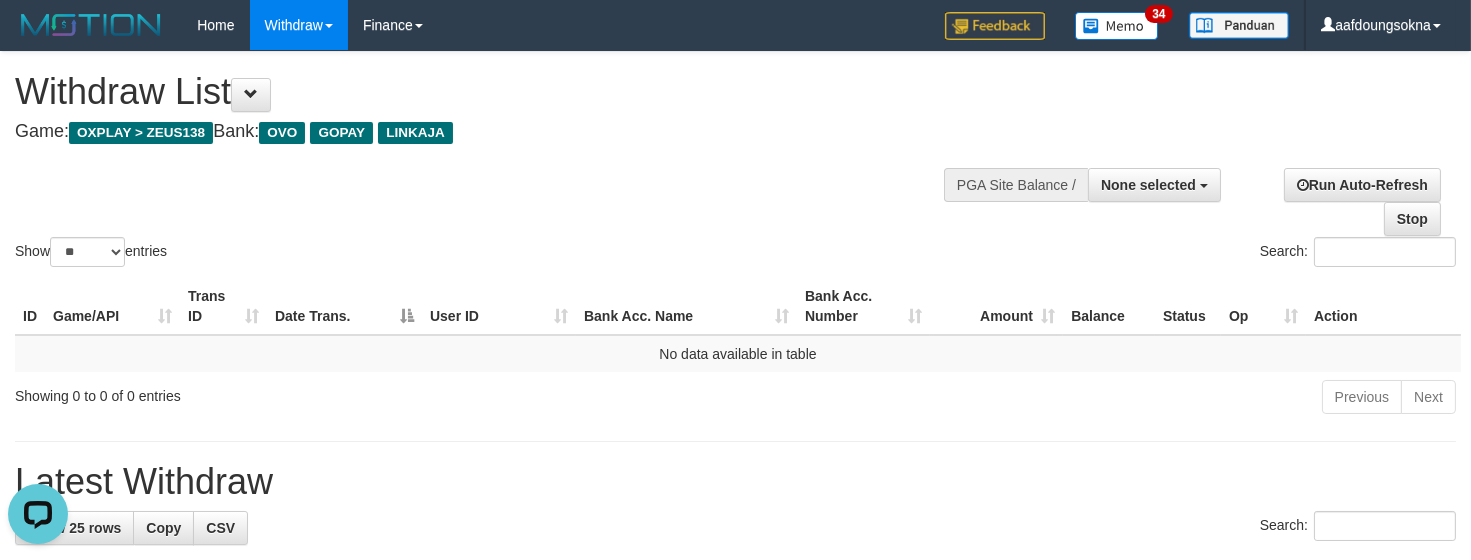 scroll, scrollTop: 0, scrollLeft: 0, axis: both 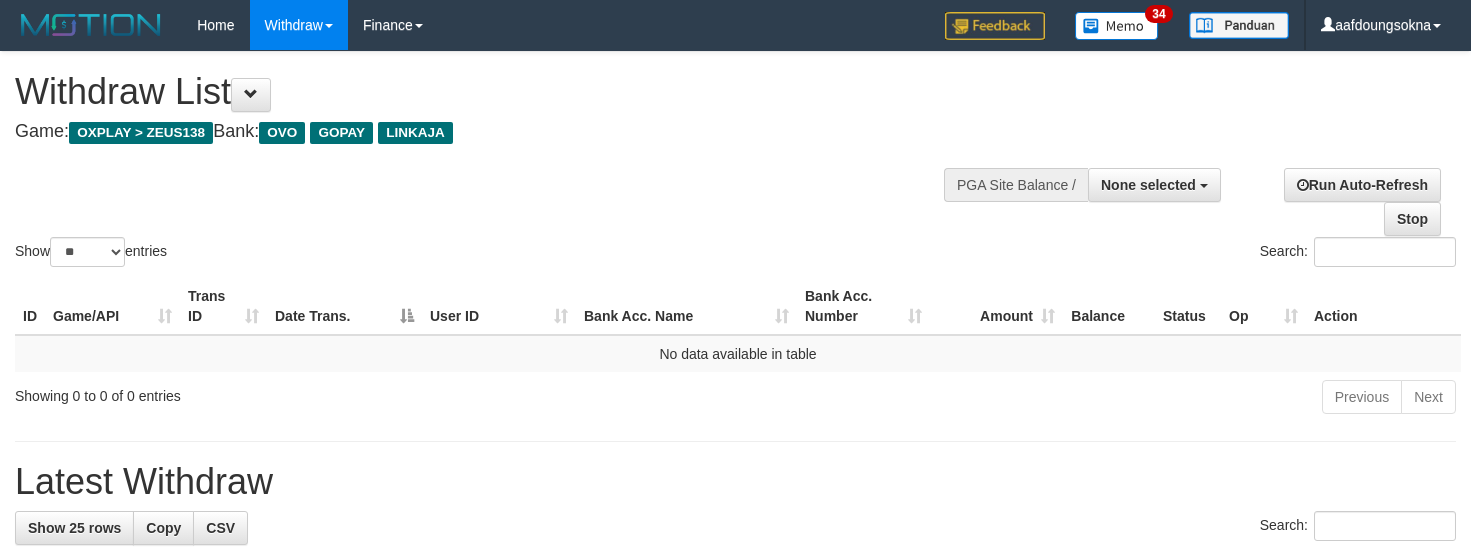 select 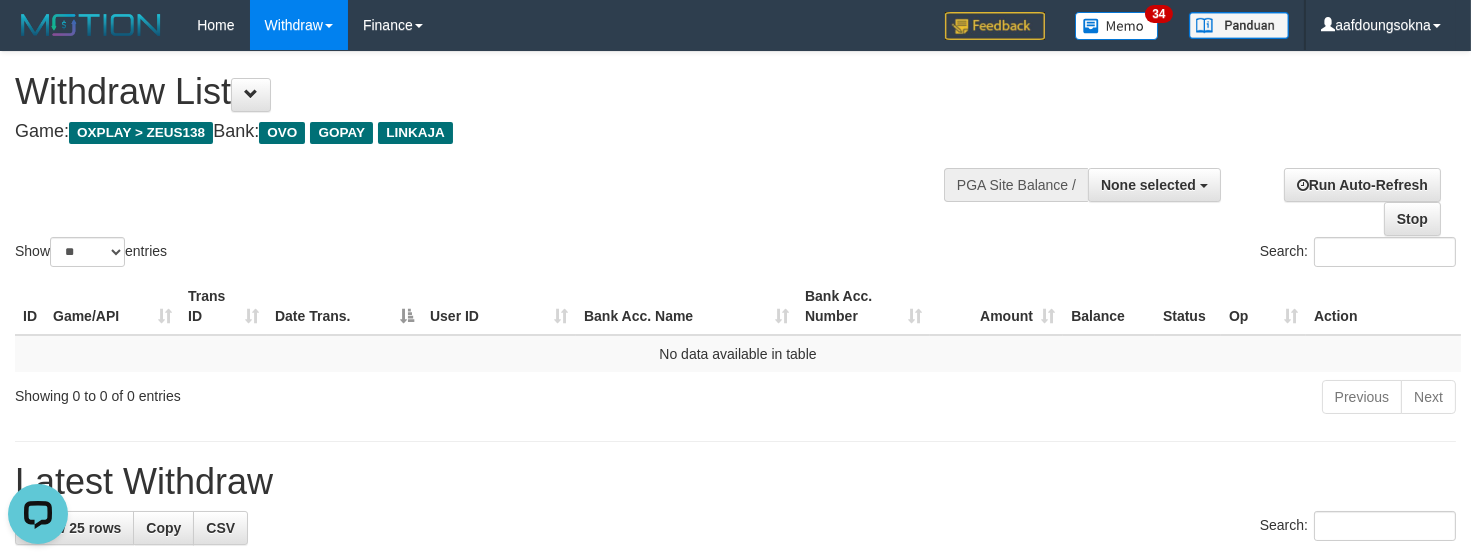 scroll, scrollTop: 0, scrollLeft: 0, axis: both 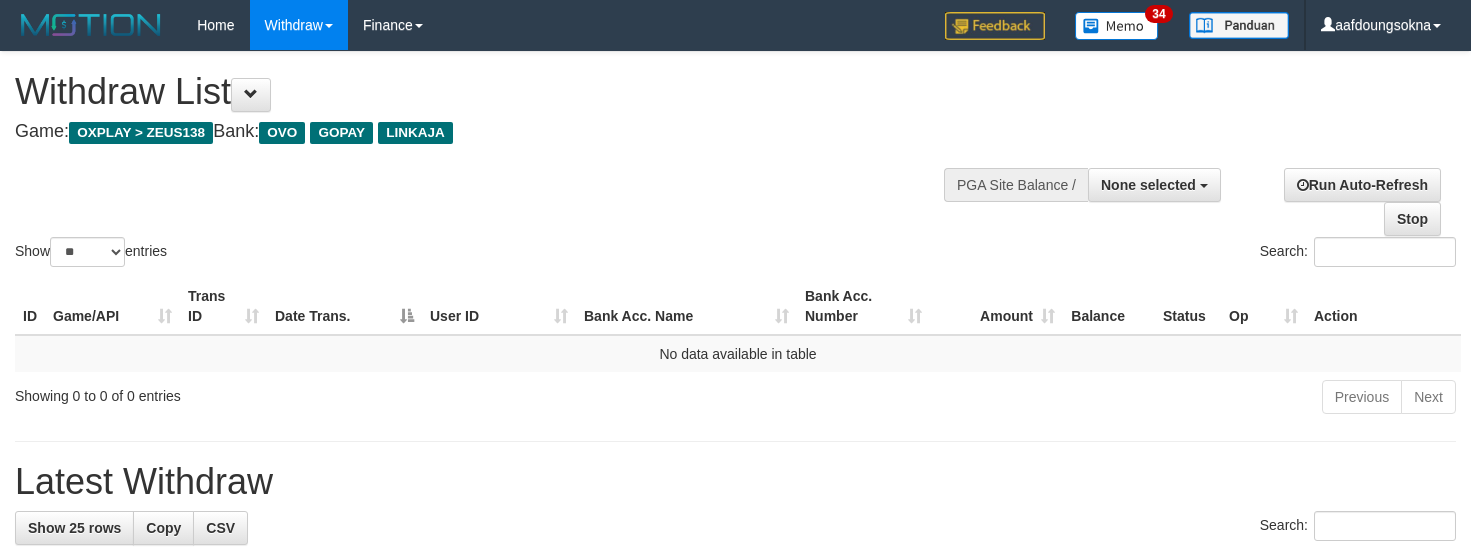 select 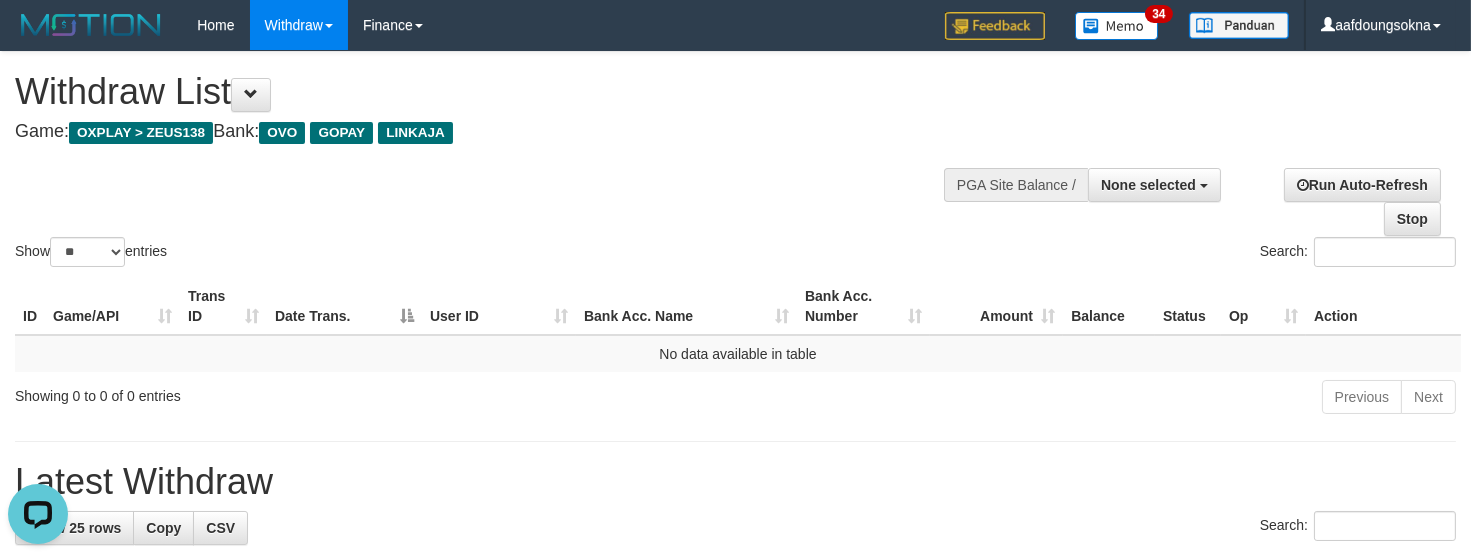 scroll, scrollTop: 0, scrollLeft: 0, axis: both 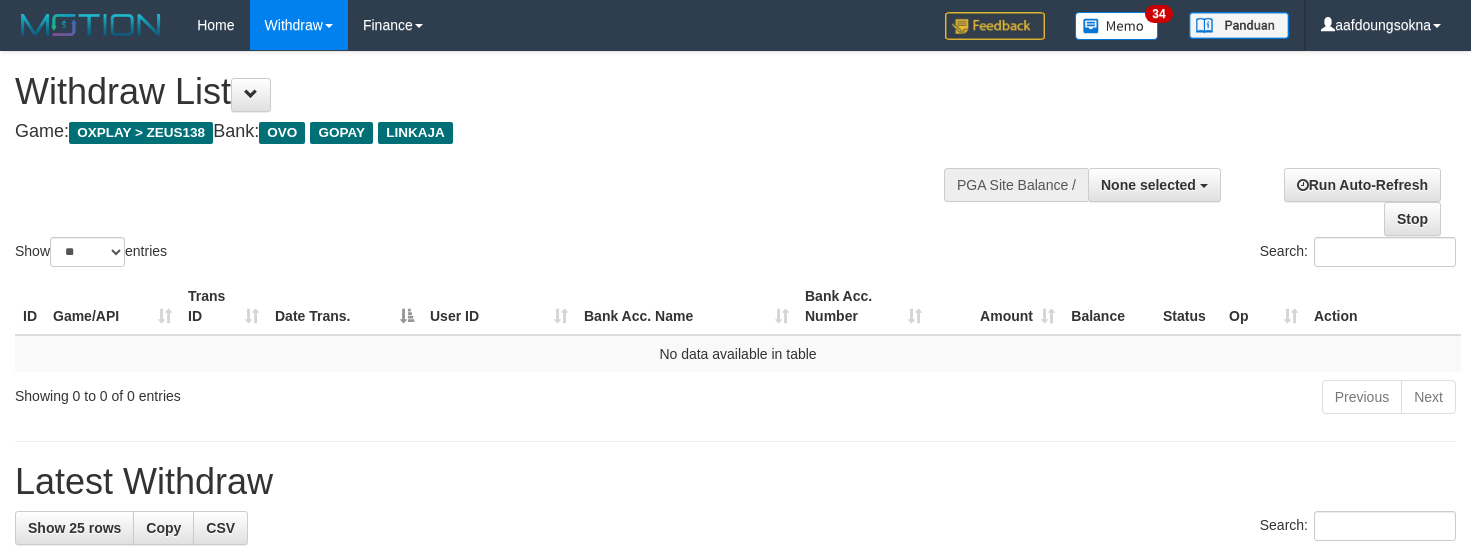 select 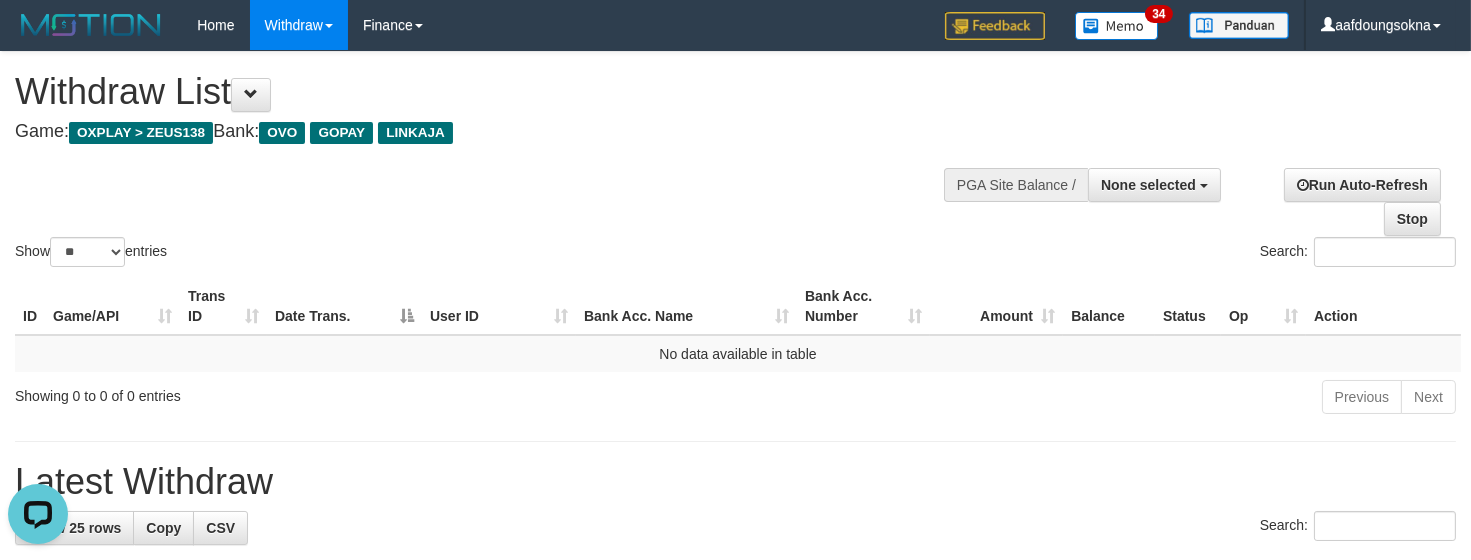 scroll, scrollTop: 0, scrollLeft: 0, axis: both 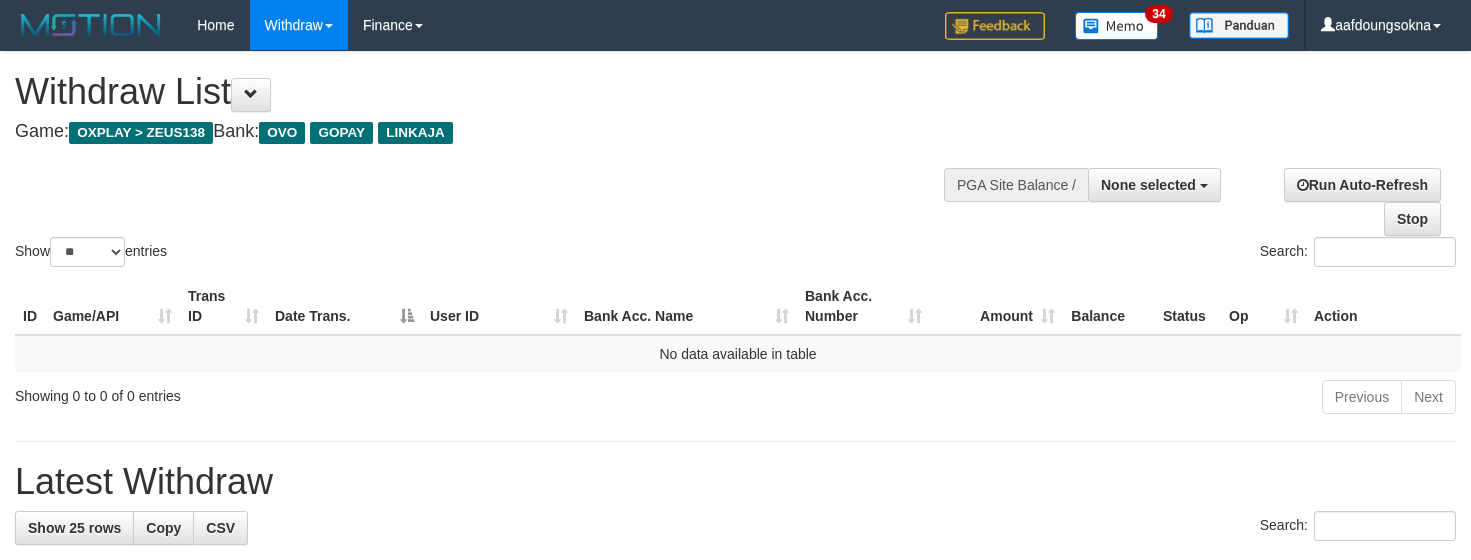select 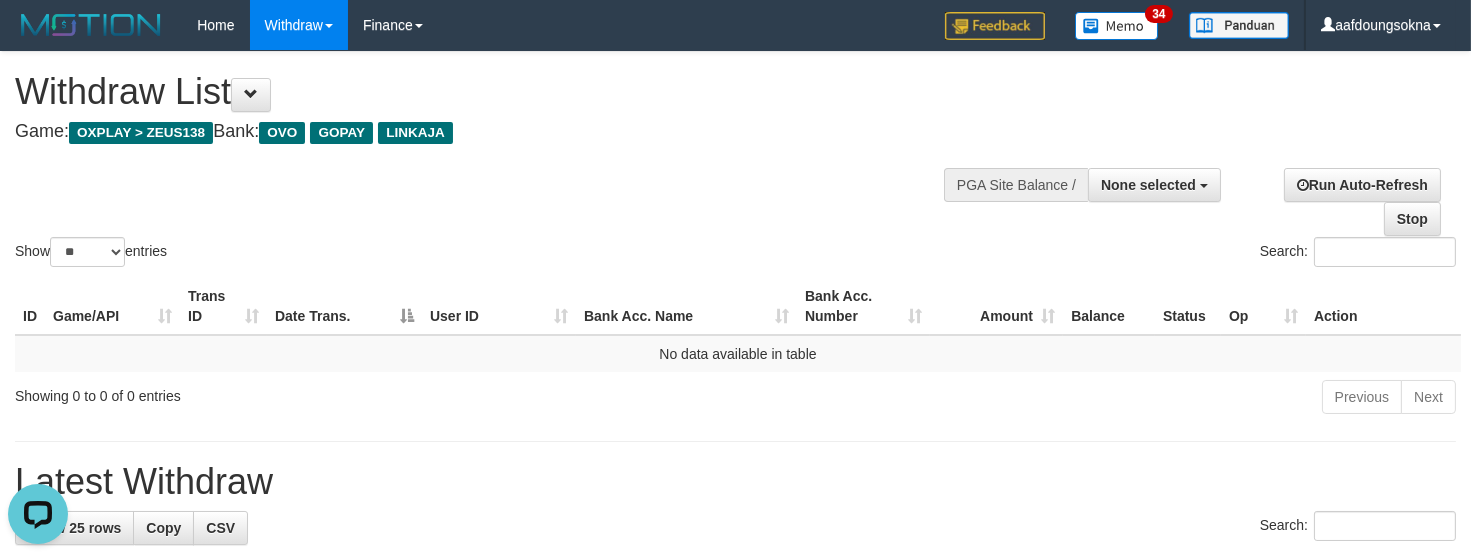 scroll, scrollTop: 0, scrollLeft: 0, axis: both 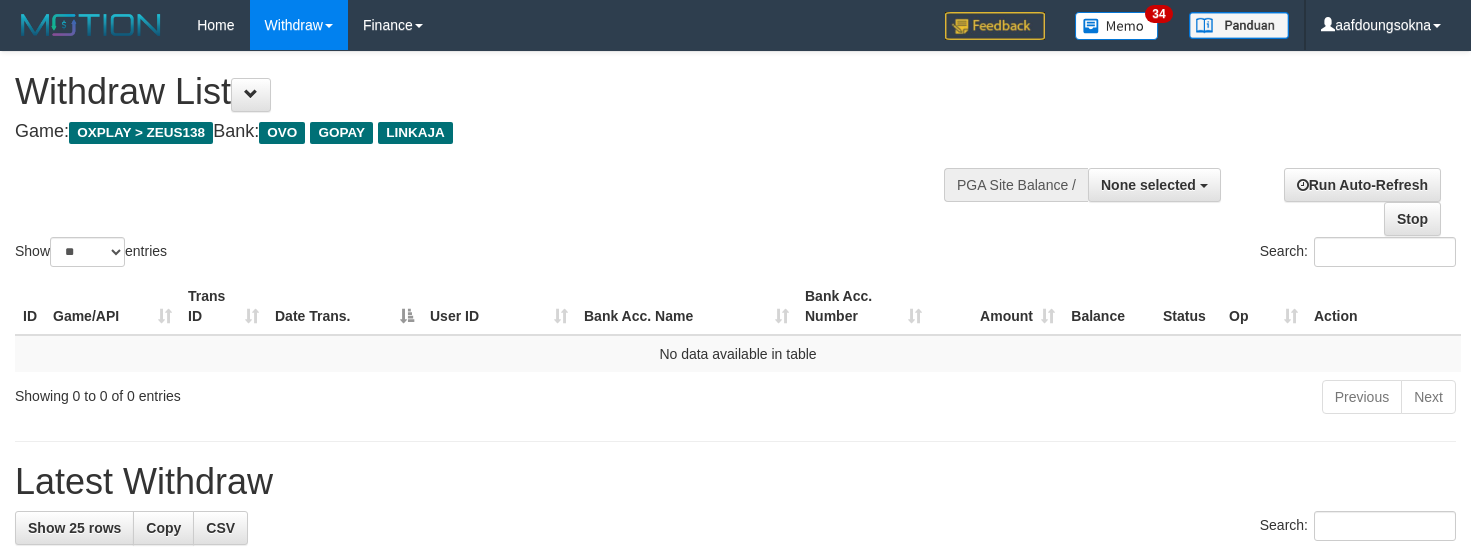 select 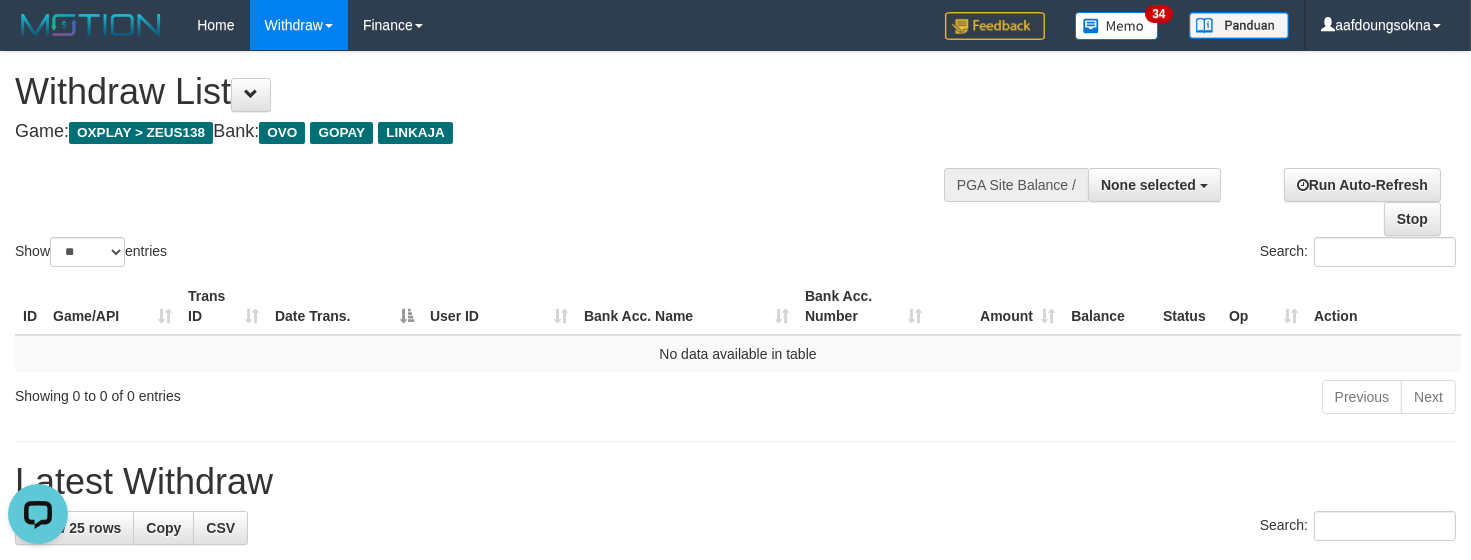 scroll, scrollTop: 0, scrollLeft: 0, axis: both 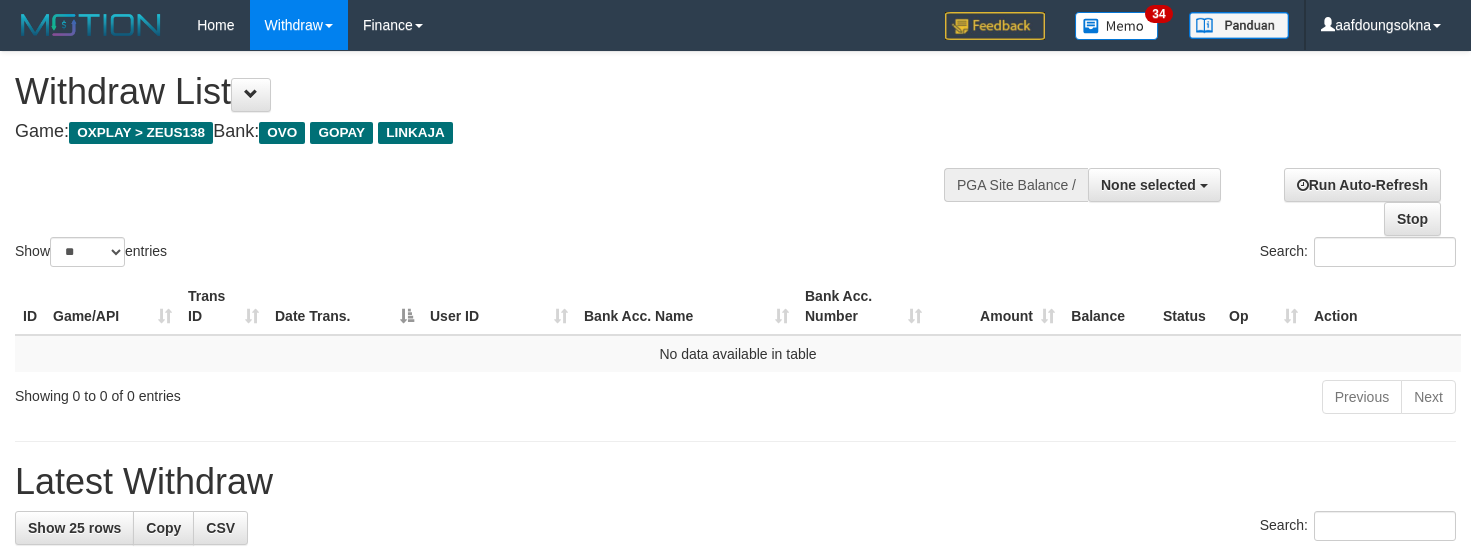 select 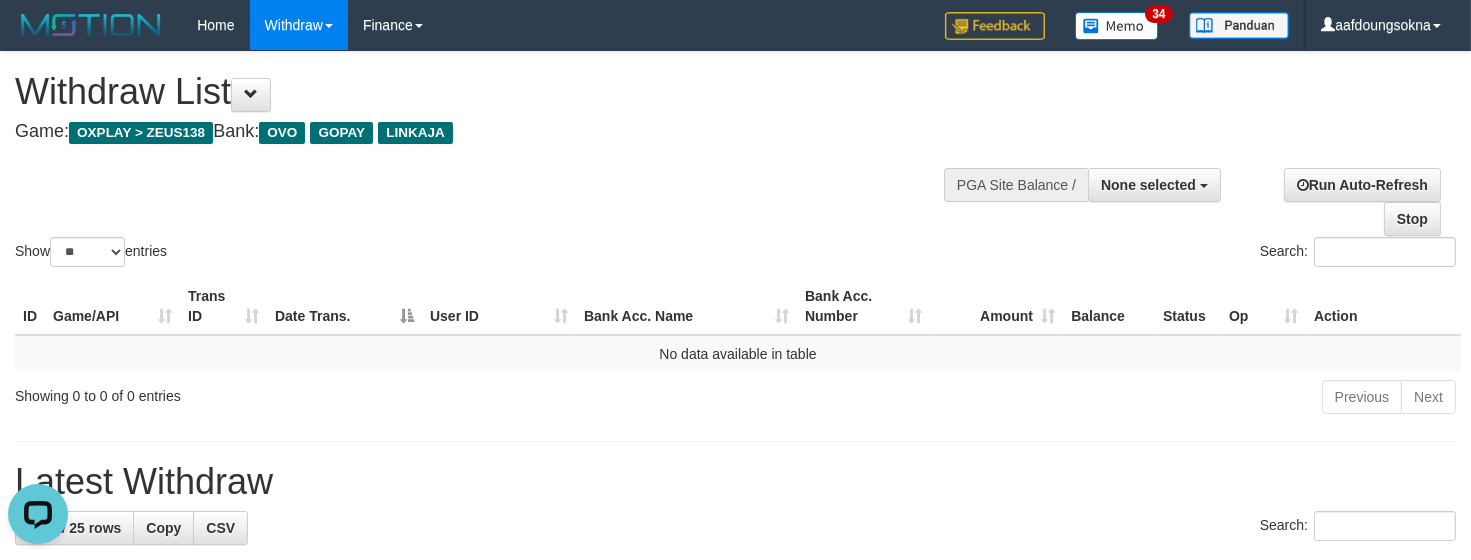 scroll, scrollTop: 0, scrollLeft: 0, axis: both 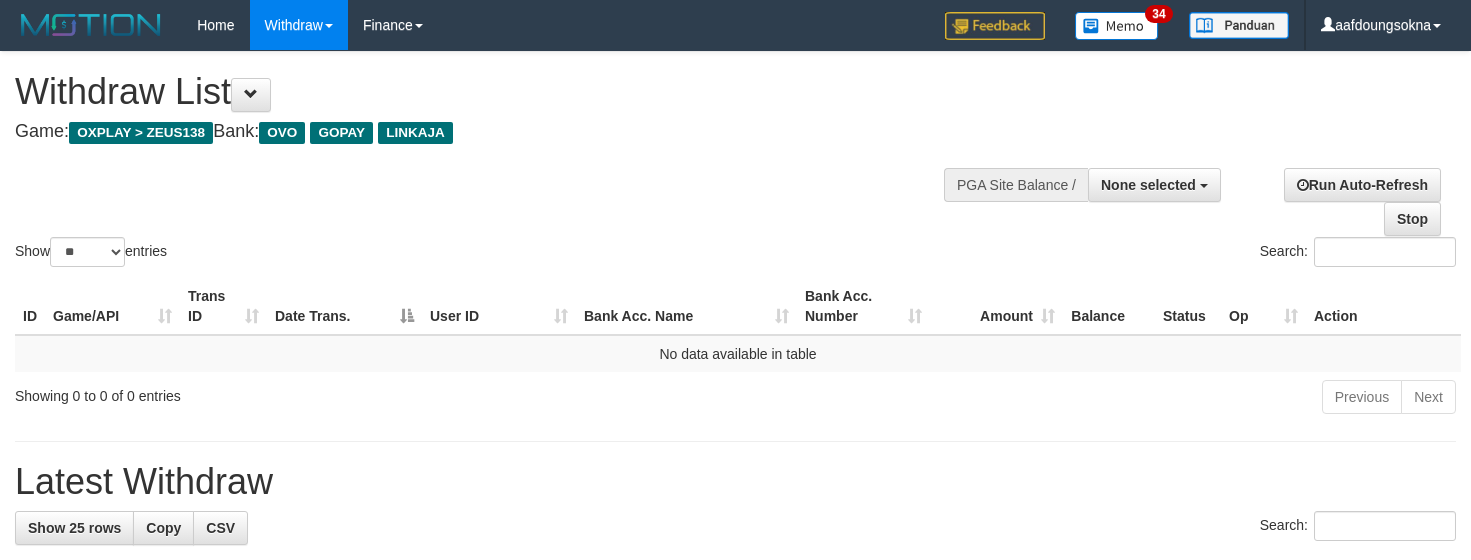 select 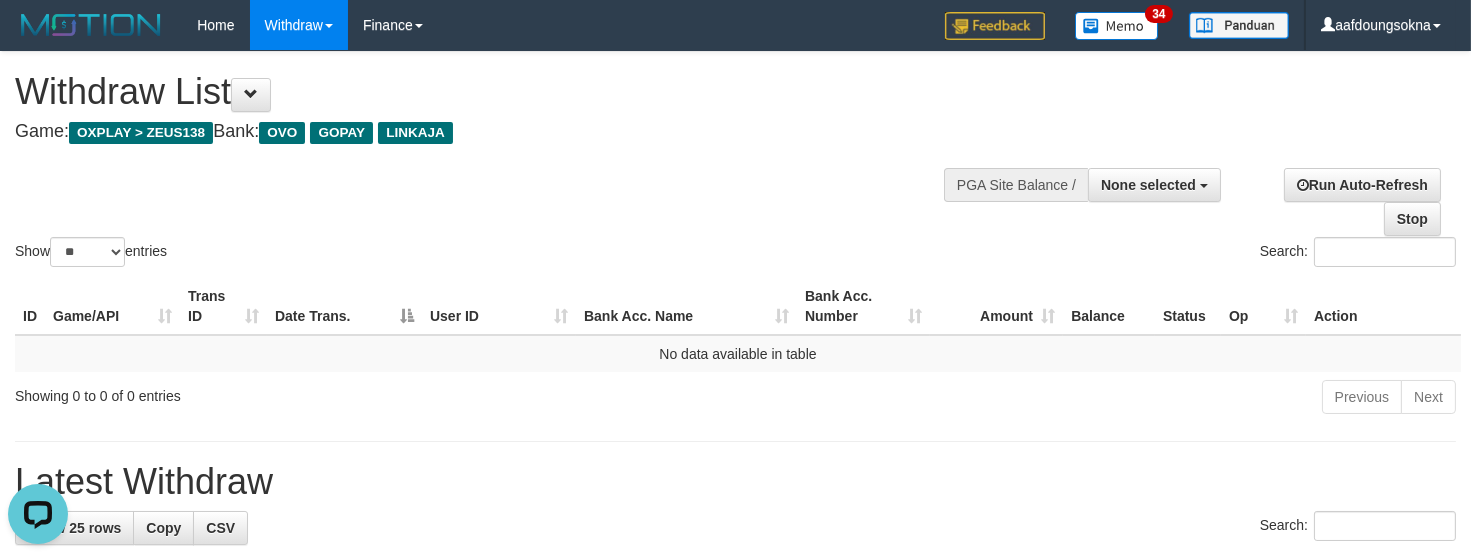 scroll, scrollTop: 0, scrollLeft: 0, axis: both 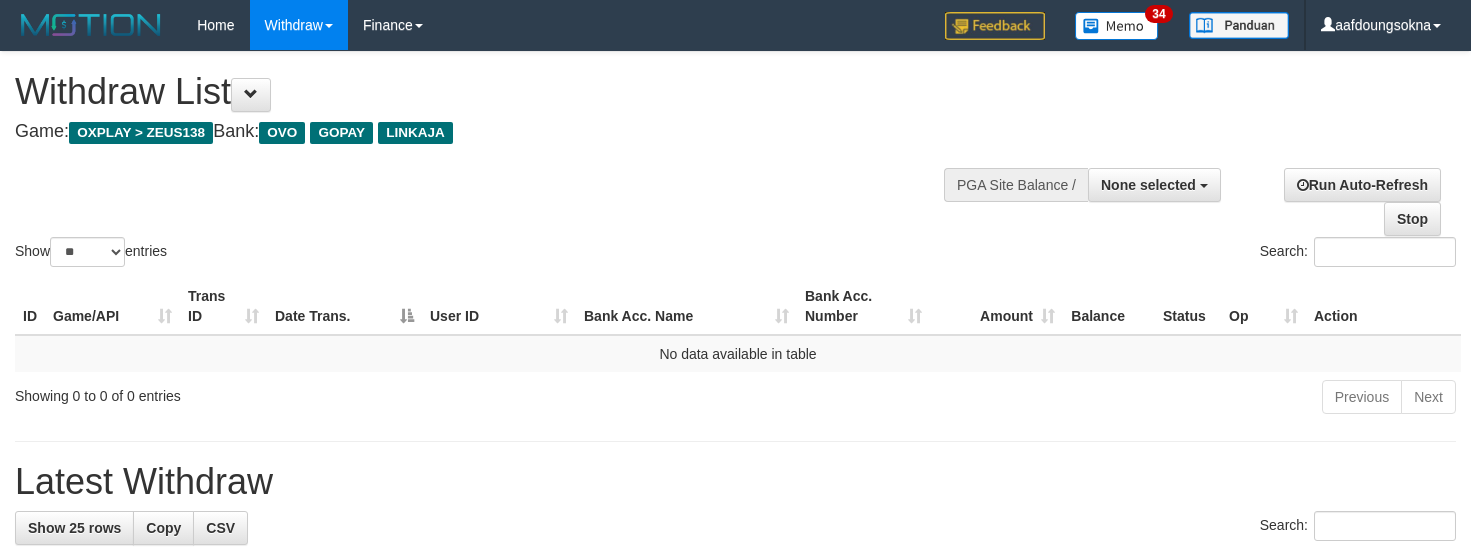 select 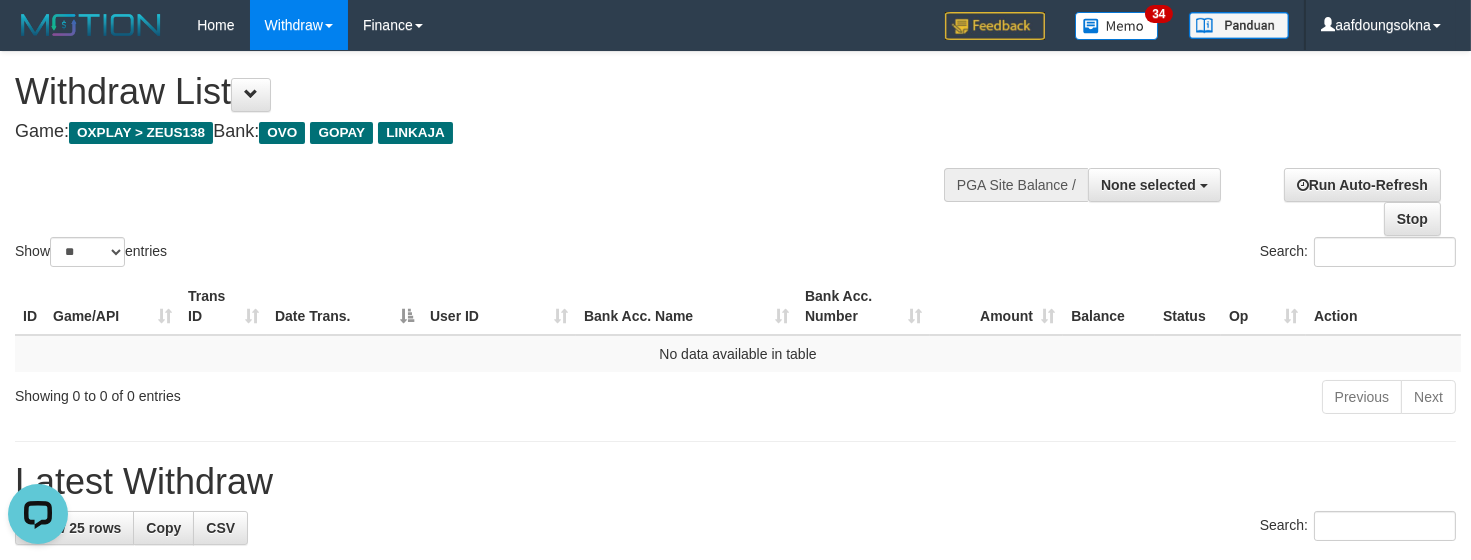 scroll, scrollTop: 0, scrollLeft: 0, axis: both 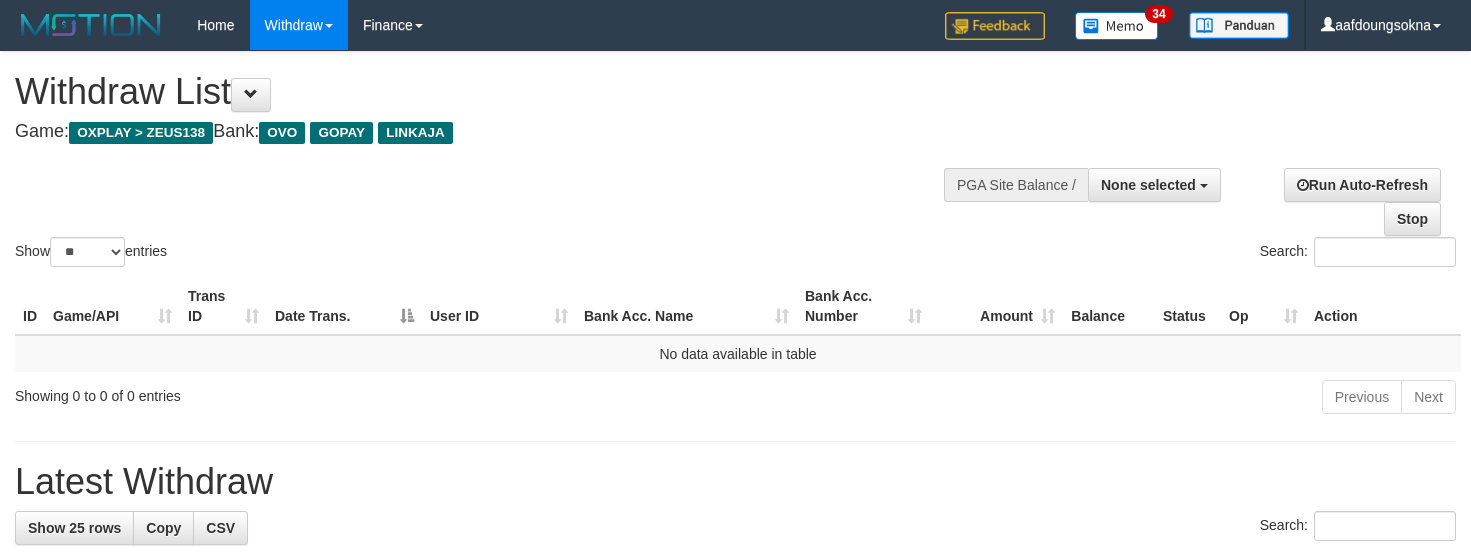 select 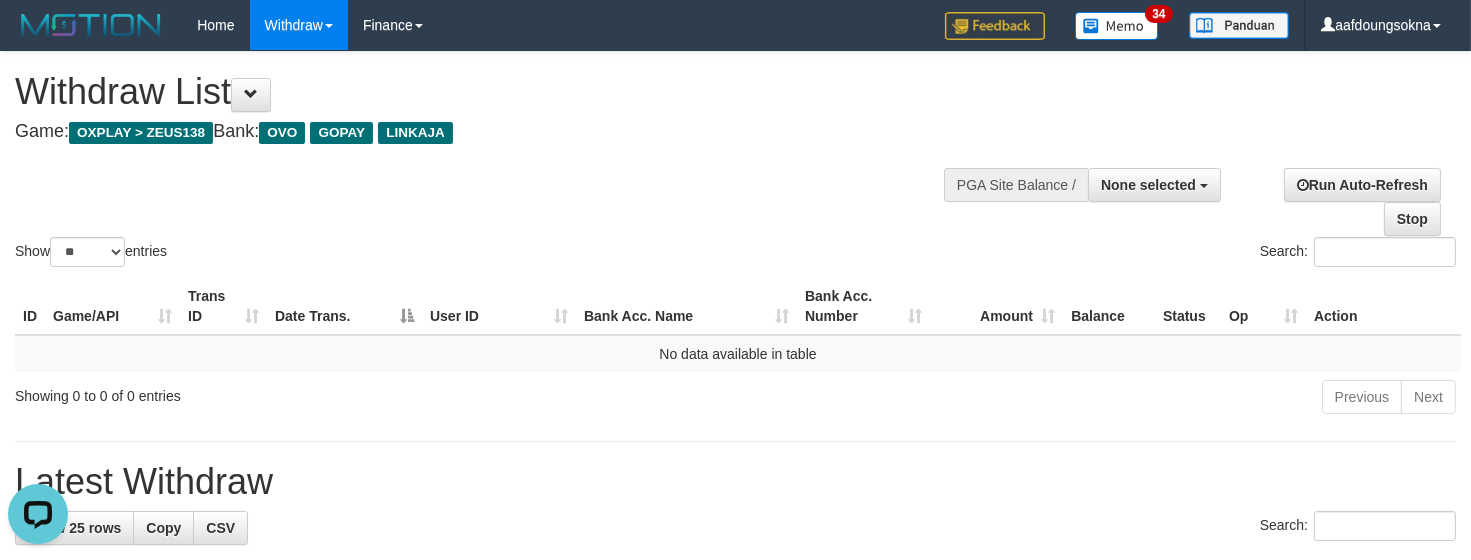scroll, scrollTop: 0, scrollLeft: 0, axis: both 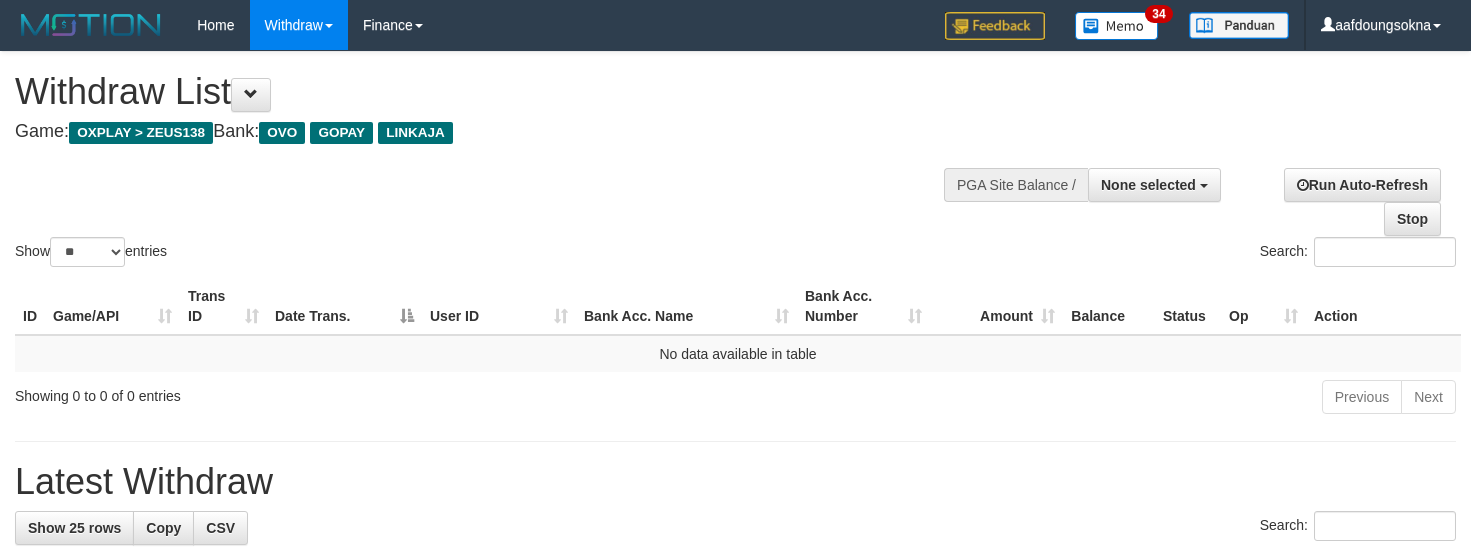 select 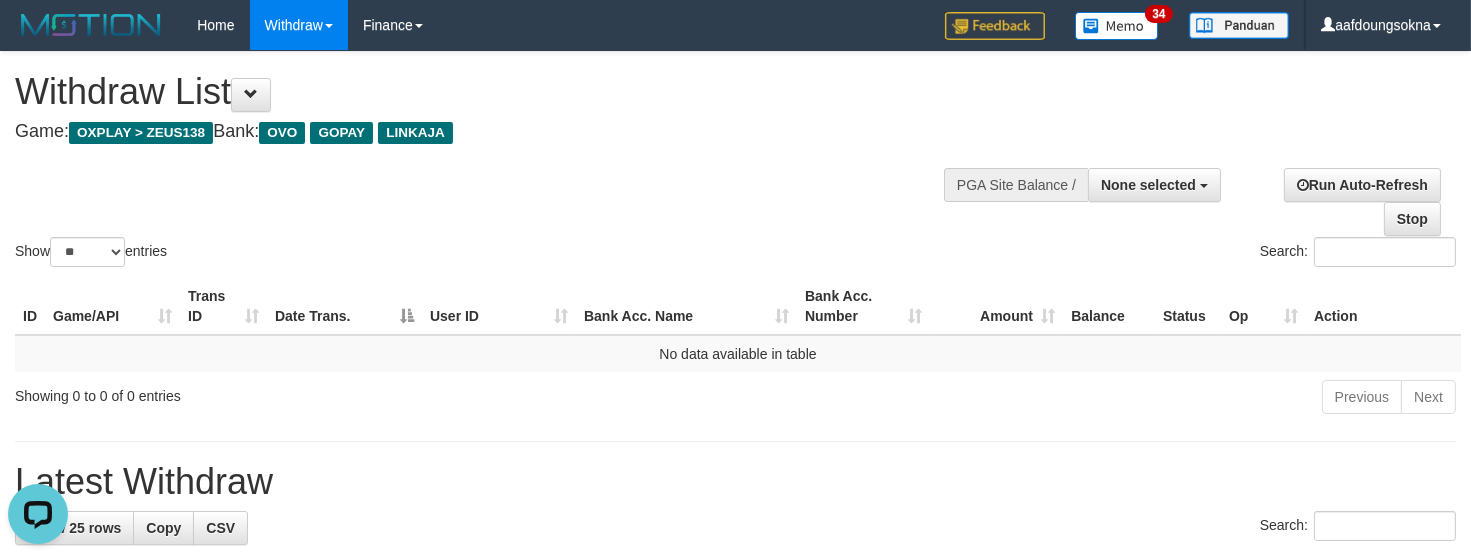 scroll, scrollTop: 0, scrollLeft: 0, axis: both 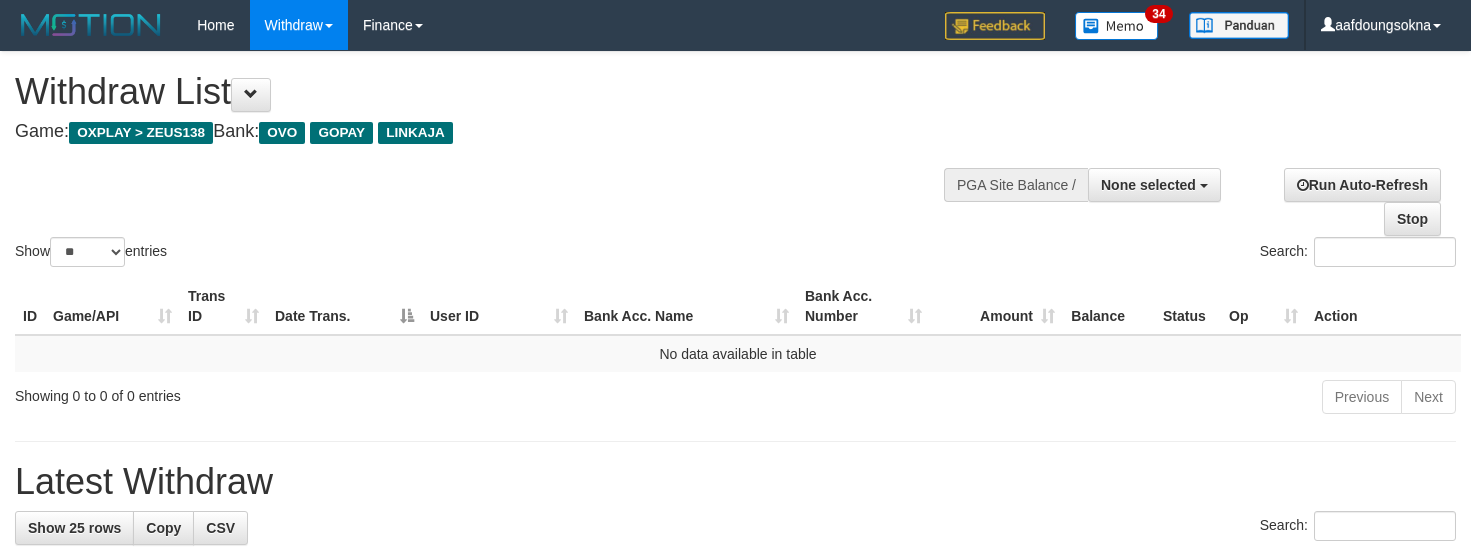 select 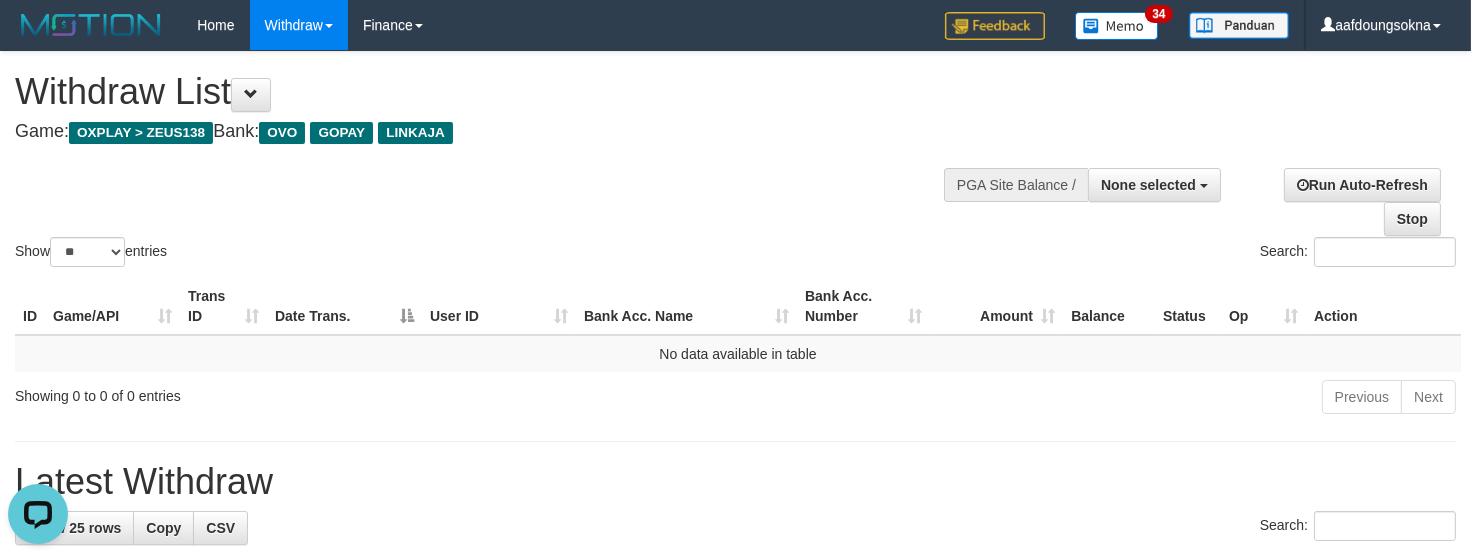 scroll, scrollTop: 0, scrollLeft: 0, axis: both 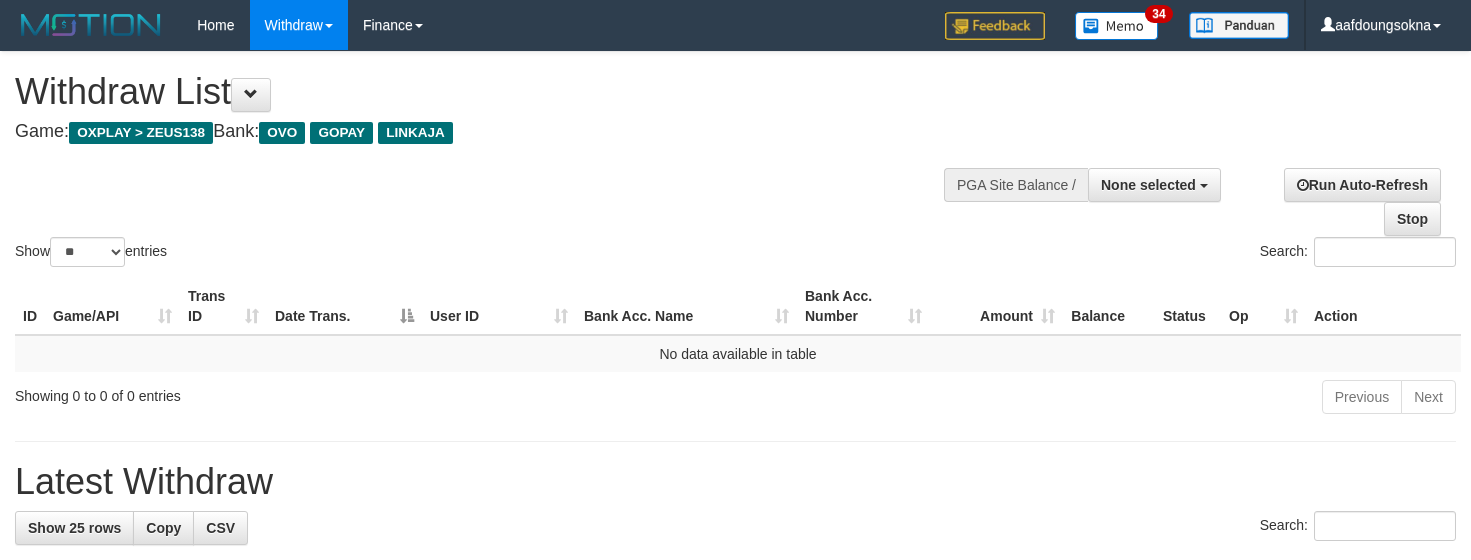 select 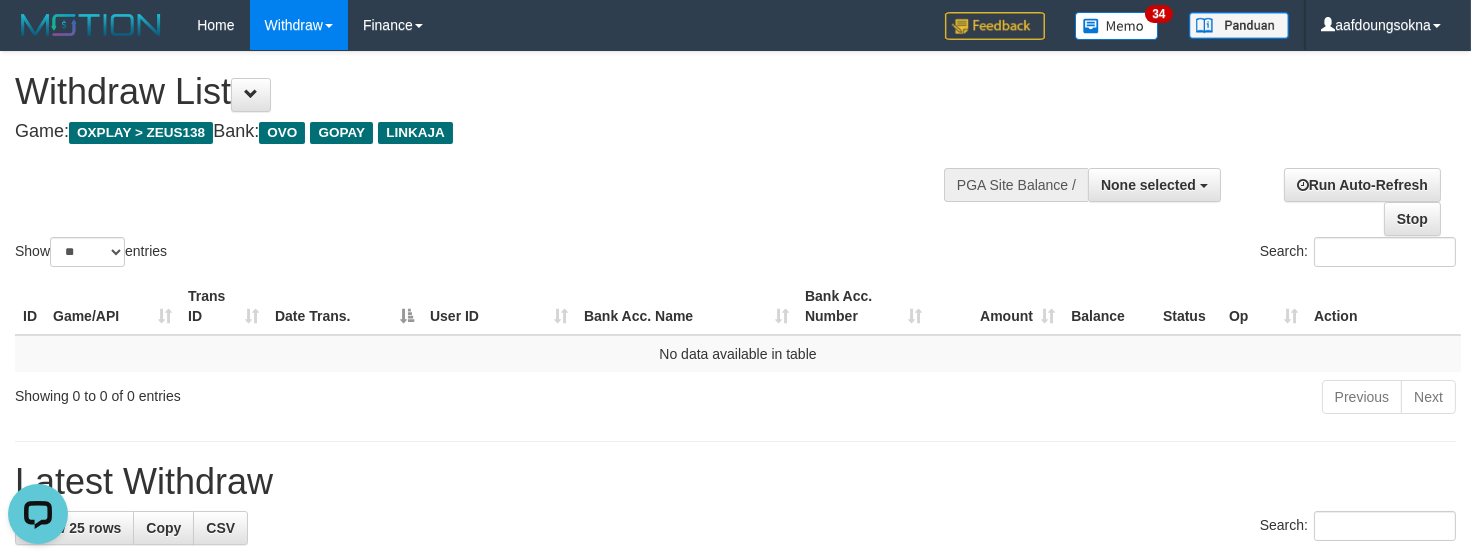 scroll, scrollTop: 0, scrollLeft: 0, axis: both 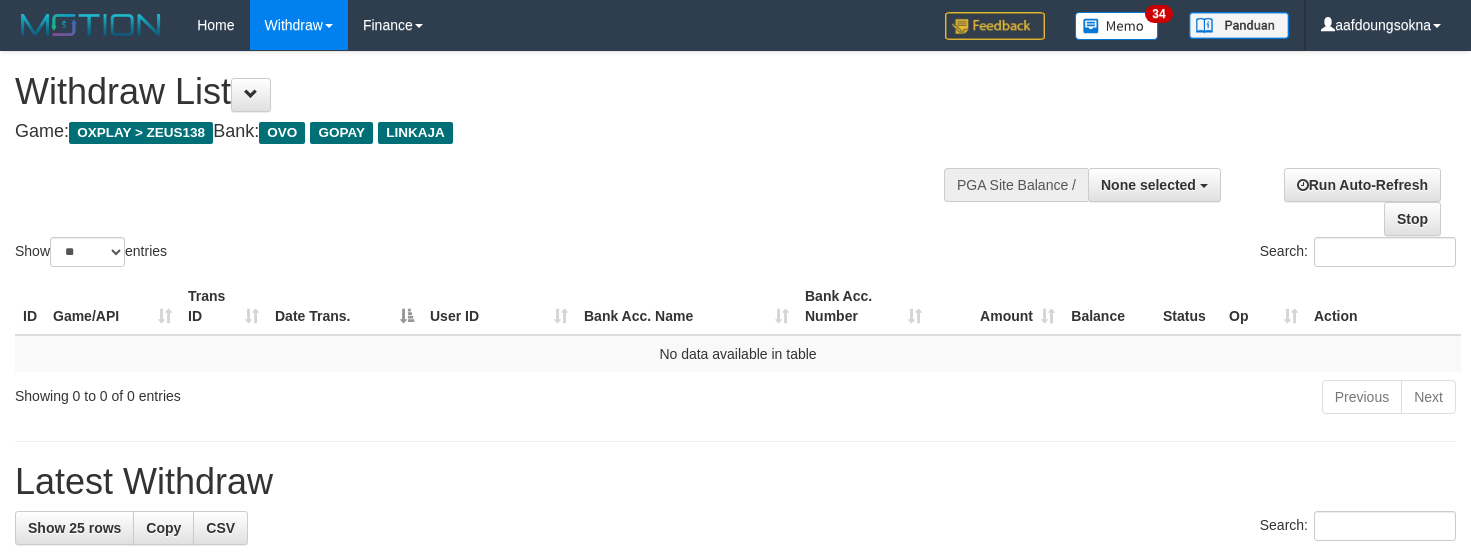 select 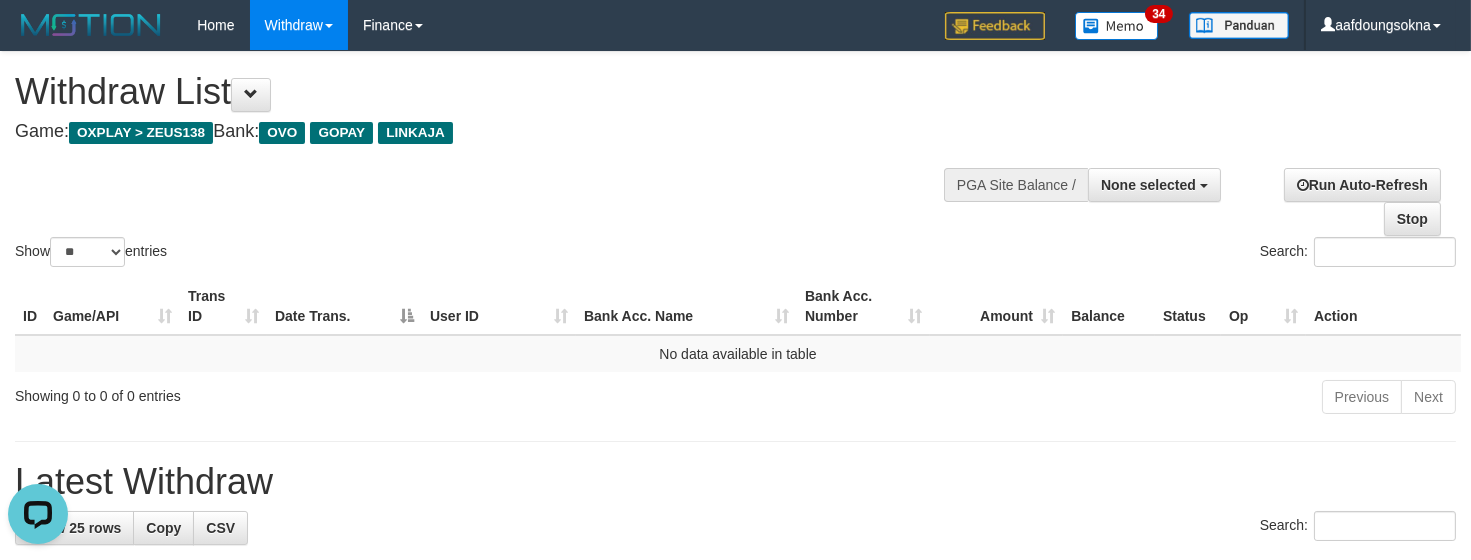 scroll, scrollTop: 0, scrollLeft: 0, axis: both 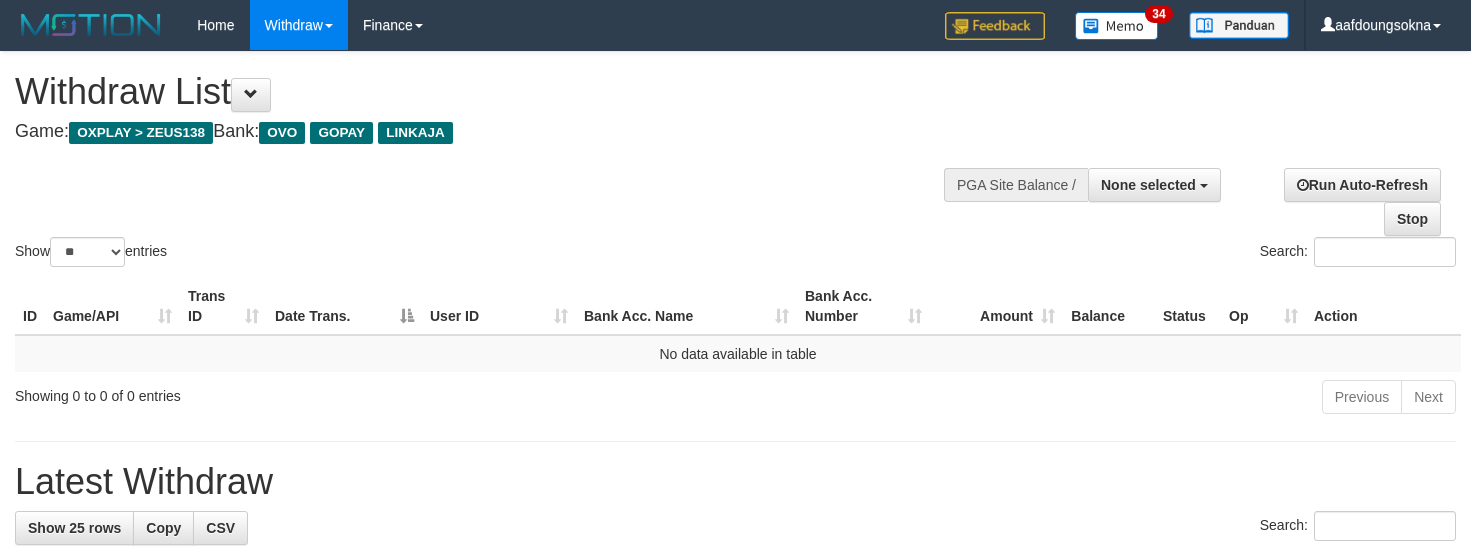 select 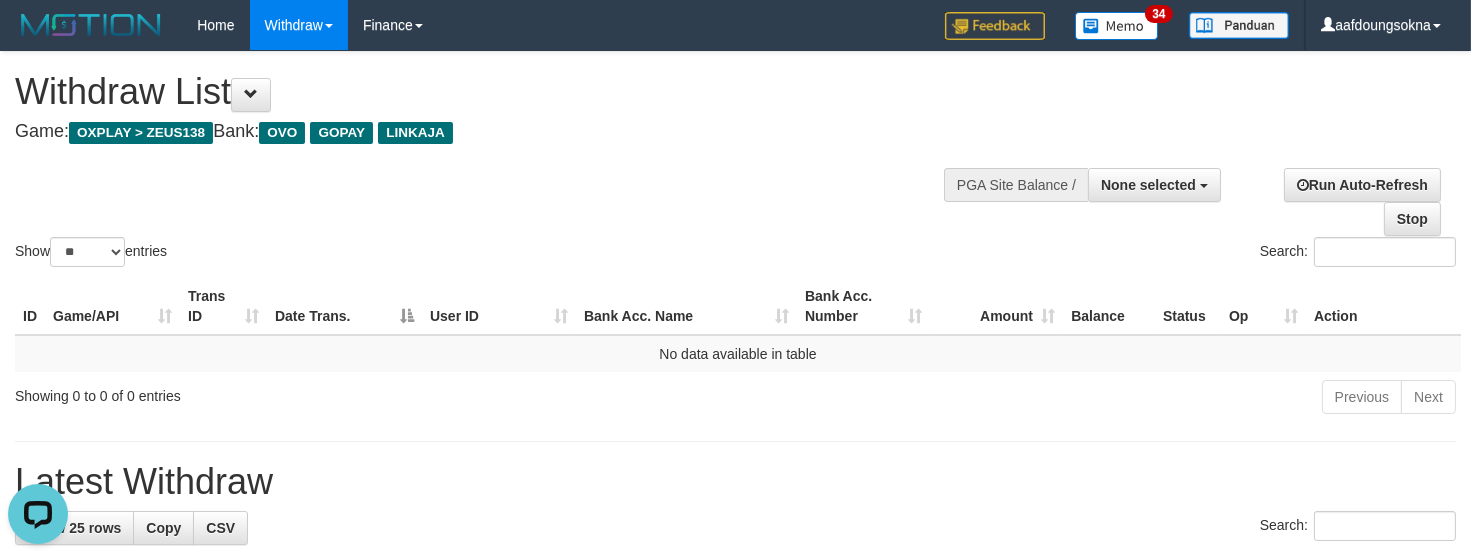 scroll, scrollTop: 0, scrollLeft: 0, axis: both 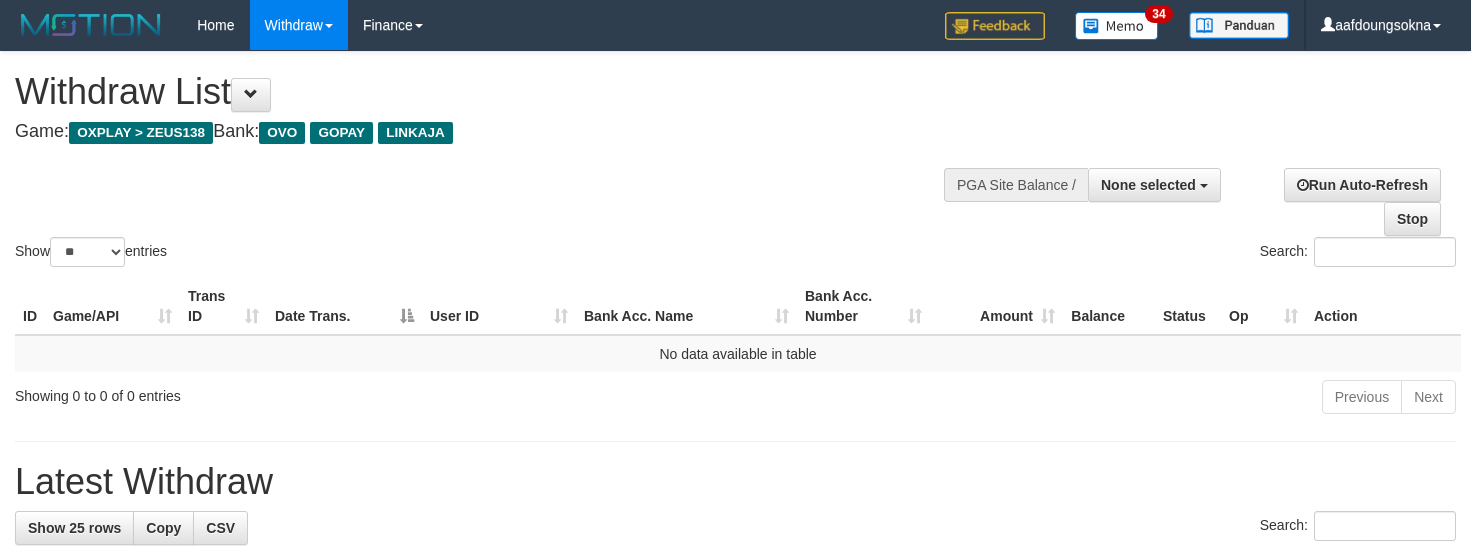 select 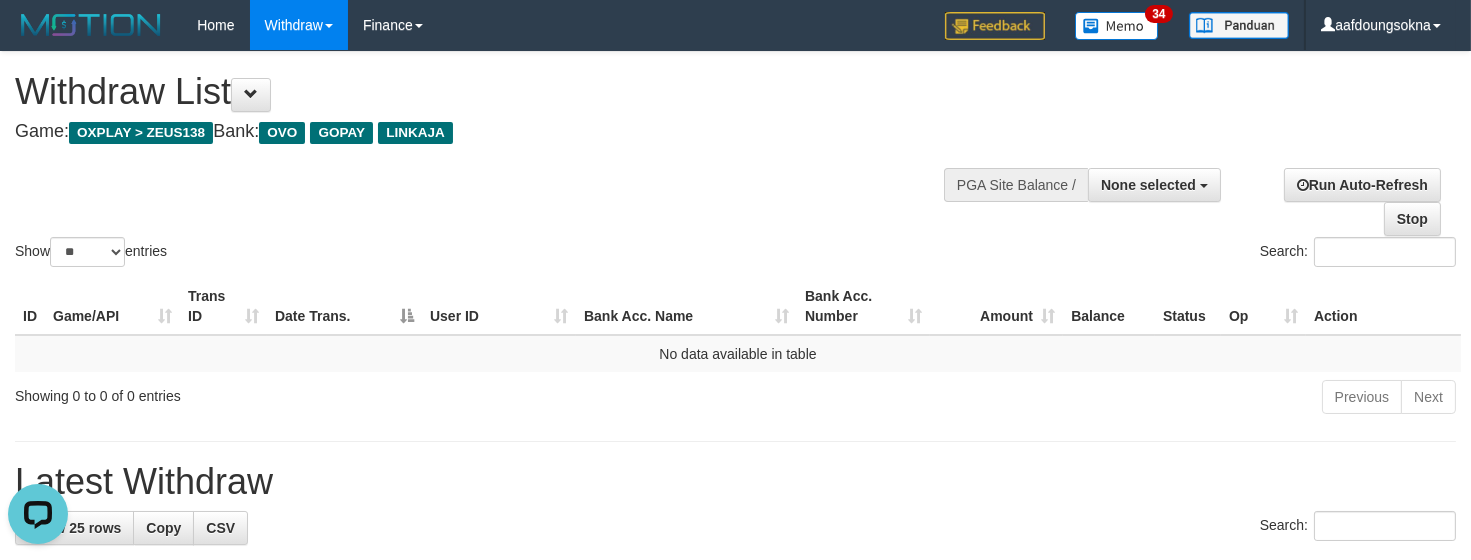 scroll, scrollTop: 0, scrollLeft: 0, axis: both 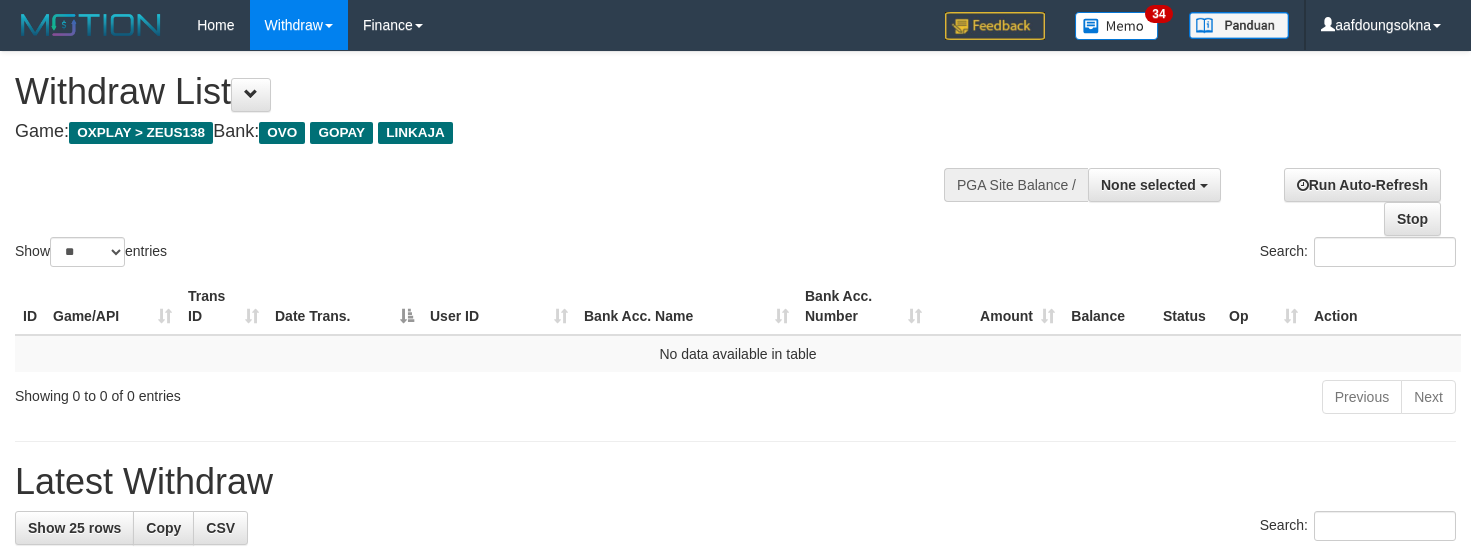 select 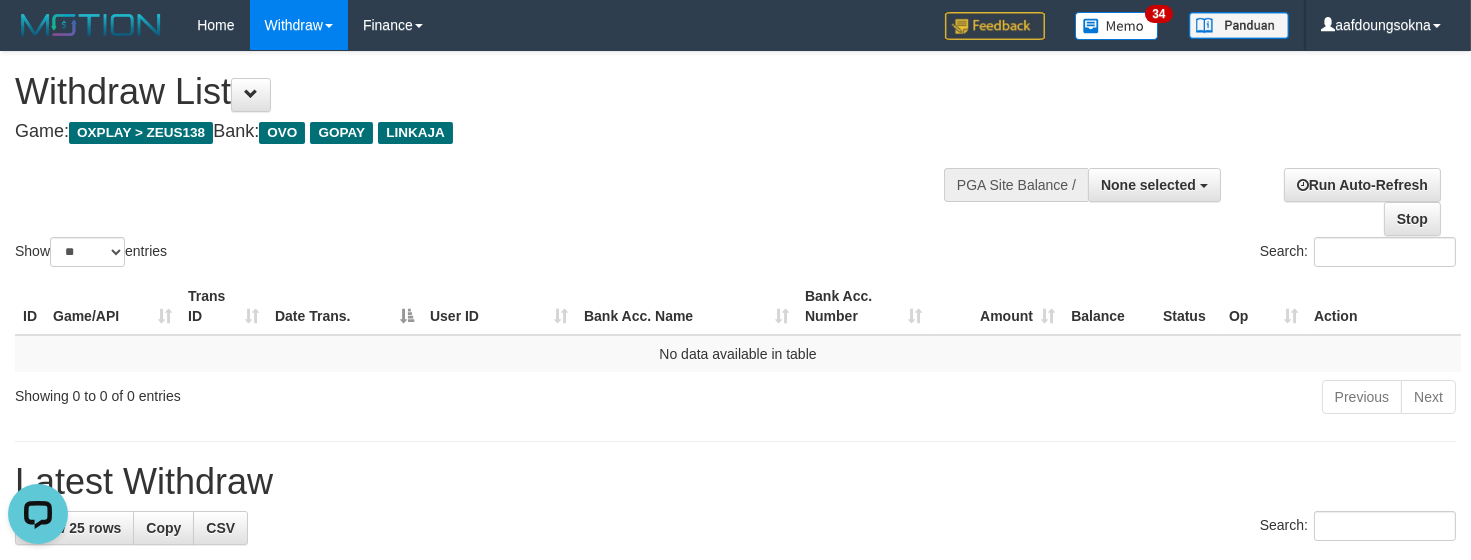 scroll, scrollTop: 0, scrollLeft: 0, axis: both 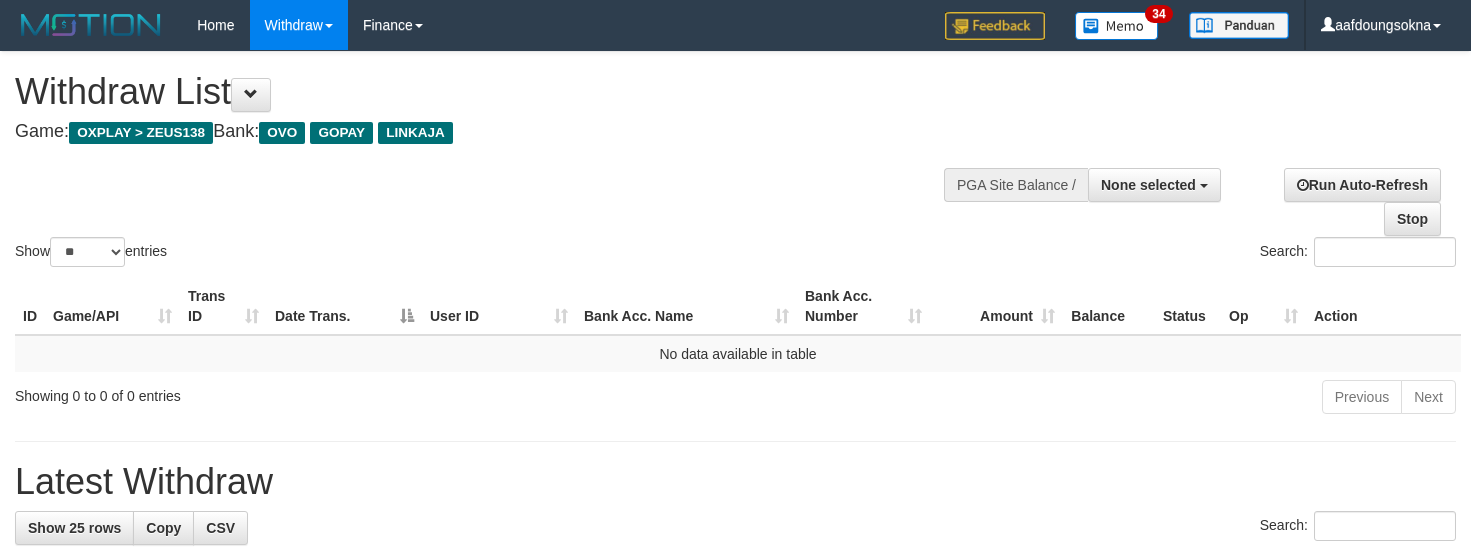select 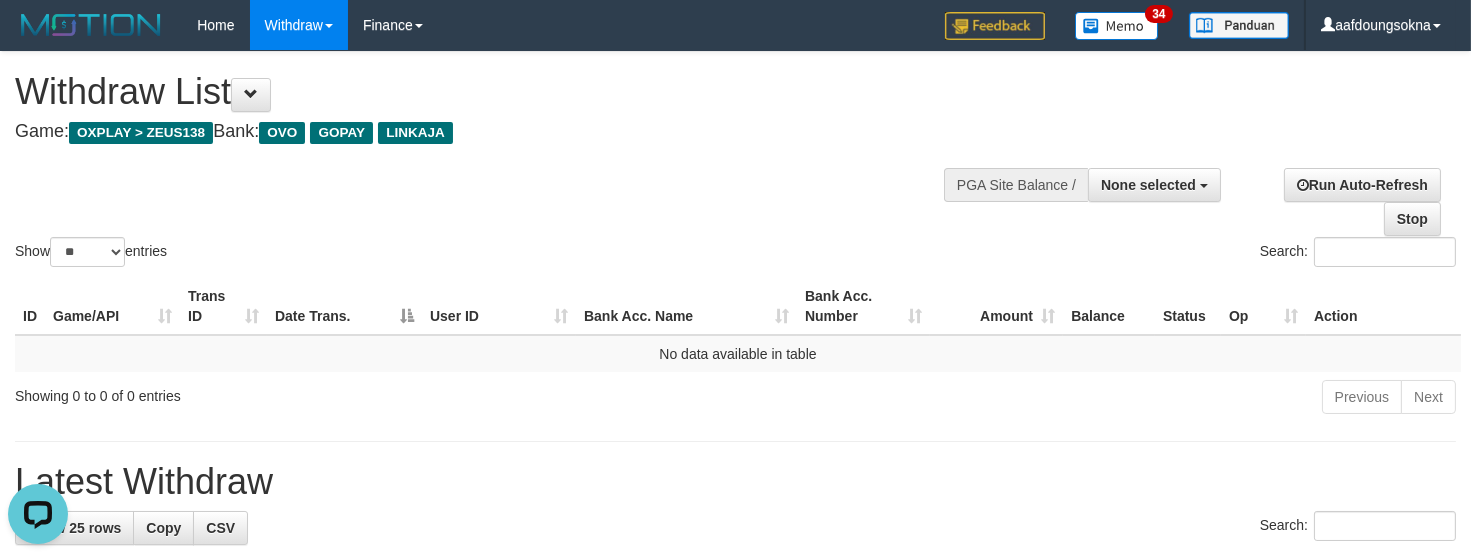 scroll, scrollTop: 0, scrollLeft: 0, axis: both 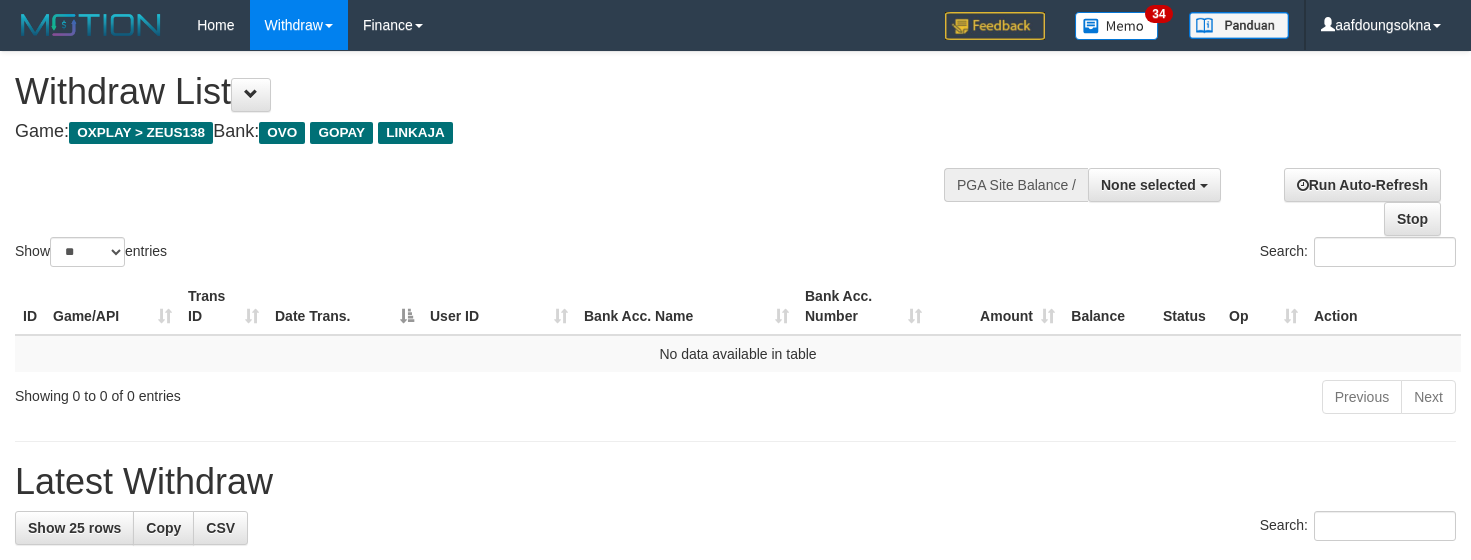 select 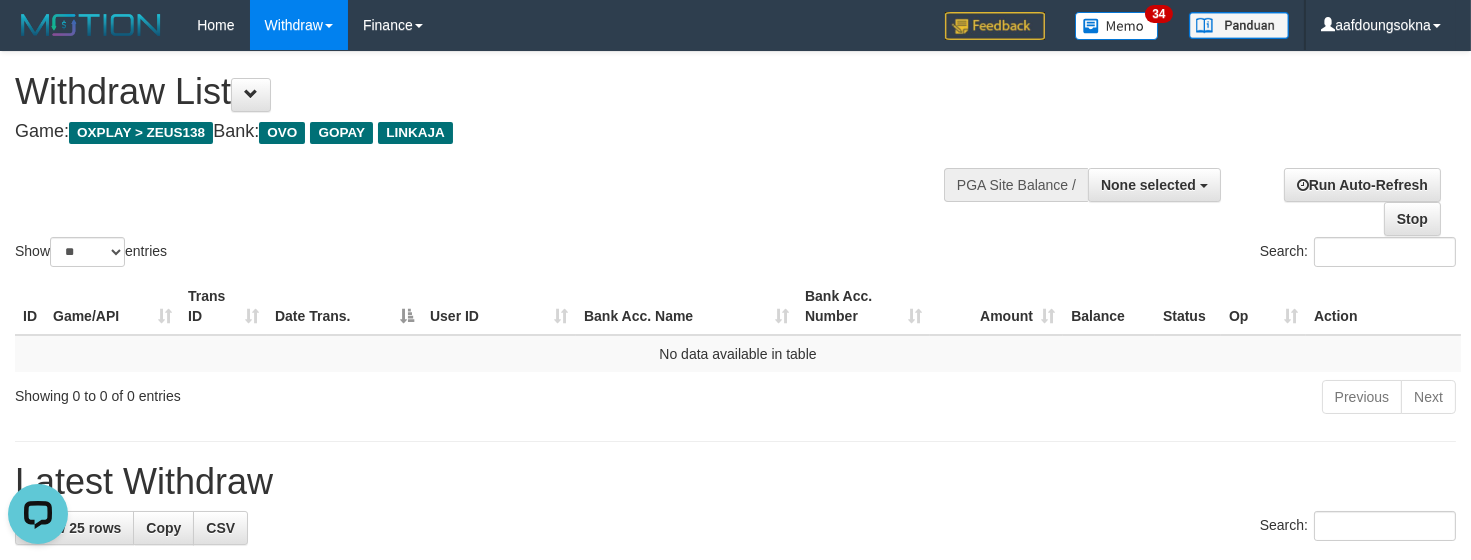 scroll, scrollTop: 0, scrollLeft: 0, axis: both 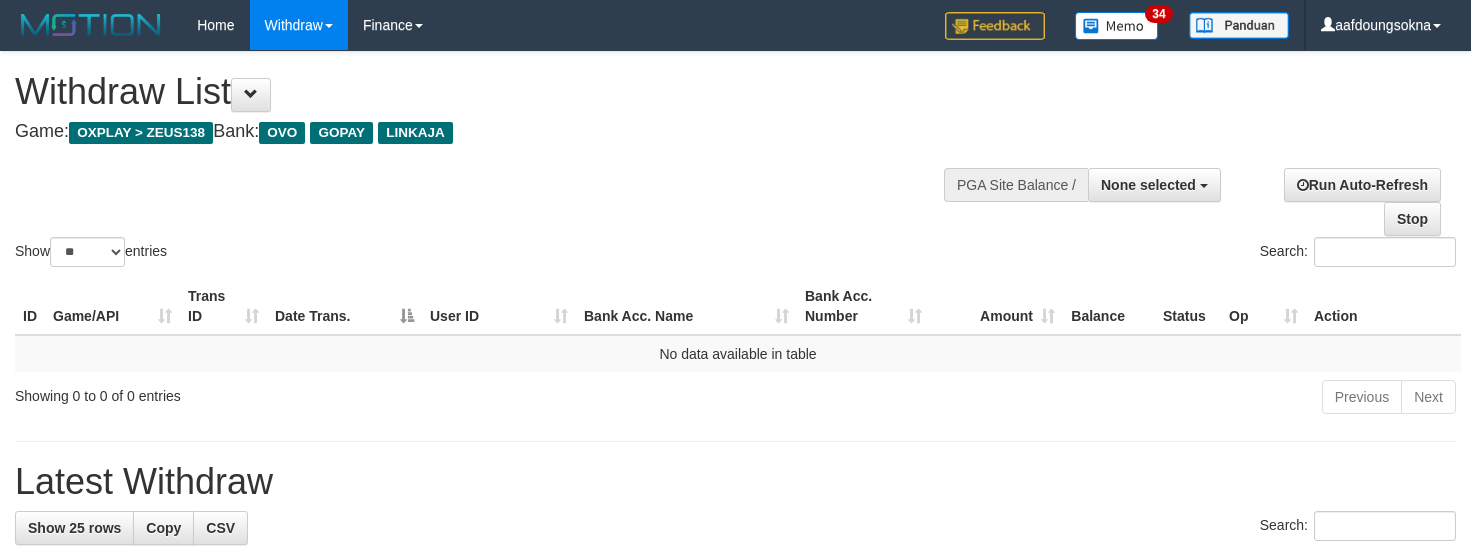 select 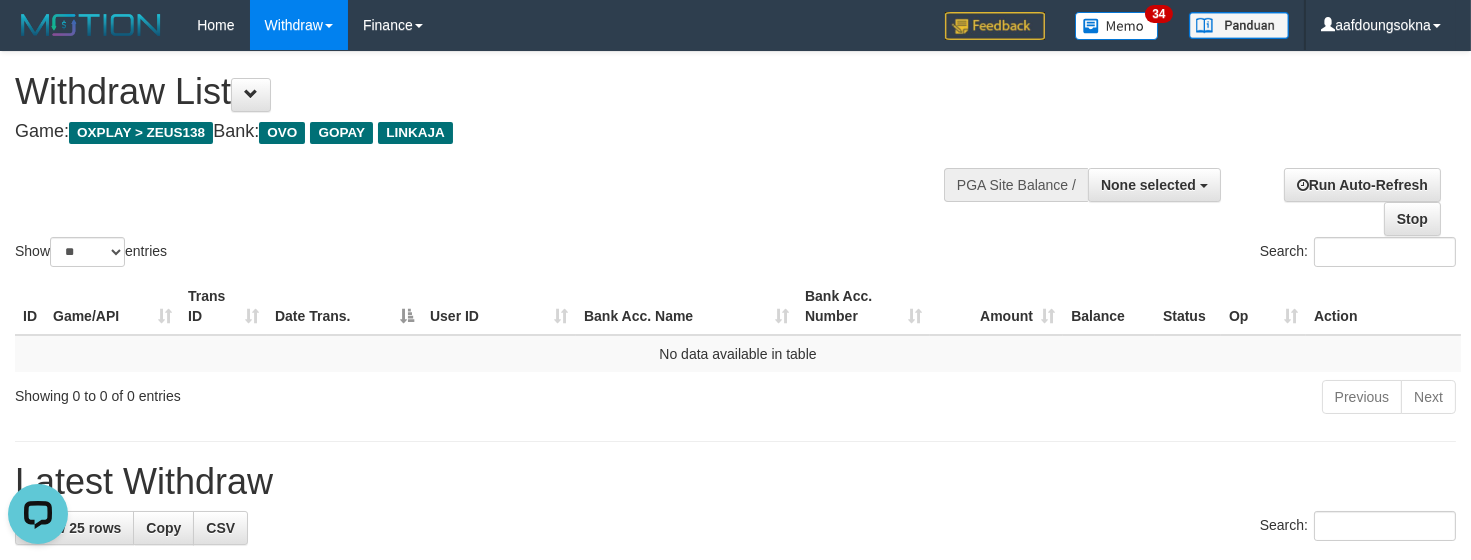 scroll, scrollTop: 0, scrollLeft: 0, axis: both 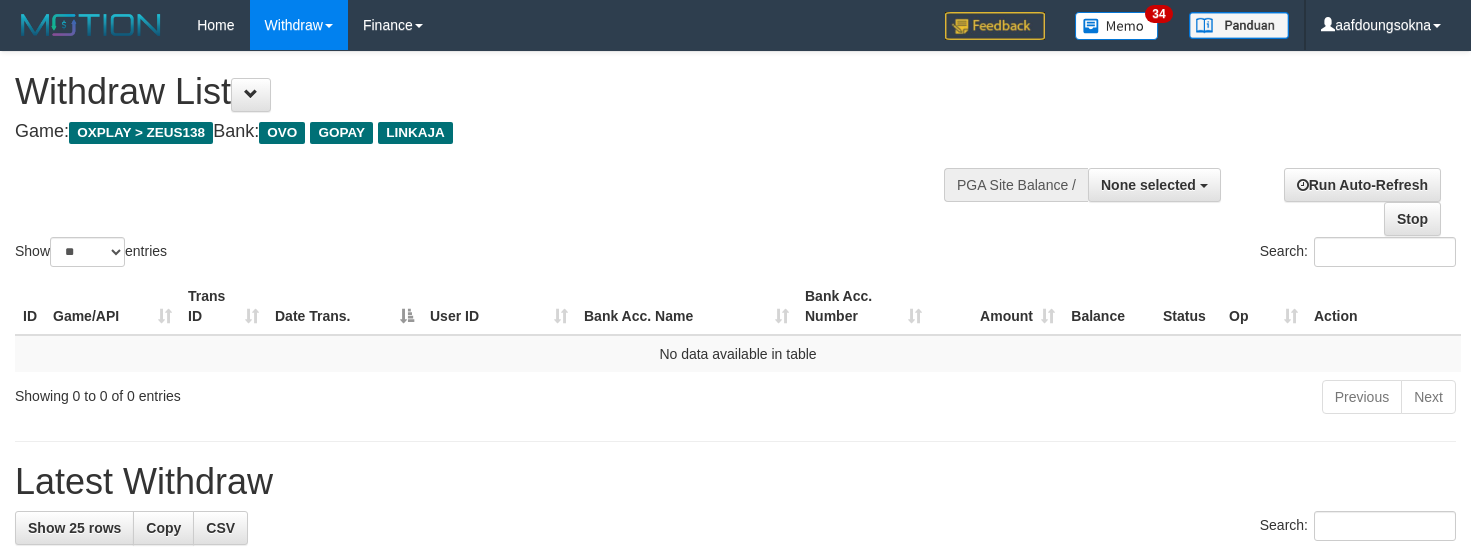 select 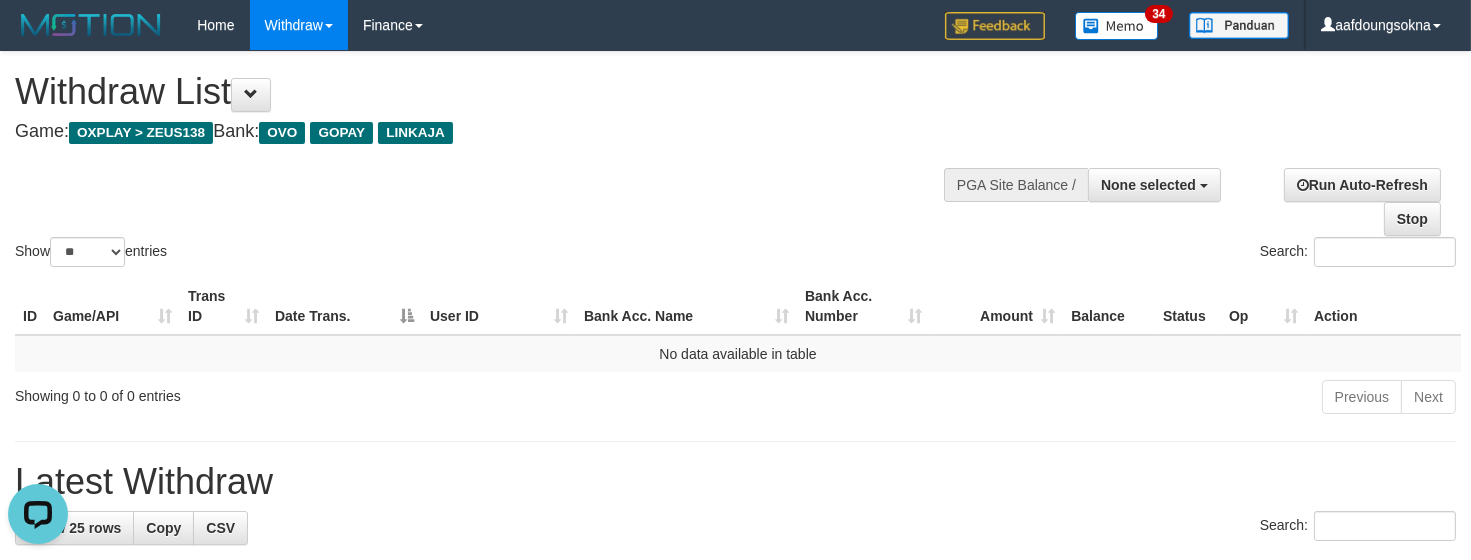 scroll, scrollTop: 0, scrollLeft: 0, axis: both 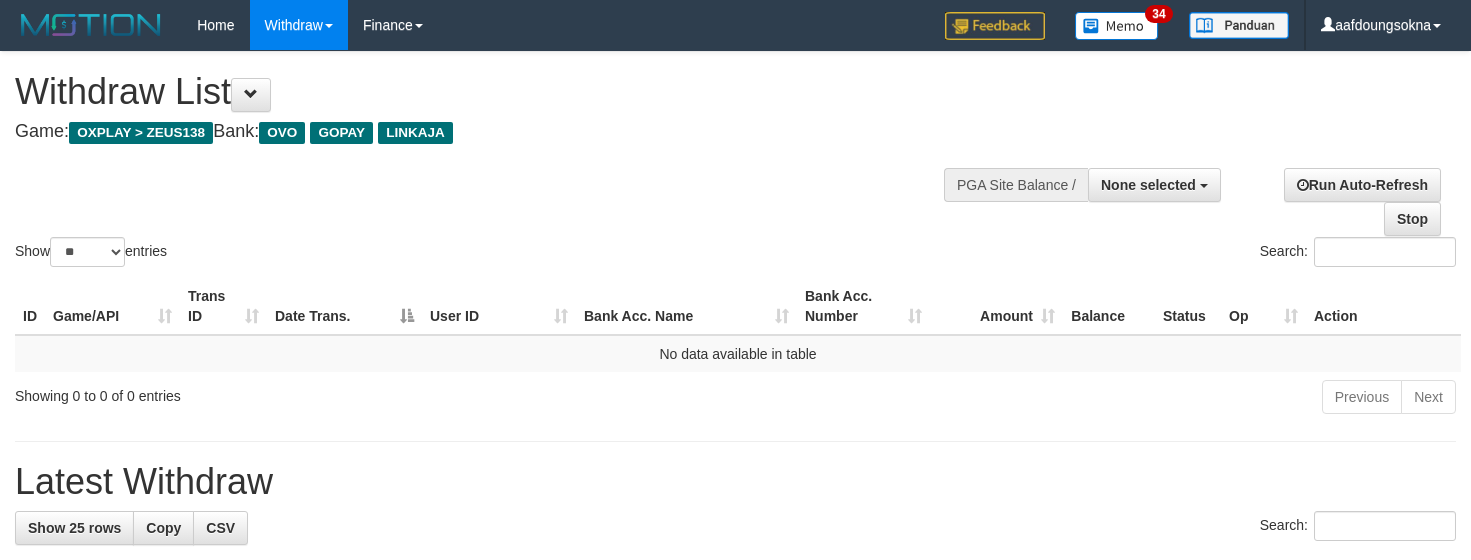 select 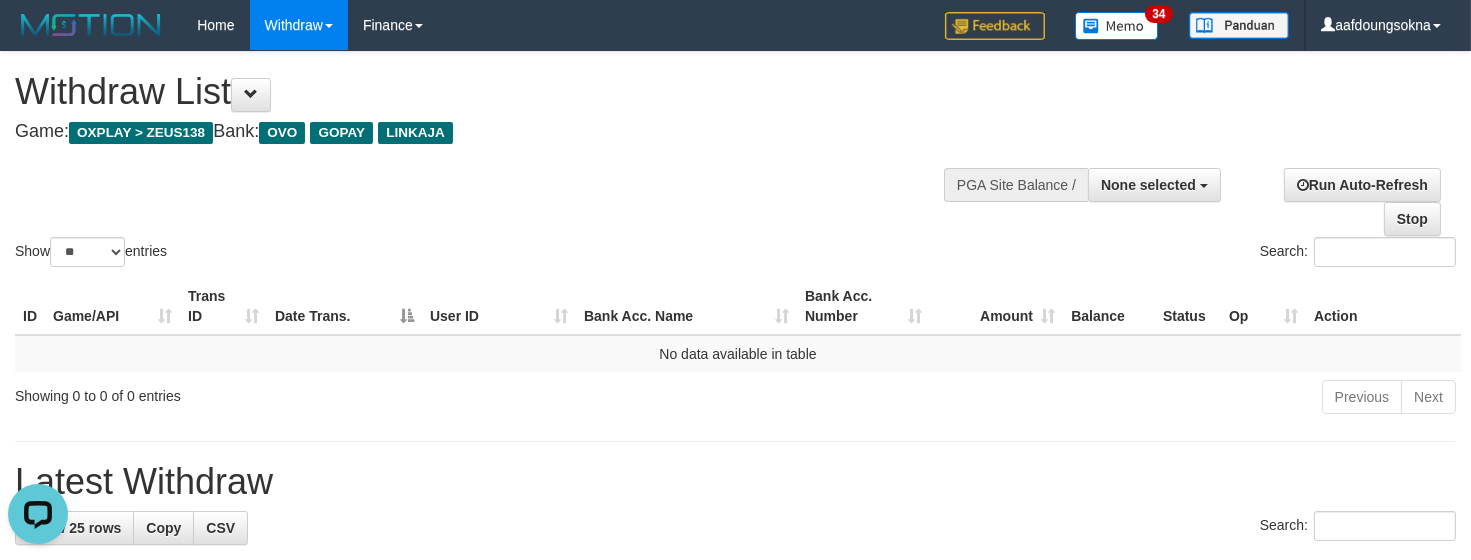 scroll, scrollTop: 0, scrollLeft: 0, axis: both 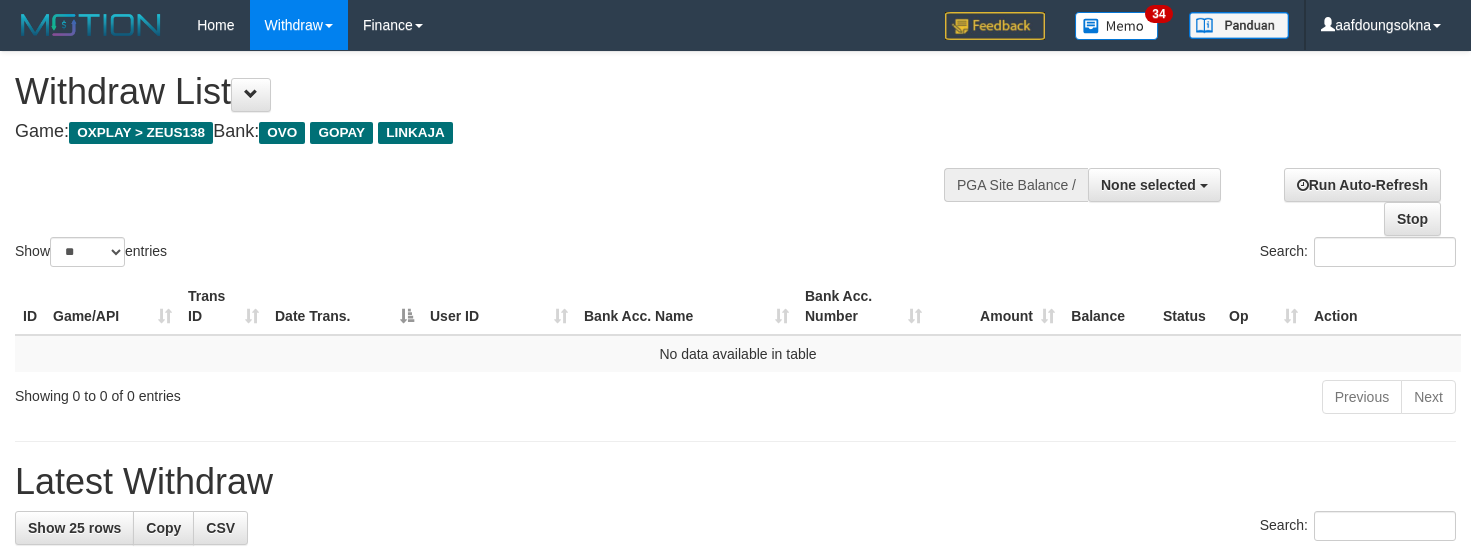 select 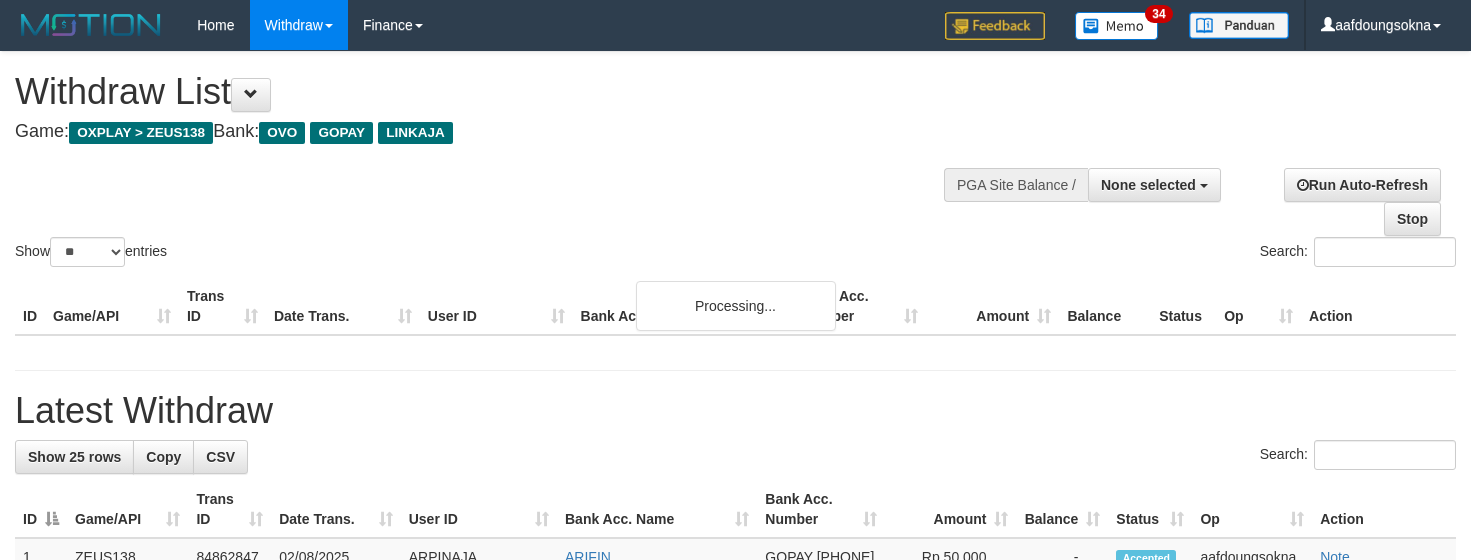 select 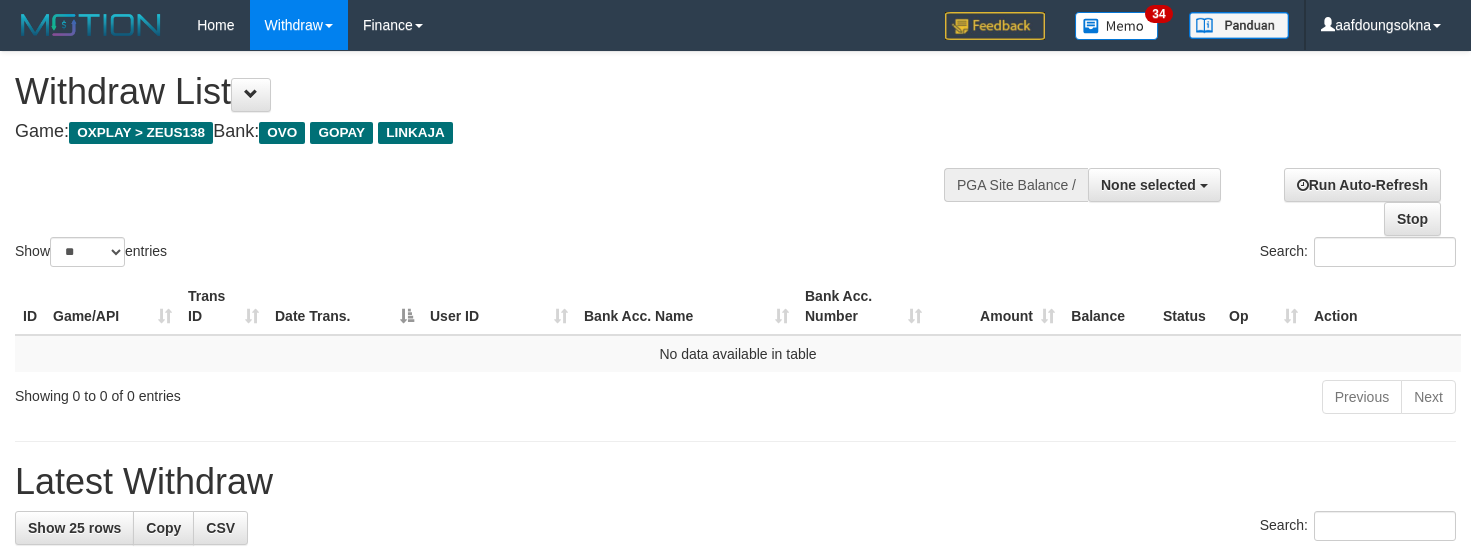 select 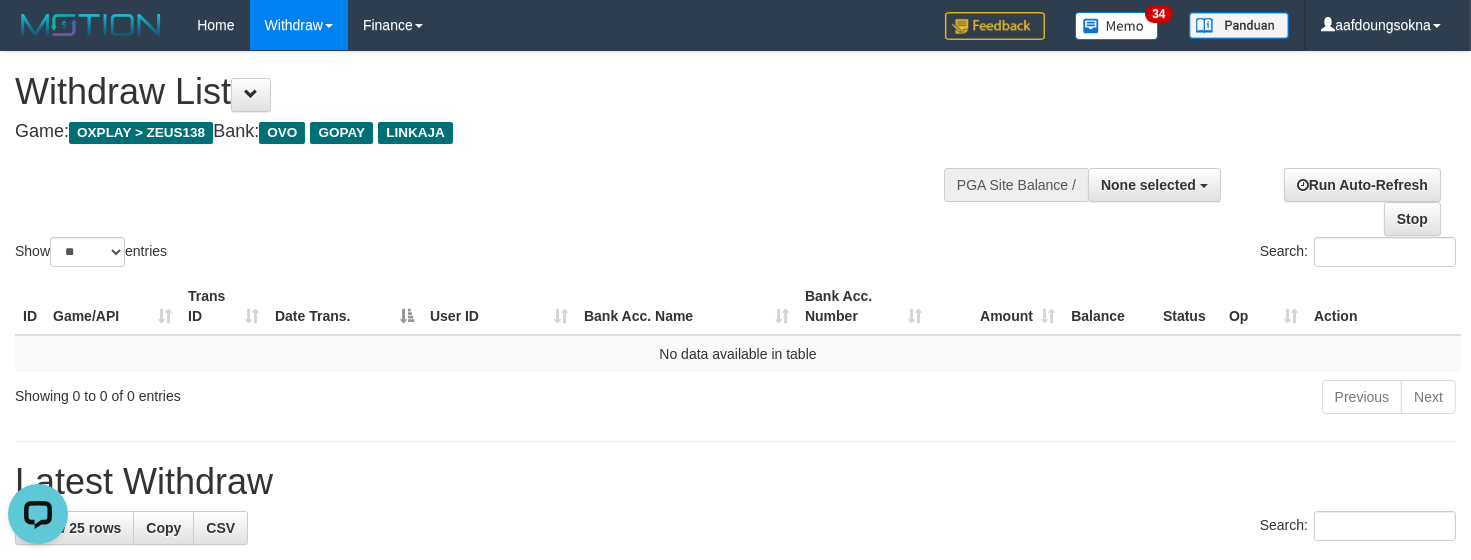 scroll, scrollTop: 0, scrollLeft: 0, axis: both 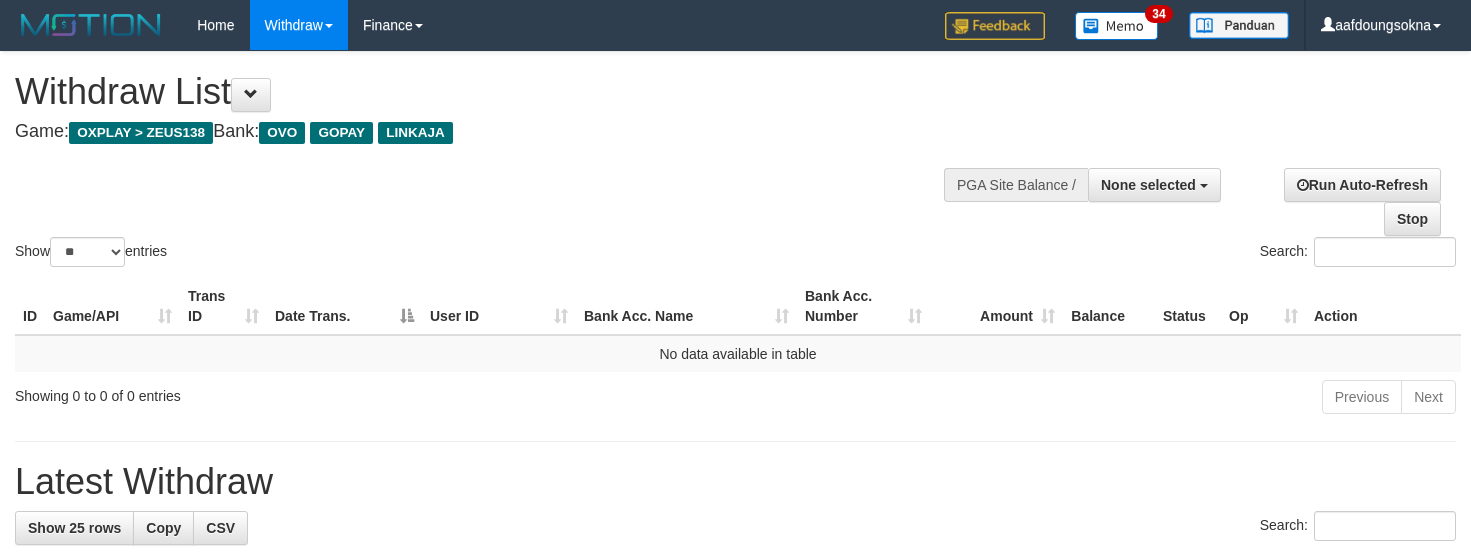 select 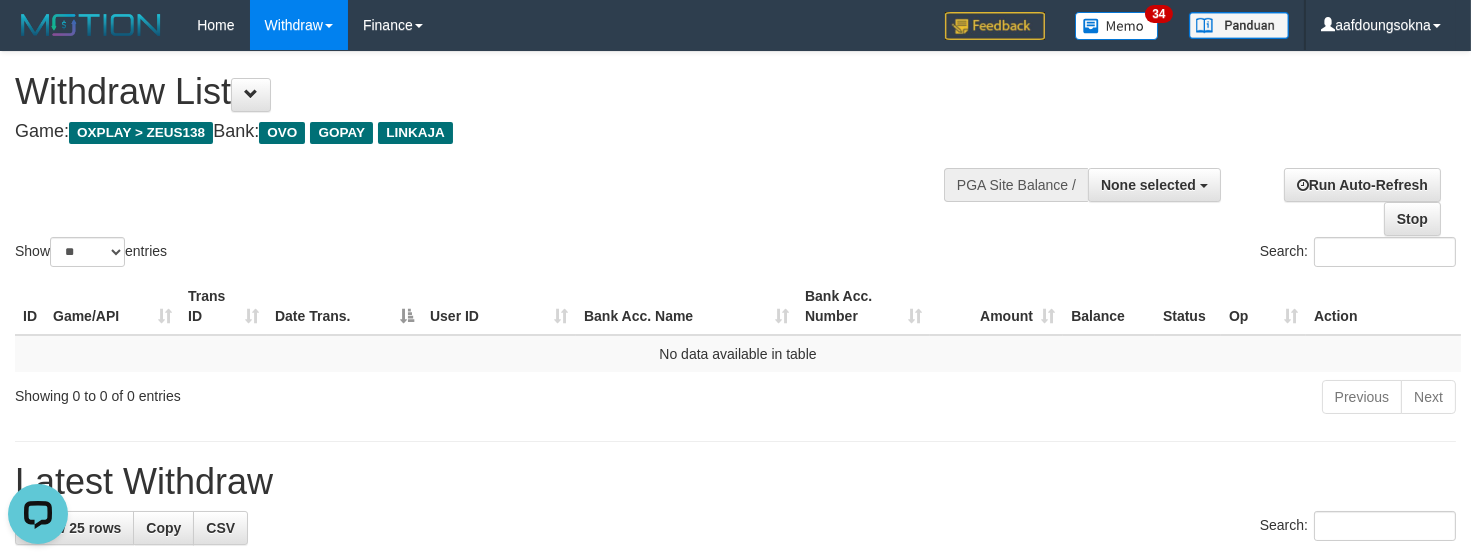 scroll, scrollTop: 0, scrollLeft: 0, axis: both 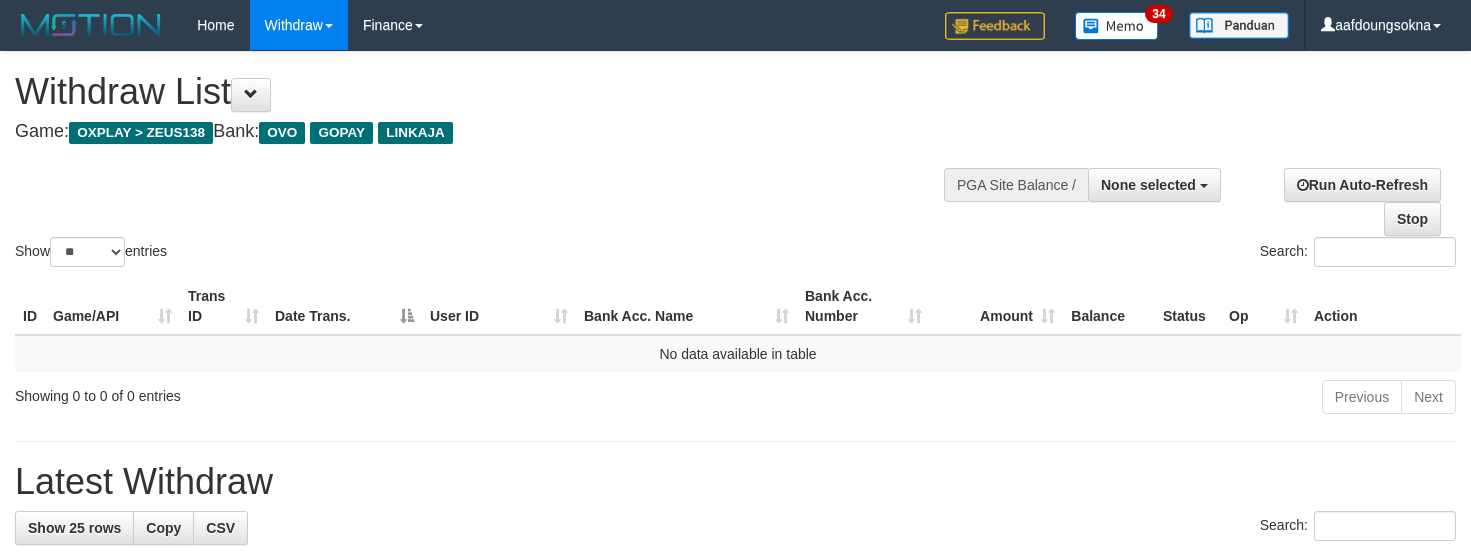 select 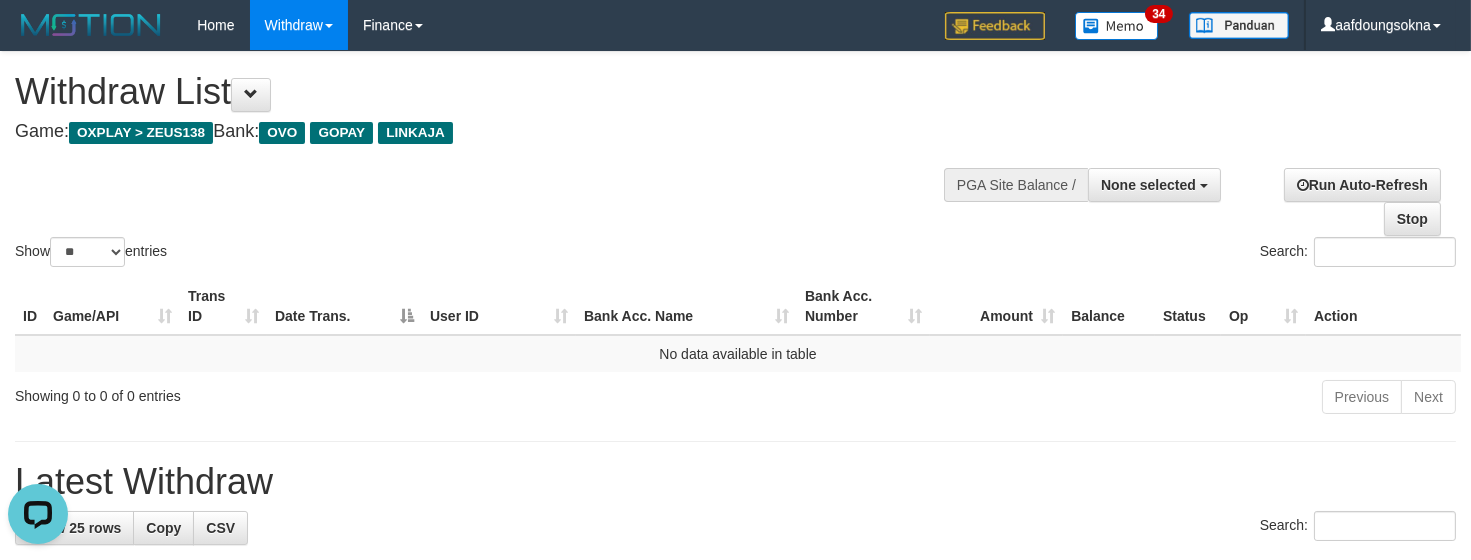 scroll, scrollTop: 0, scrollLeft: 0, axis: both 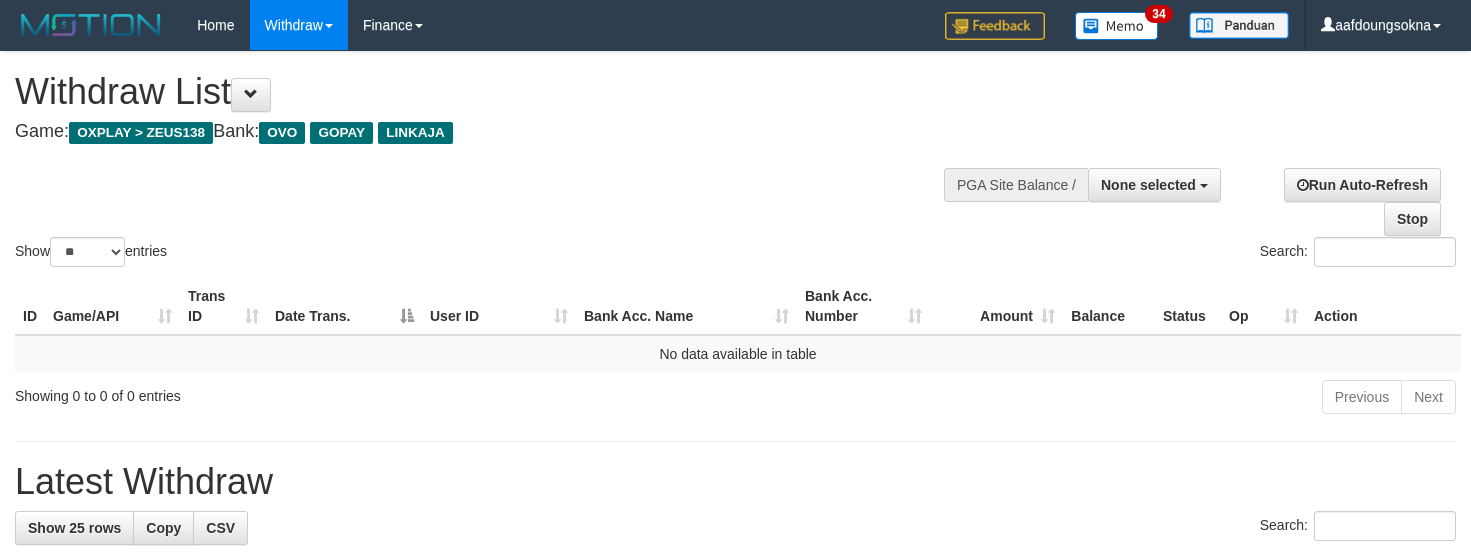 select 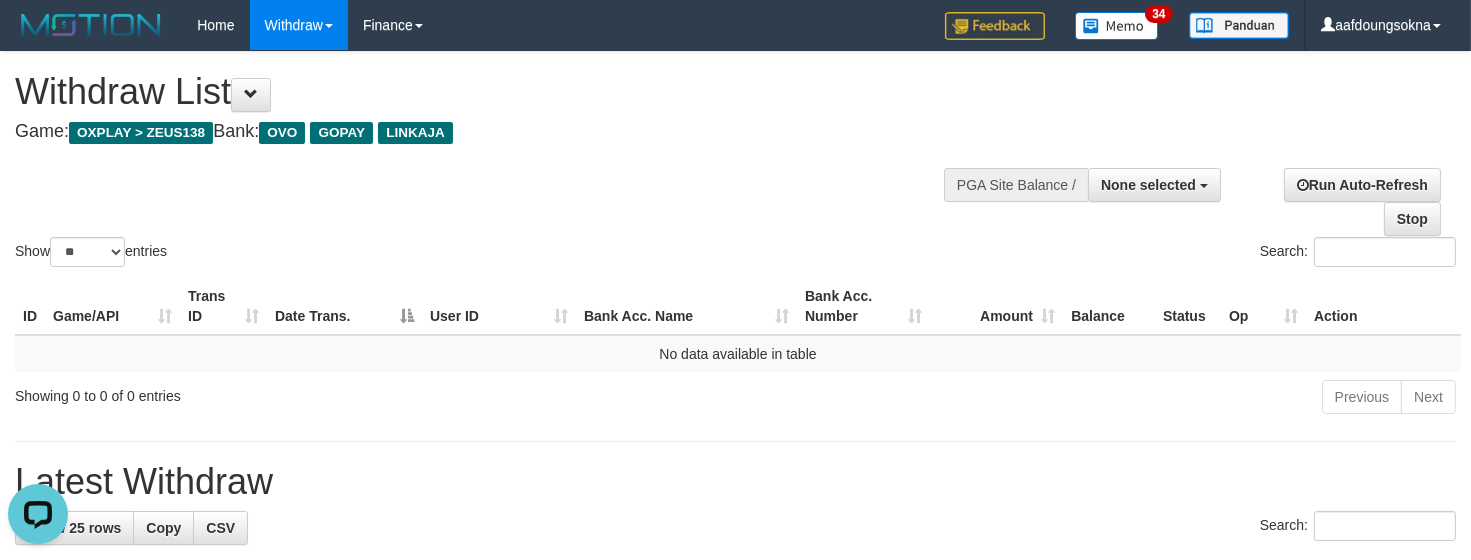 scroll, scrollTop: 0, scrollLeft: 0, axis: both 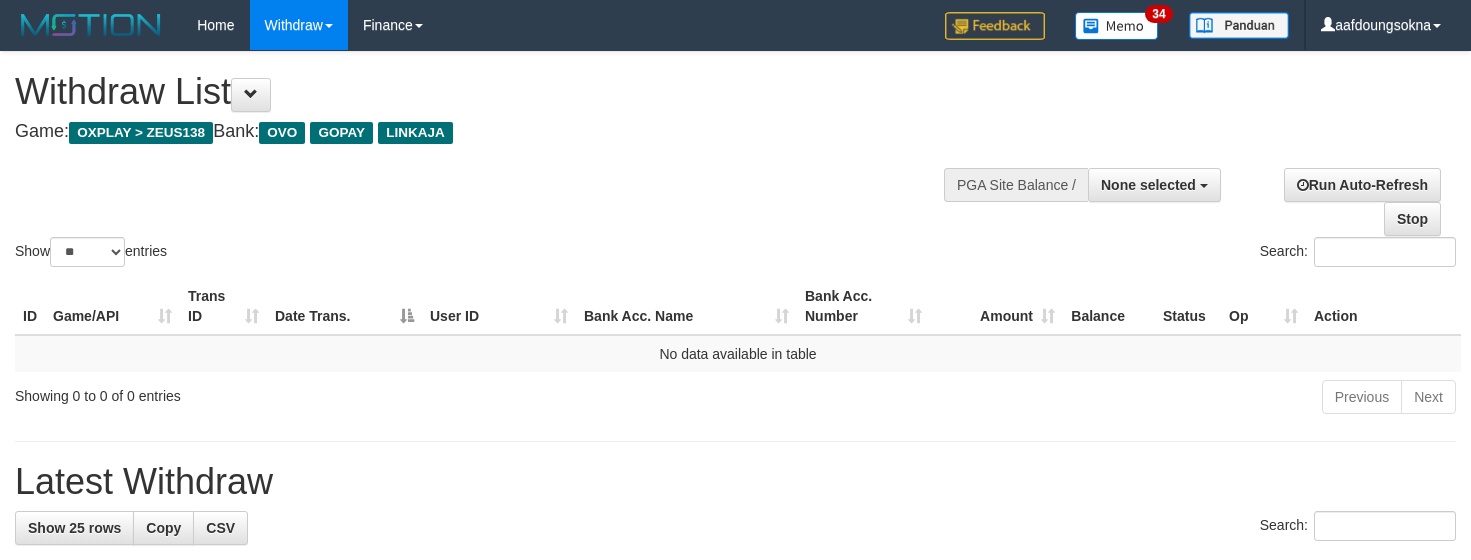 select 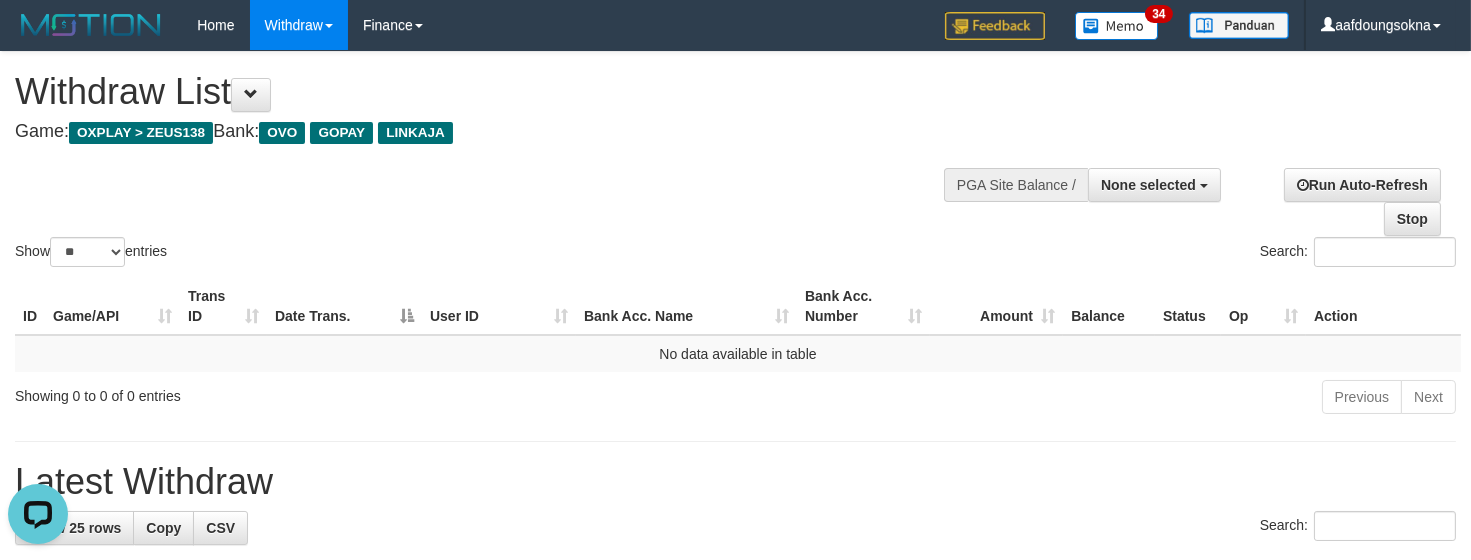 scroll, scrollTop: 0, scrollLeft: 0, axis: both 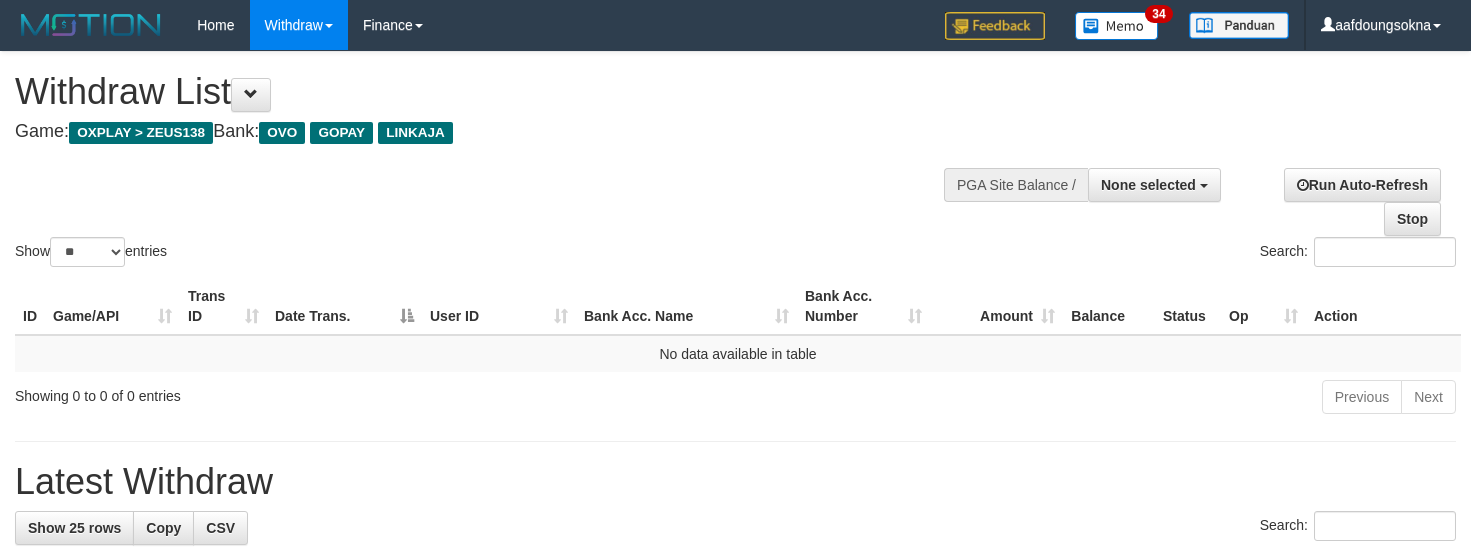 select 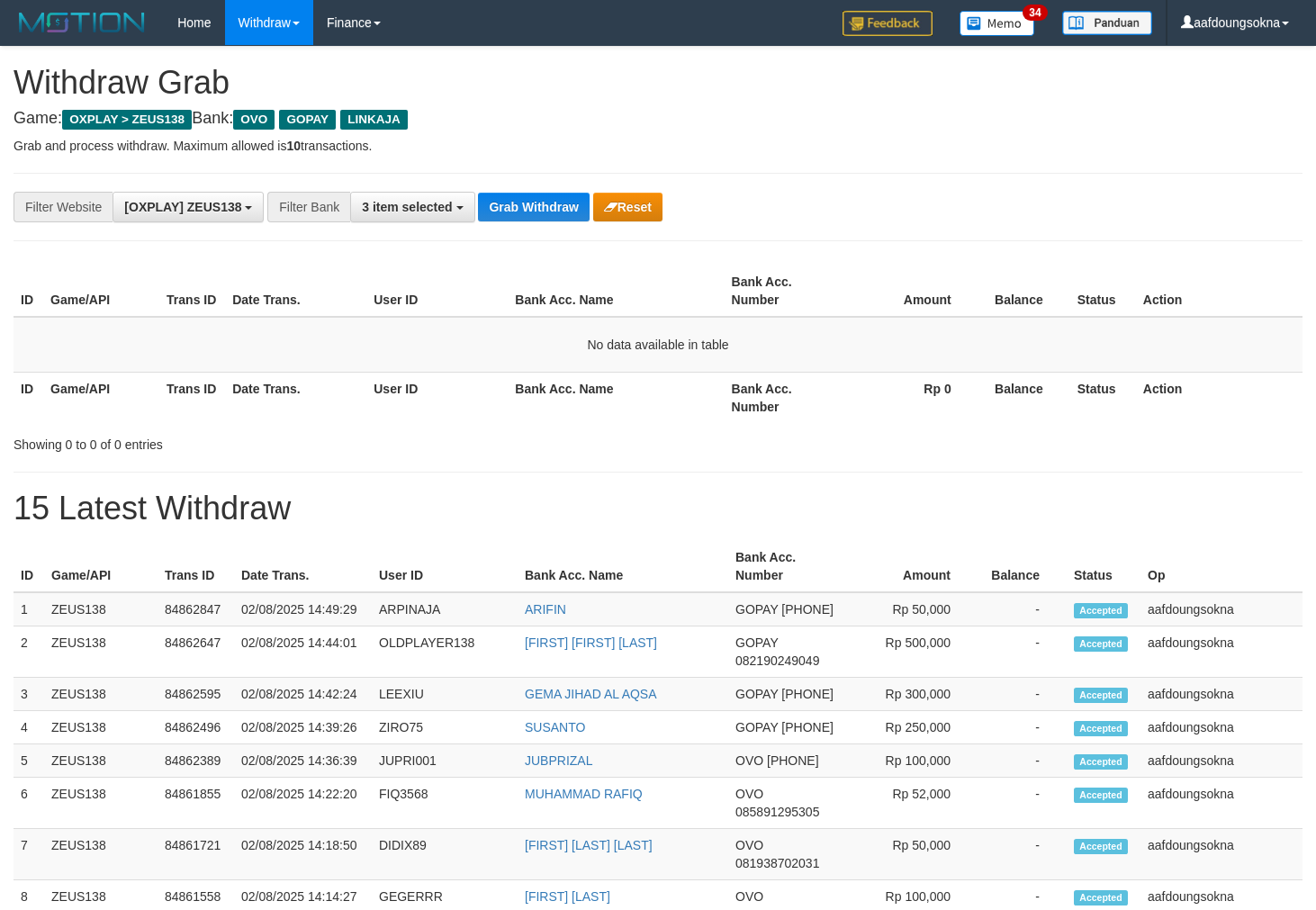 scroll, scrollTop: 0, scrollLeft: 0, axis: both 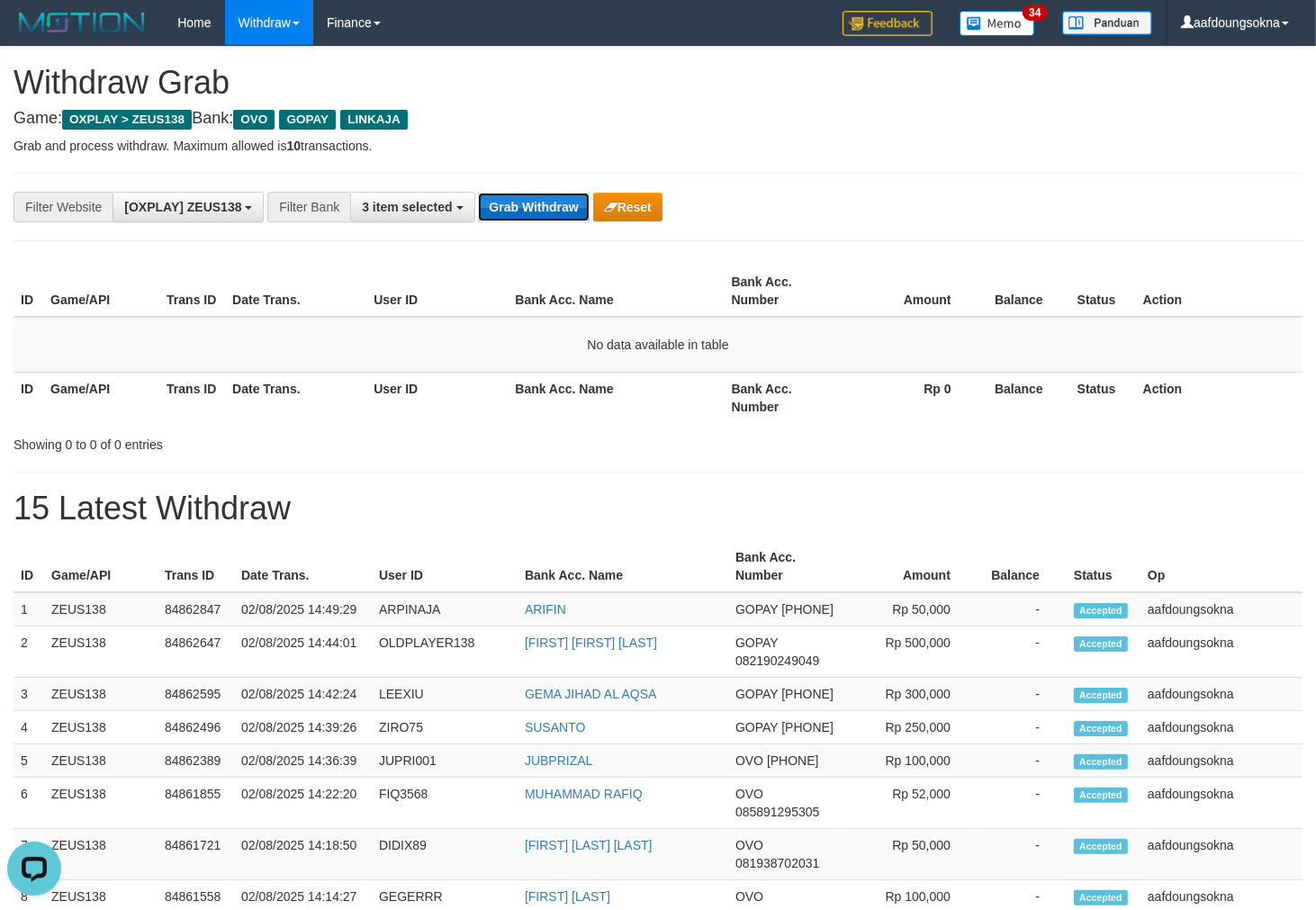 click on "Grab Withdraw" at bounding box center (533, 207) 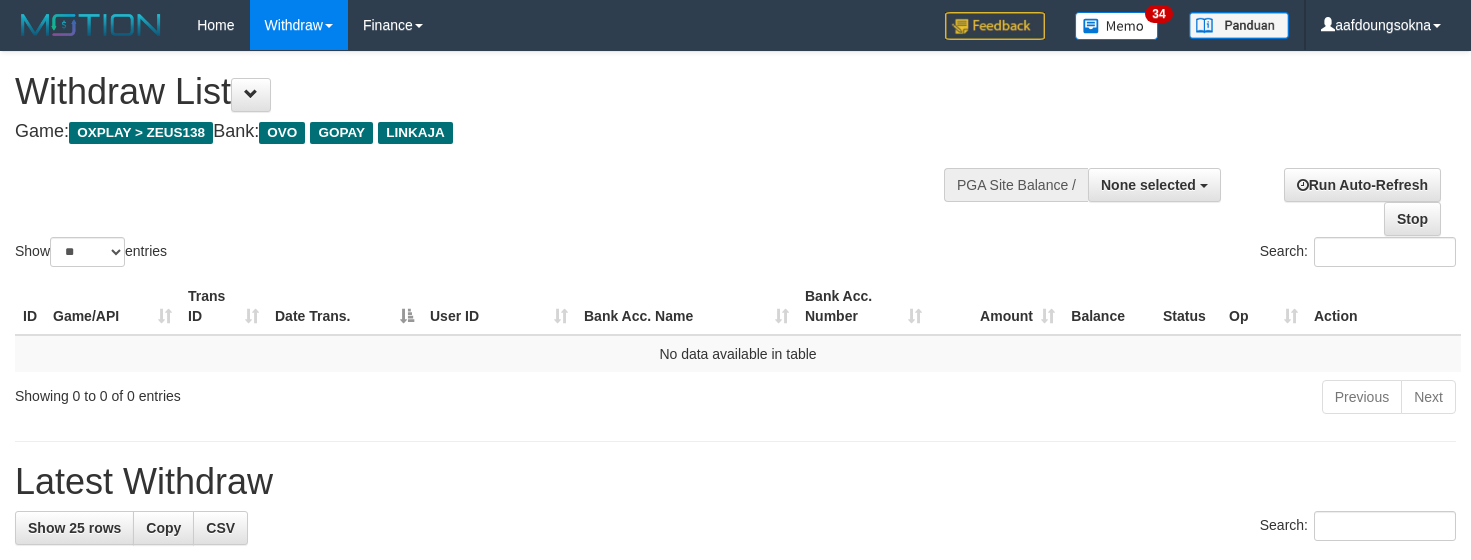 select 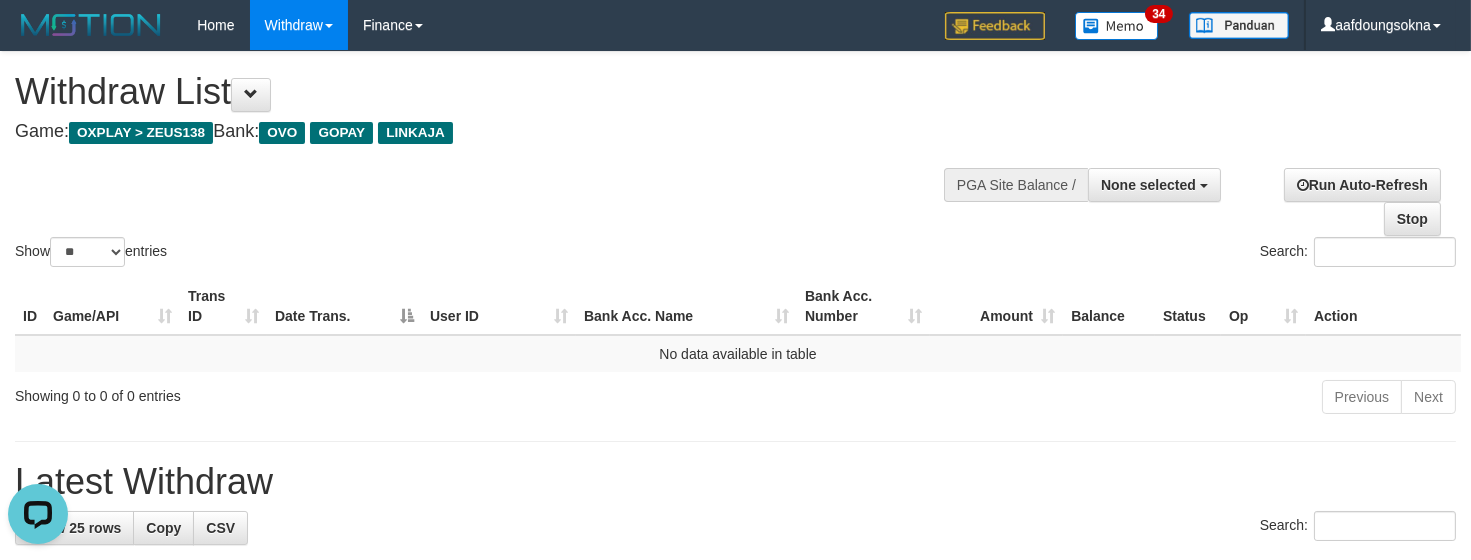 scroll, scrollTop: 0, scrollLeft: 0, axis: both 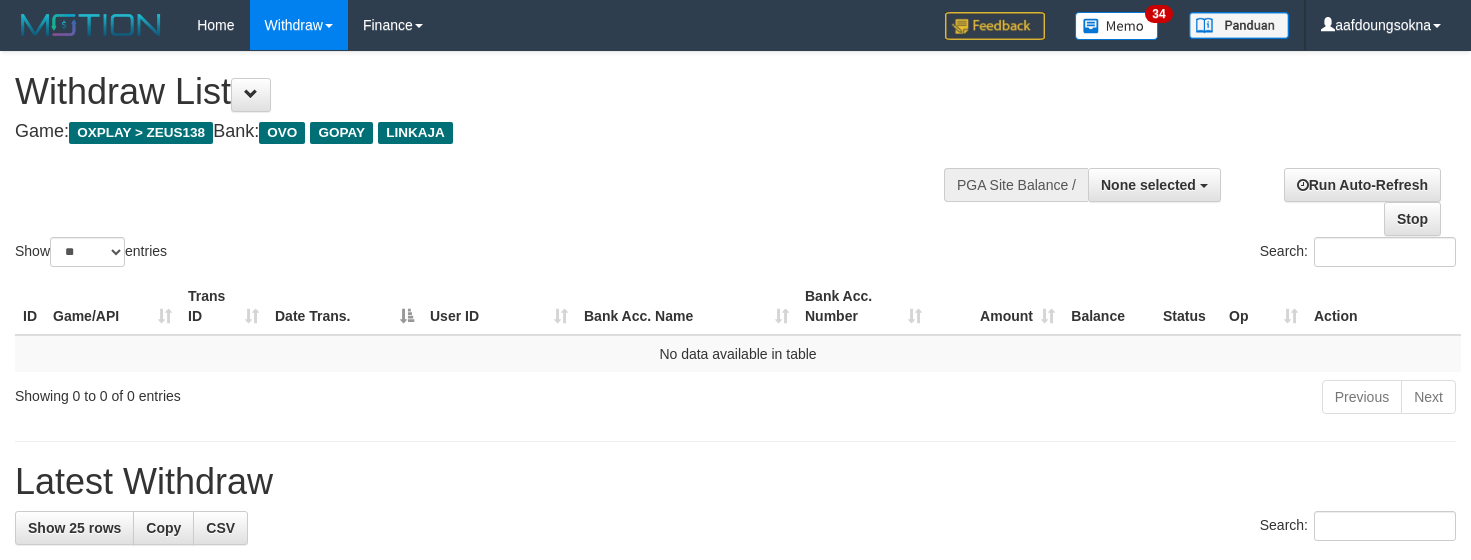 select 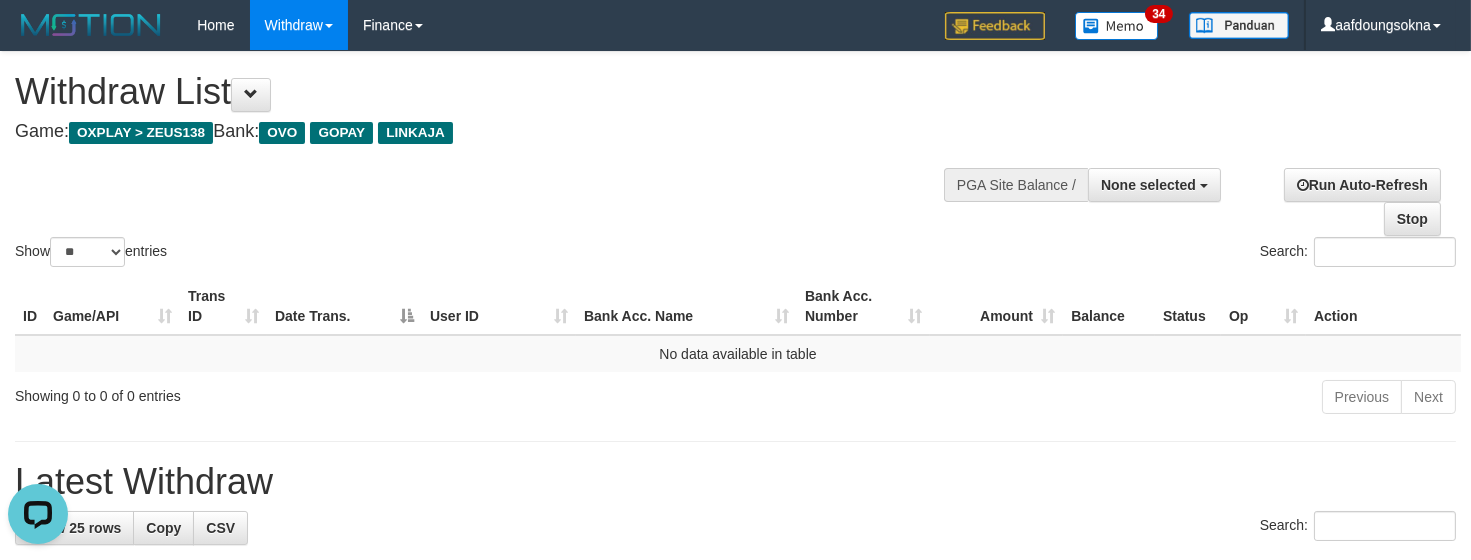 scroll, scrollTop: 0, scrollLeft: 0, axis: both 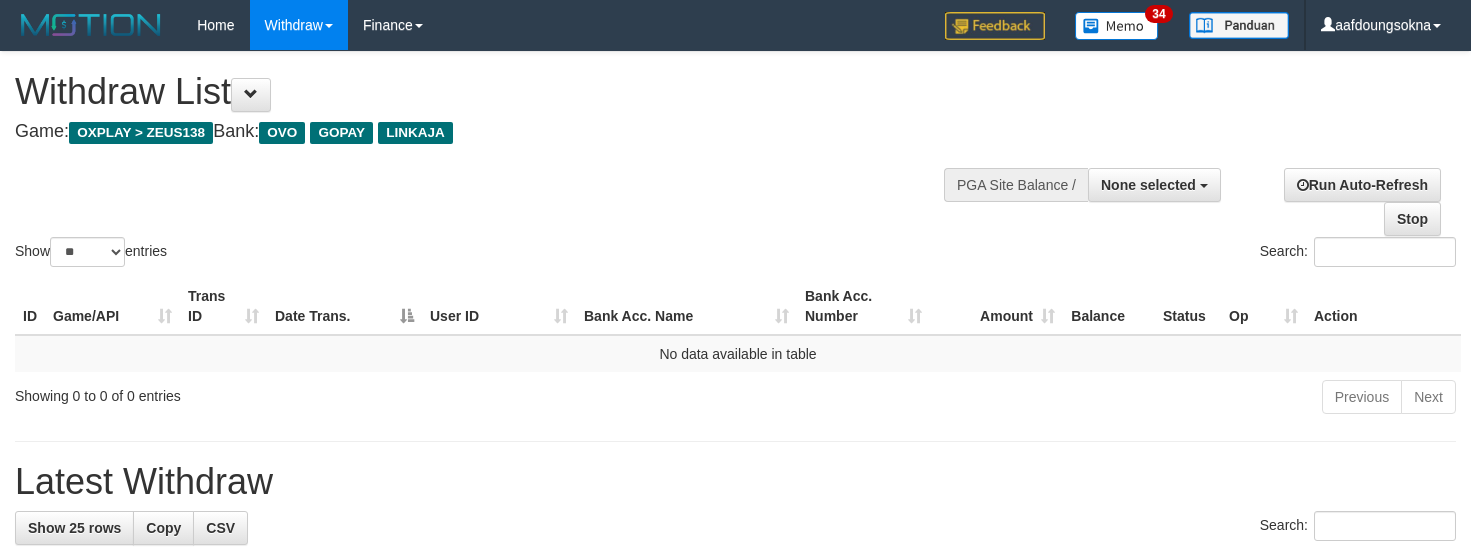 select 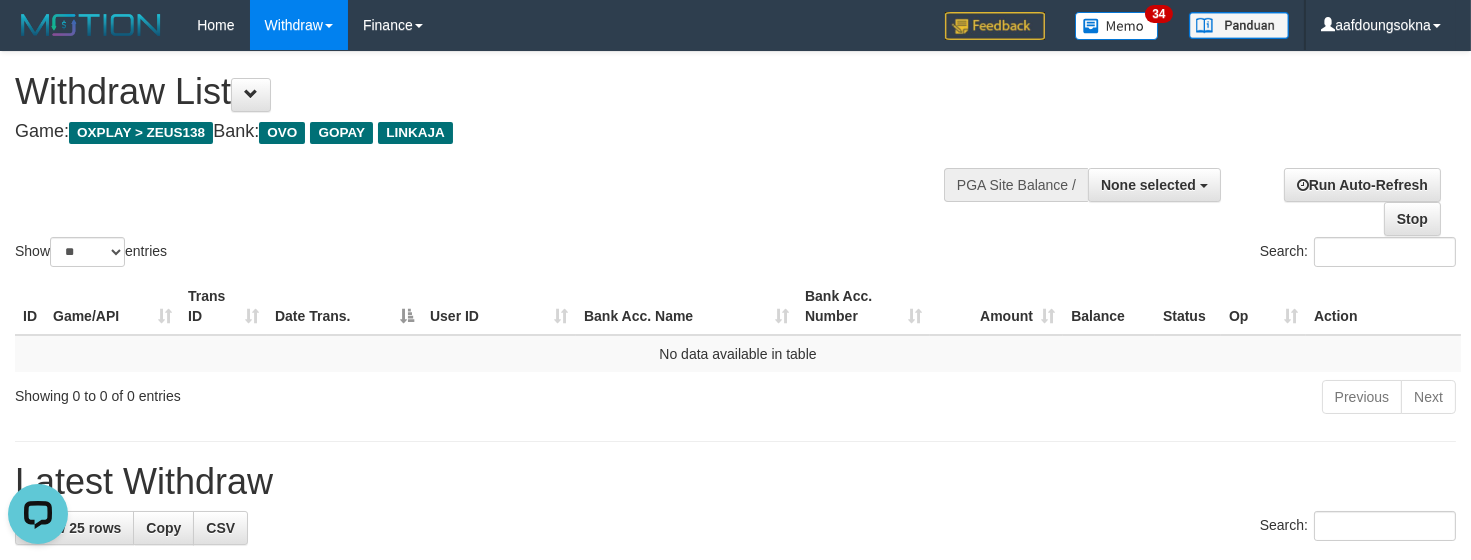 scroll, scrollTop: 0, scrollLeft: 0, axis: both 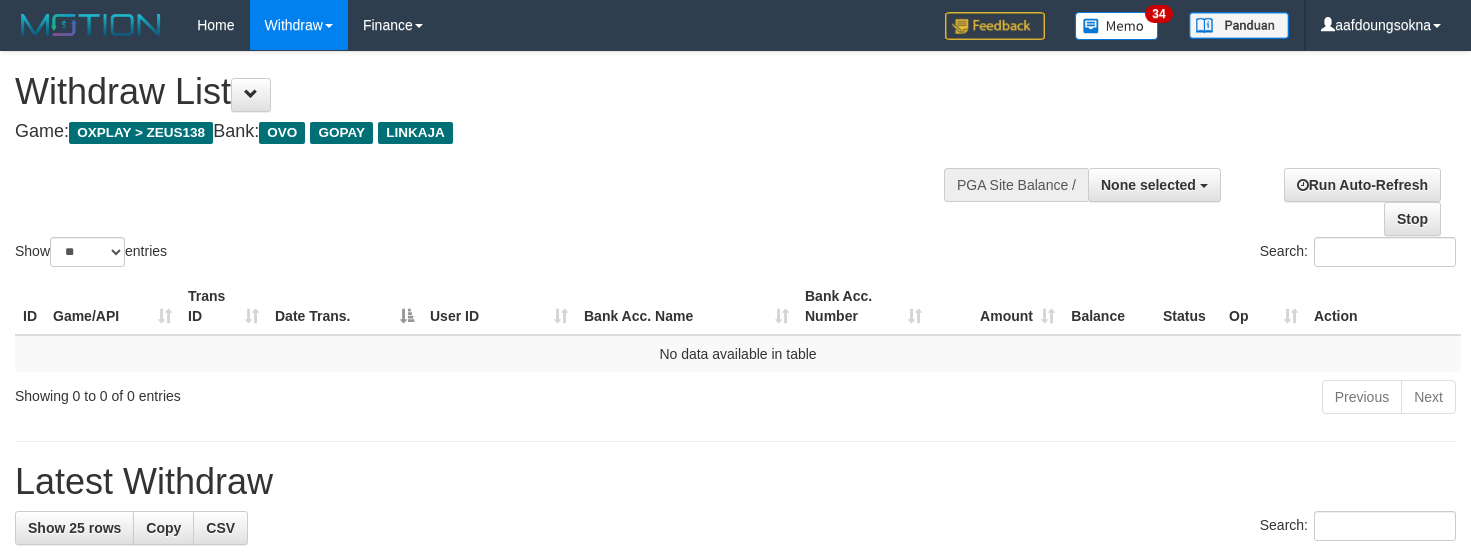 select 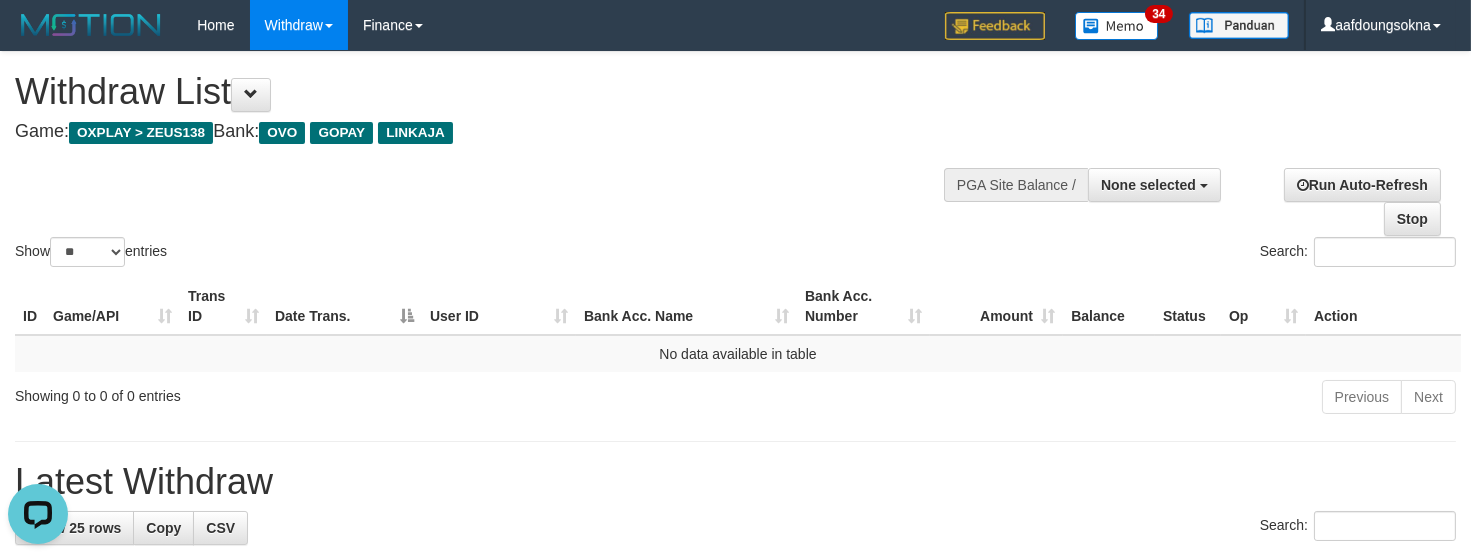 scroll, scrollTop: 0, scrollLeft: 0, axis: both 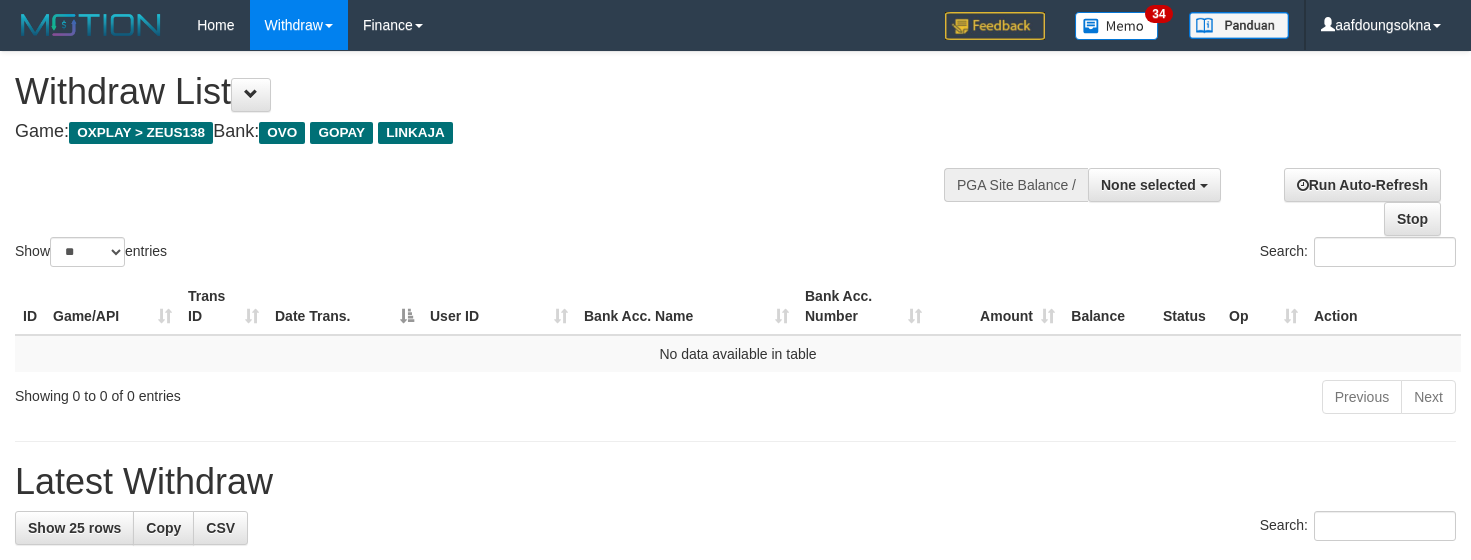 select 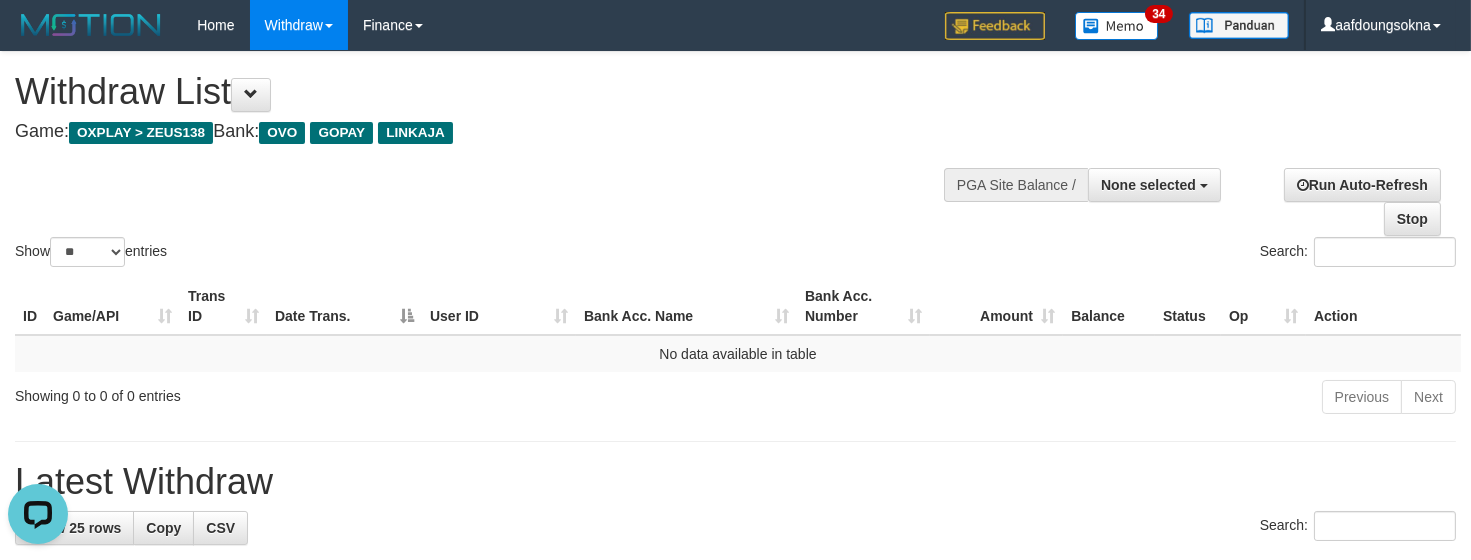 scroll, scrollTop: 0, scrollLeft: 0, axis: both 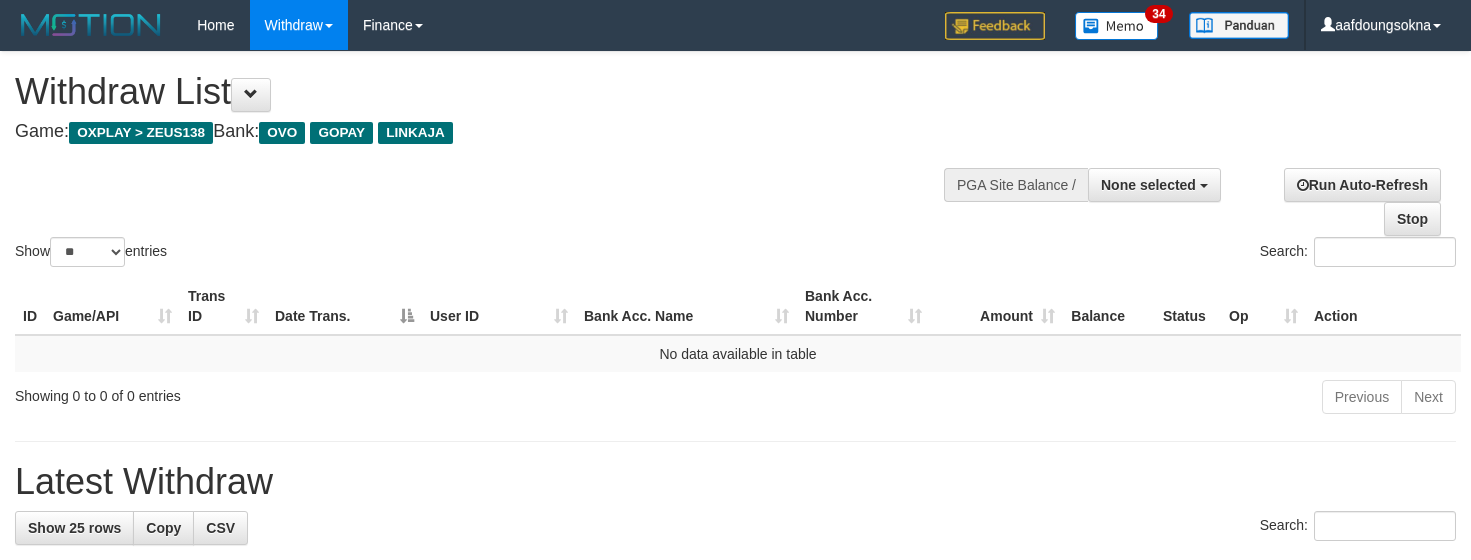 select 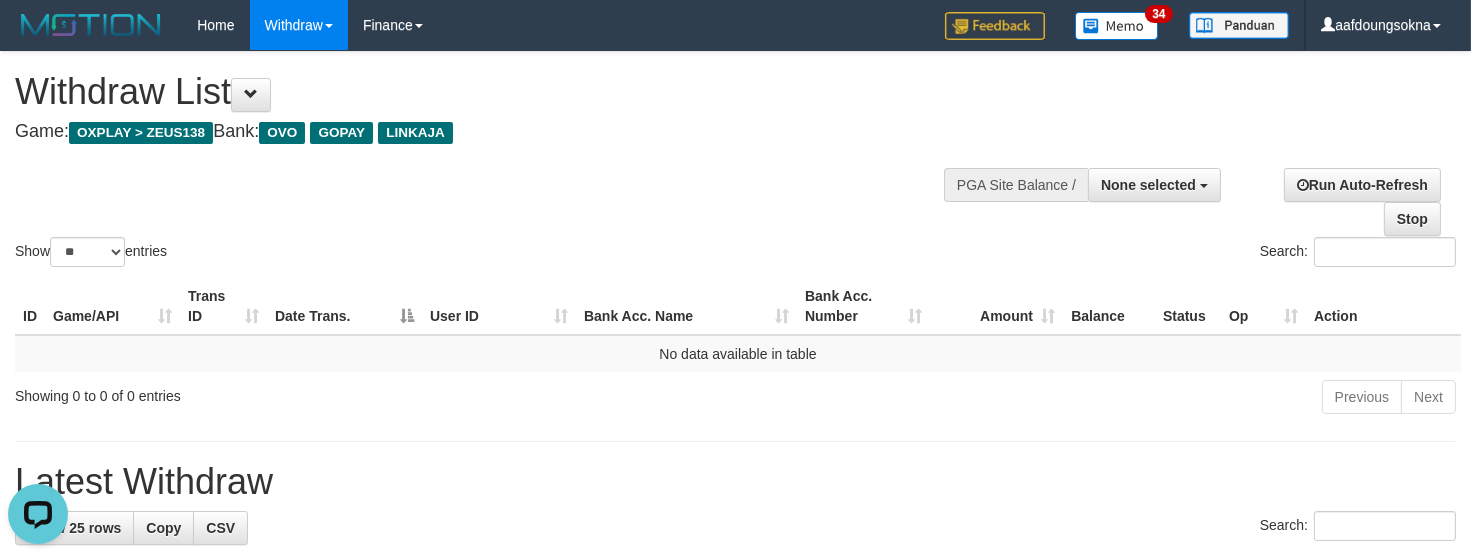scroll, scrollTop: 0, scrollLeft: 0, axis: both 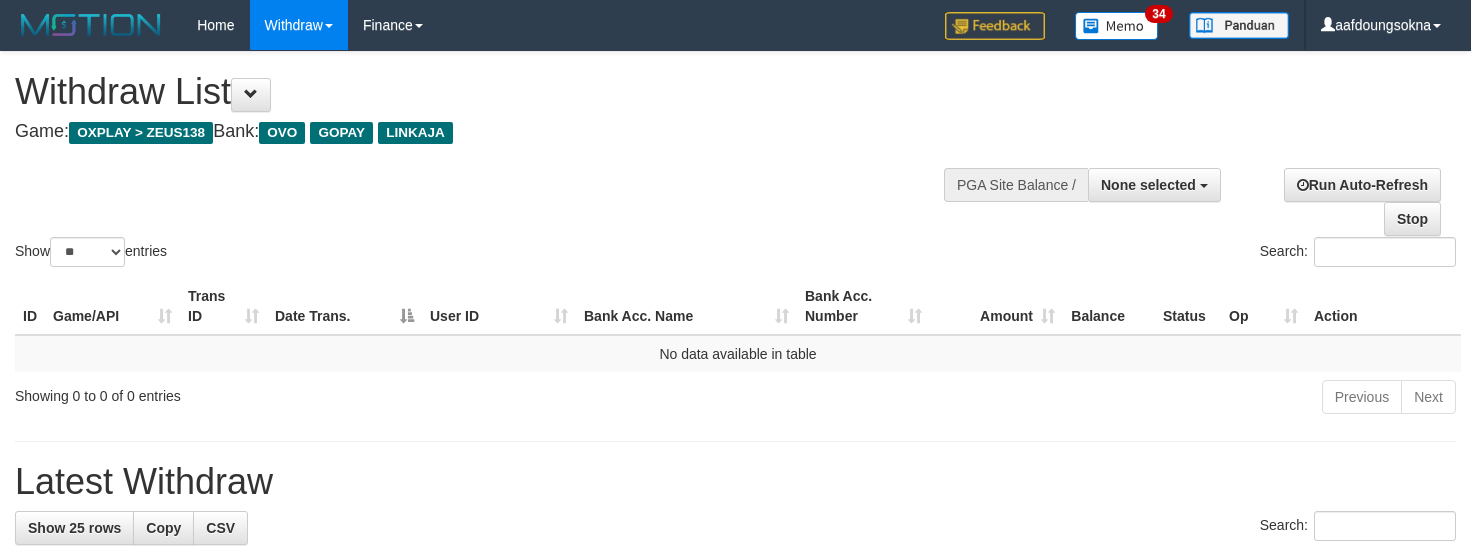select 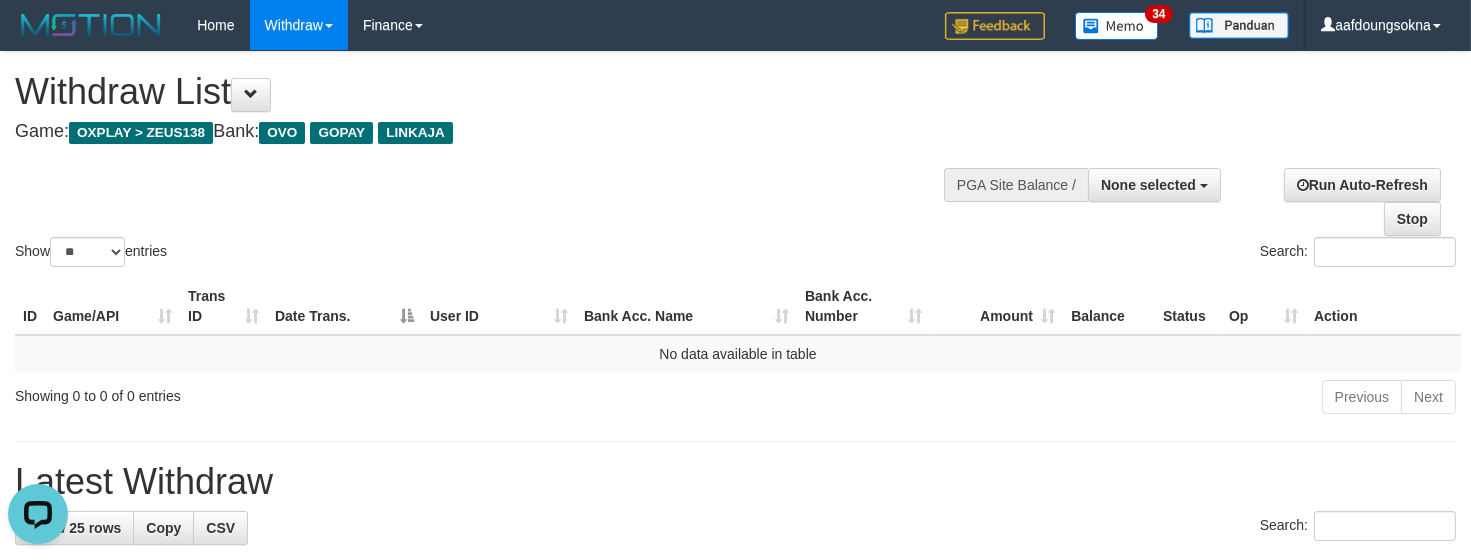 scroll, scrollTop: 0, scrollLeft: 0, axis: both 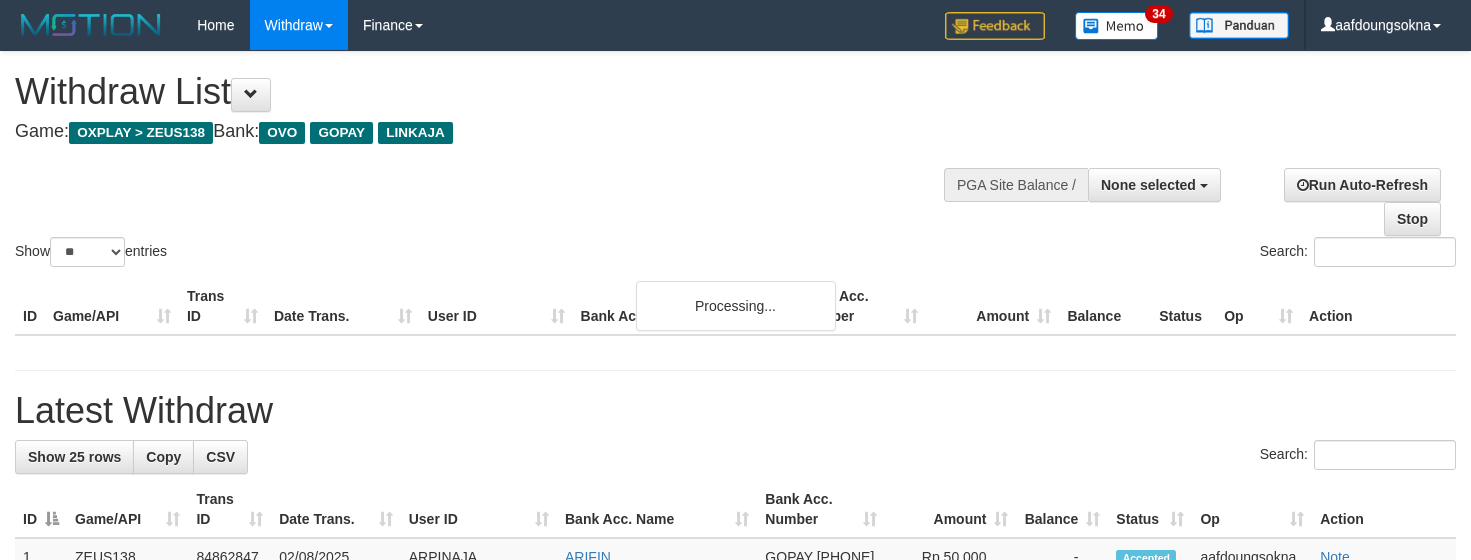 select 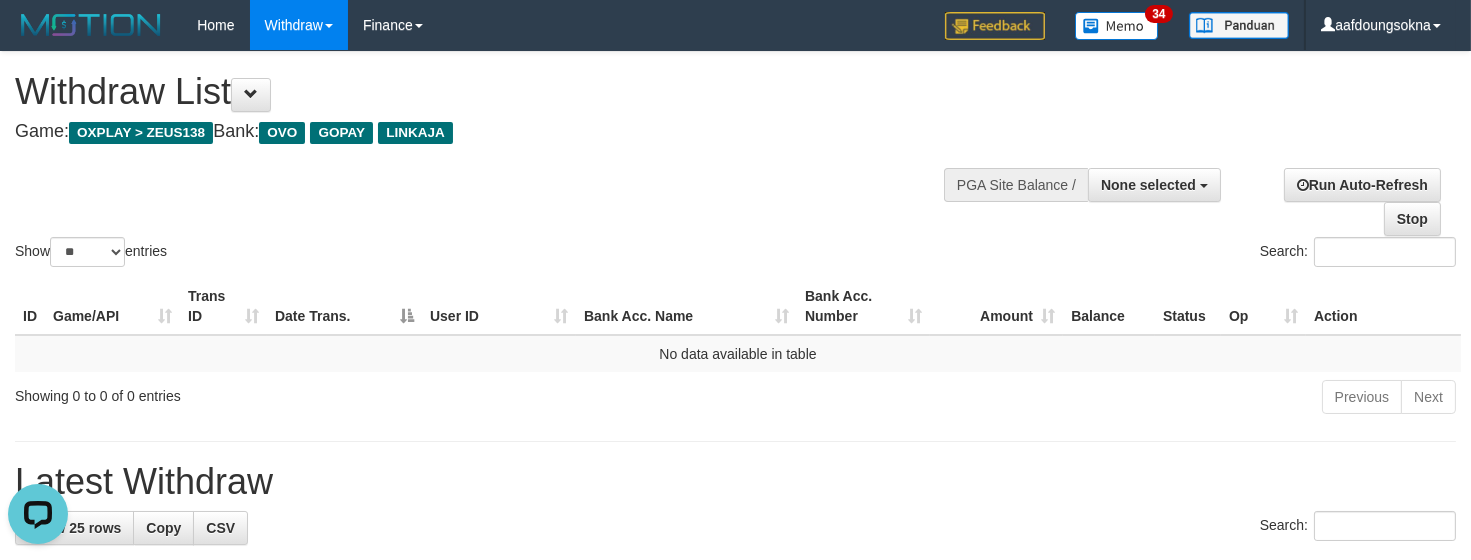 scroll, scrollTop: 0, scrollLeft: 0, axis: both 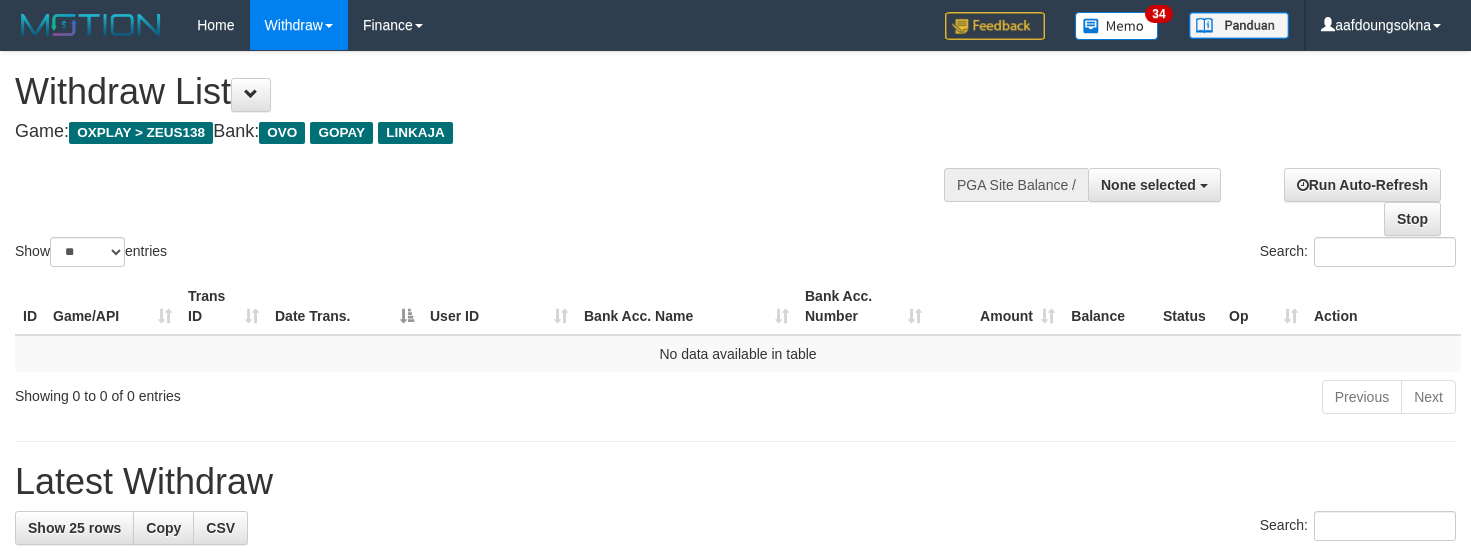select 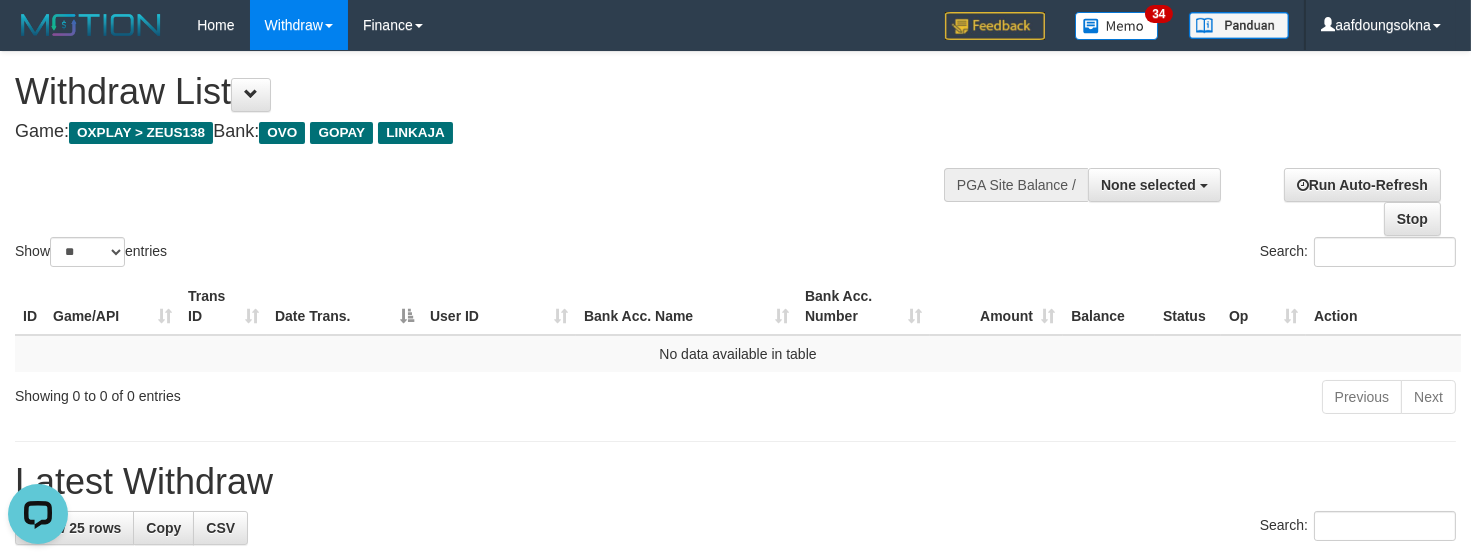 scroll, scrollTop: 0, scrollLeft: 0, axis: both 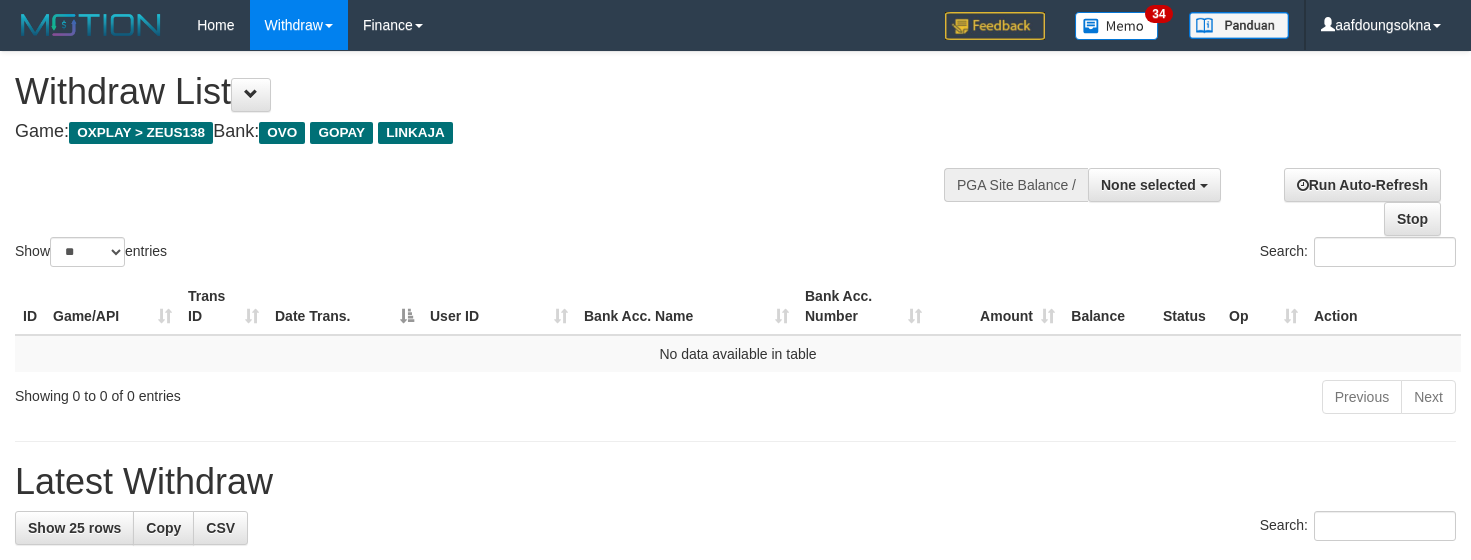 select 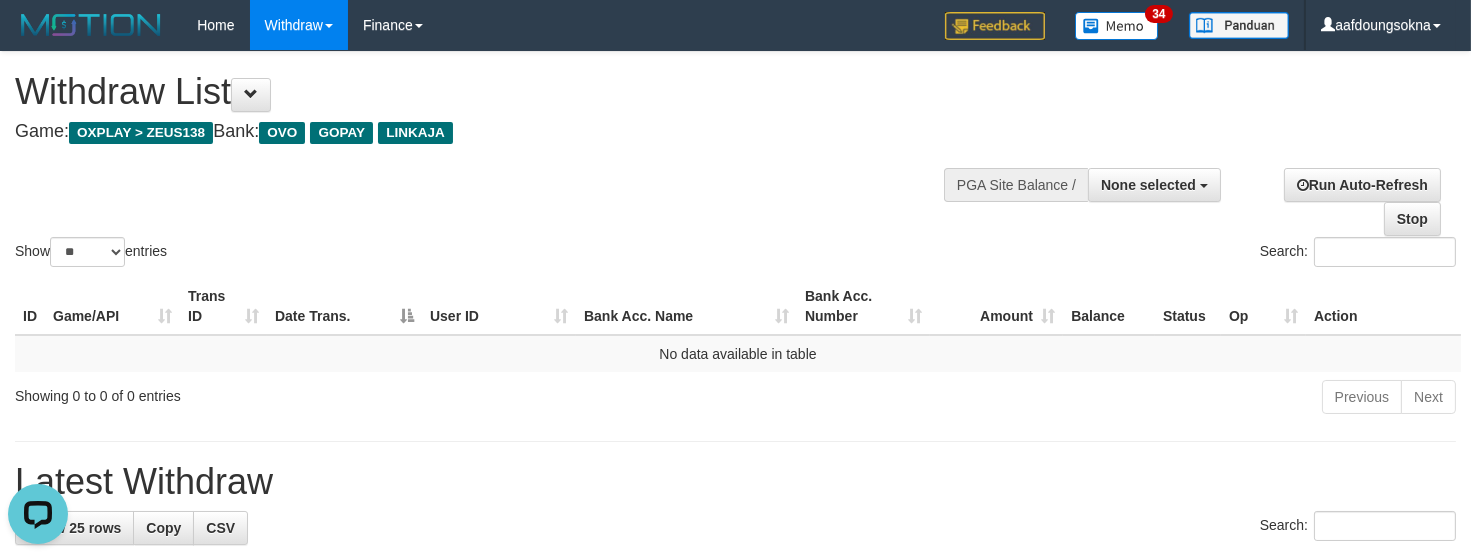 scroll, scrollTop: 0, scrollLeft: 0, axis: both 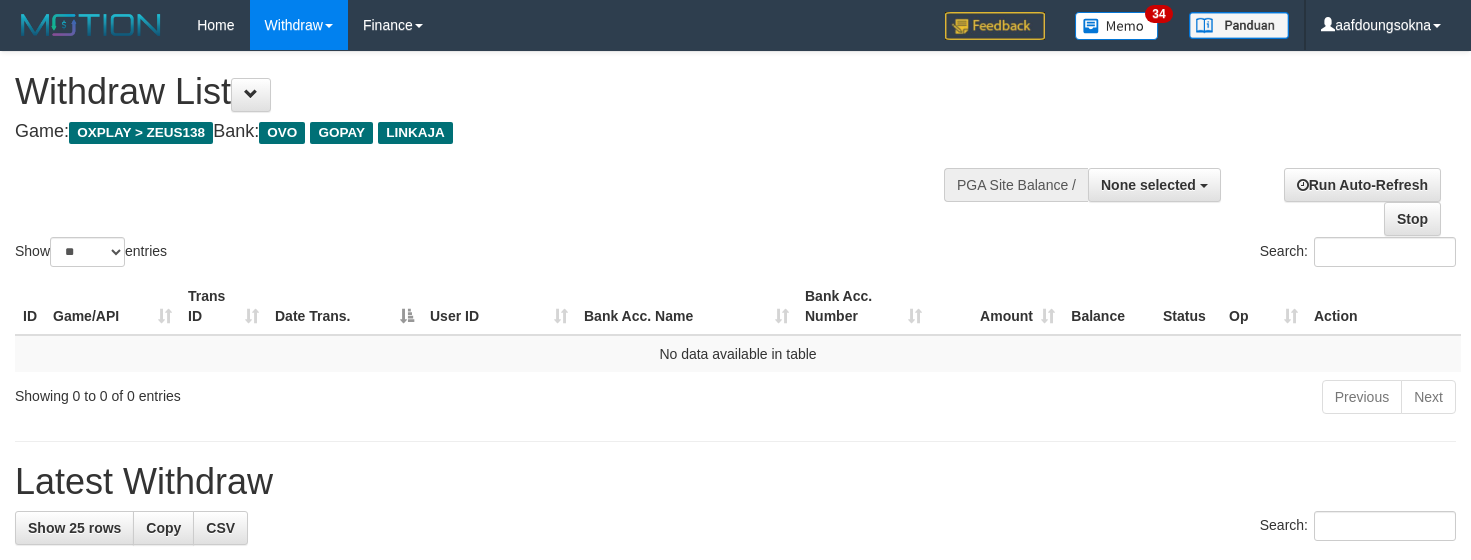 select 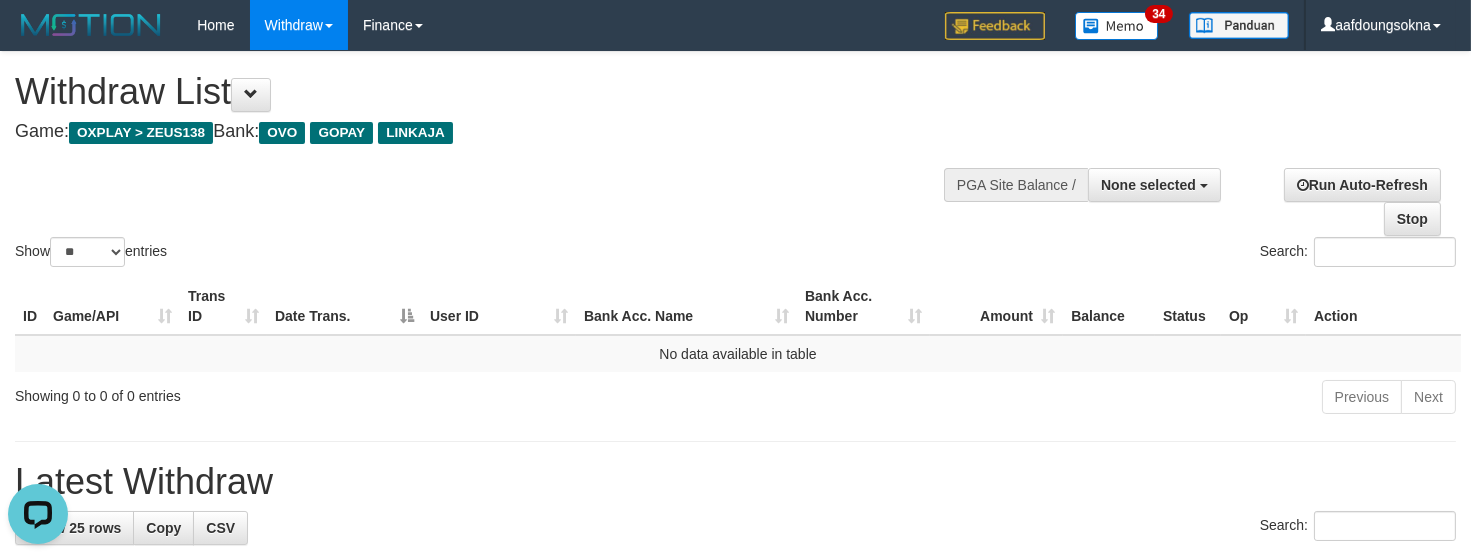 scroll, scrollTop: 0, scrollLeft: 0, axis: both 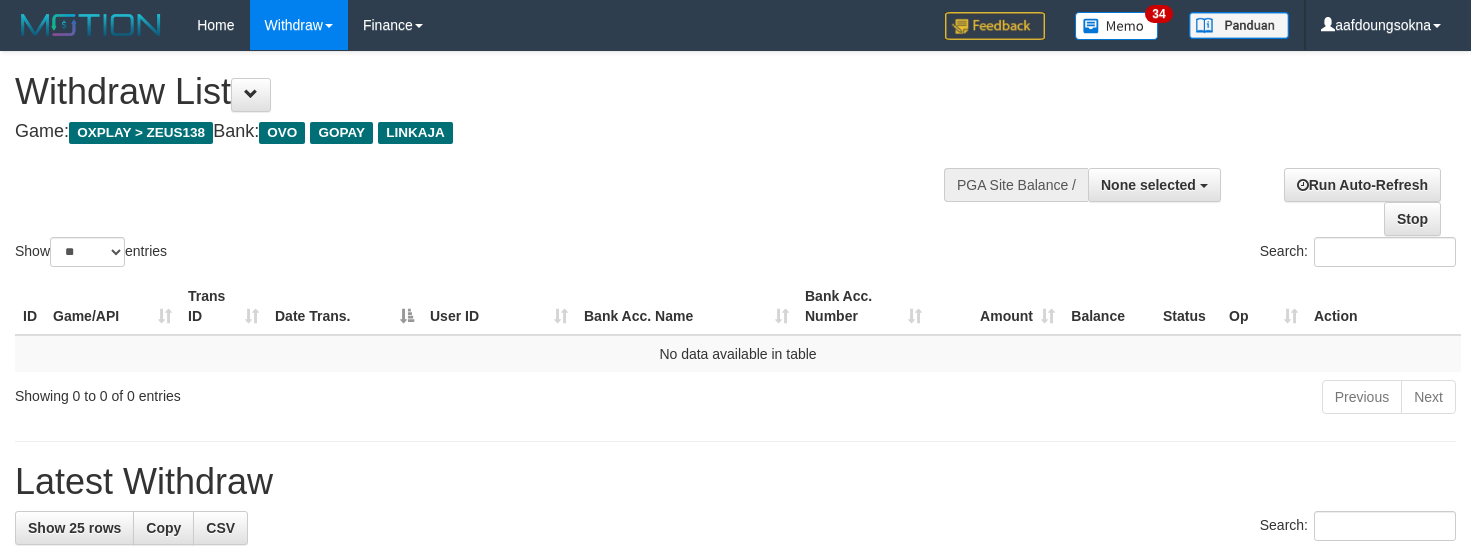 select 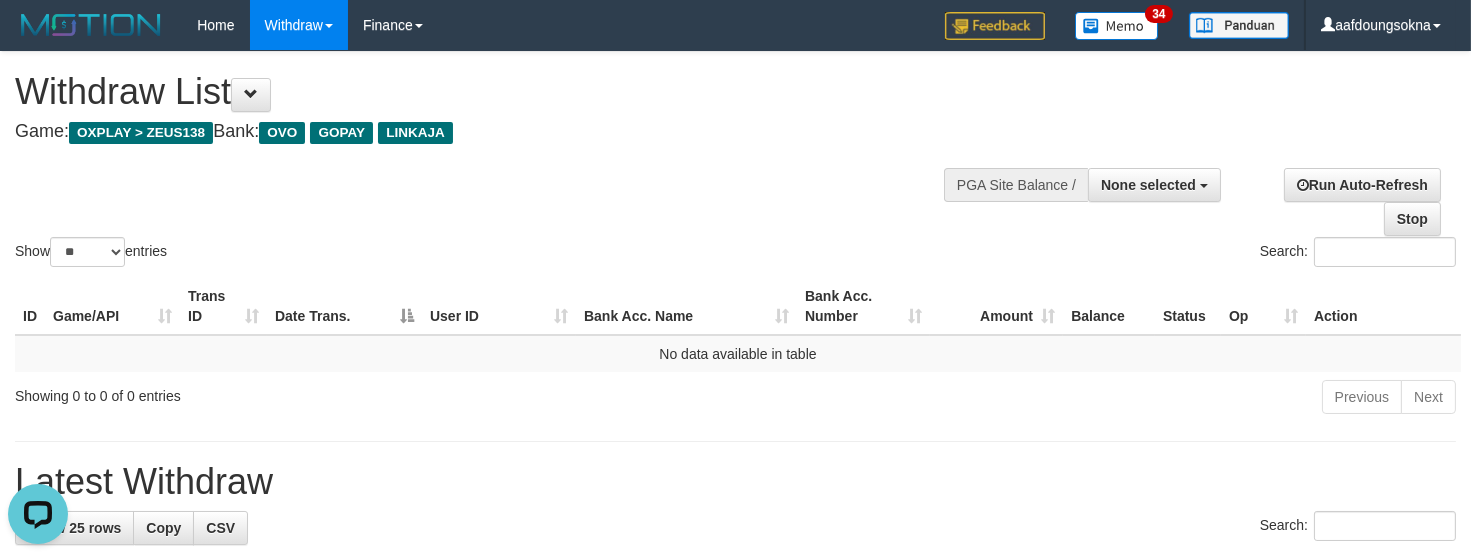 scroll, scrollTop: 0, scrollLeft: 0, axis: both 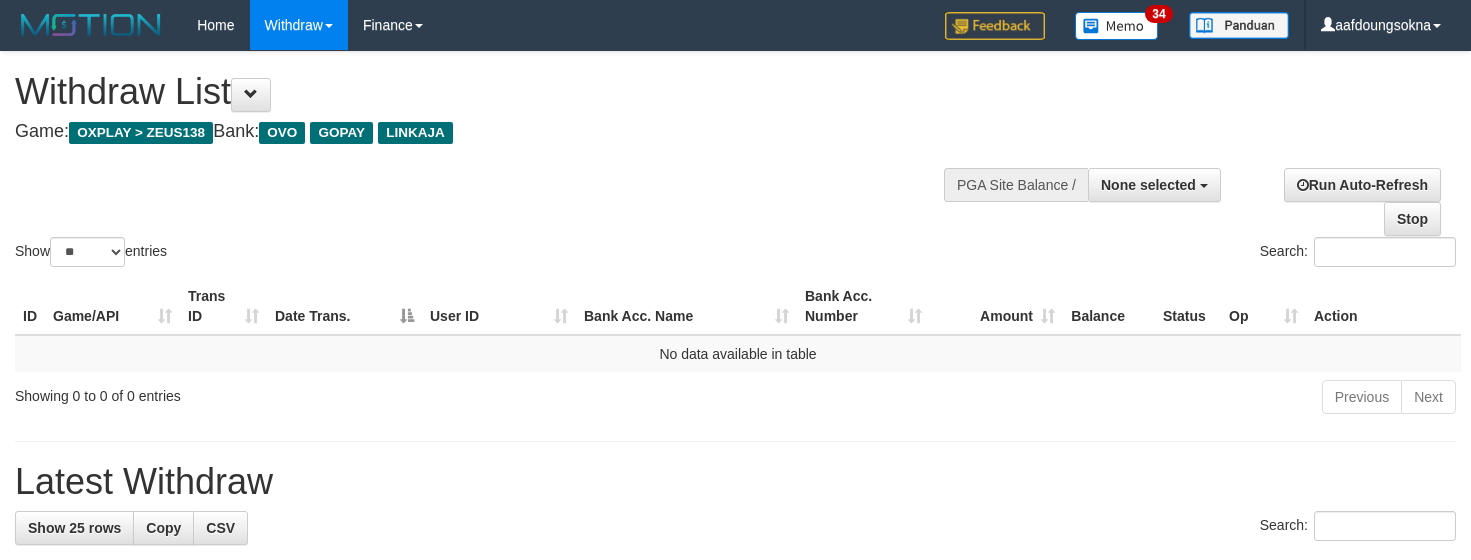 select 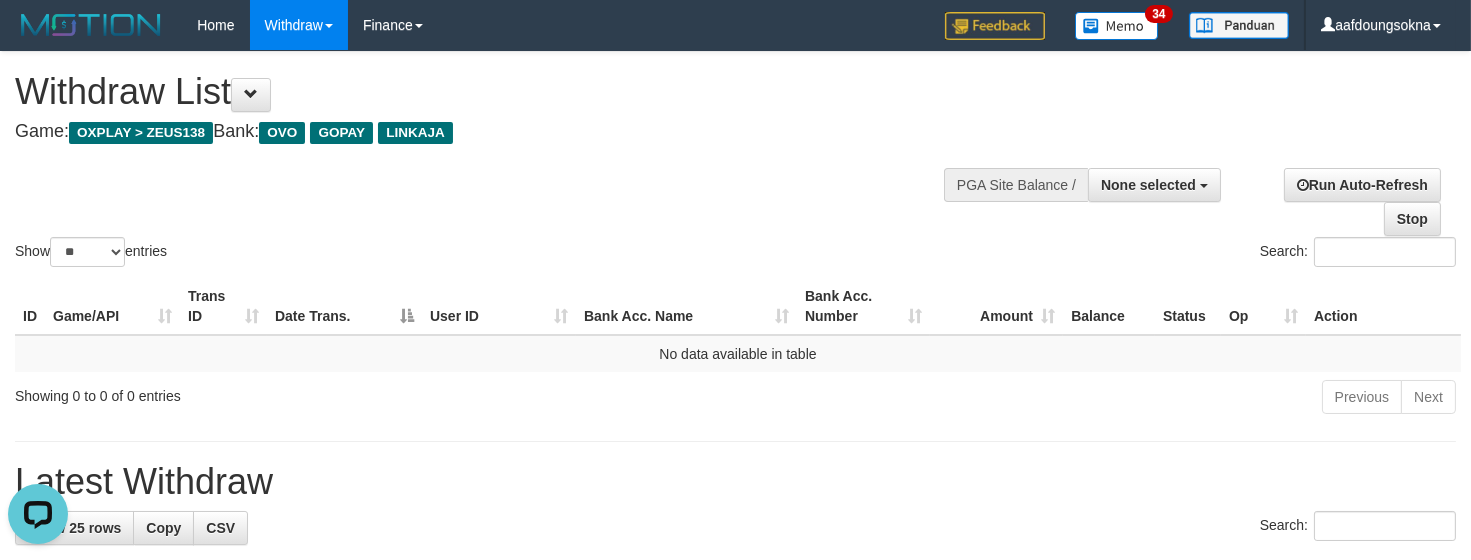 scroll, scrollTop: 0, scrollLeft: 0, axis: both 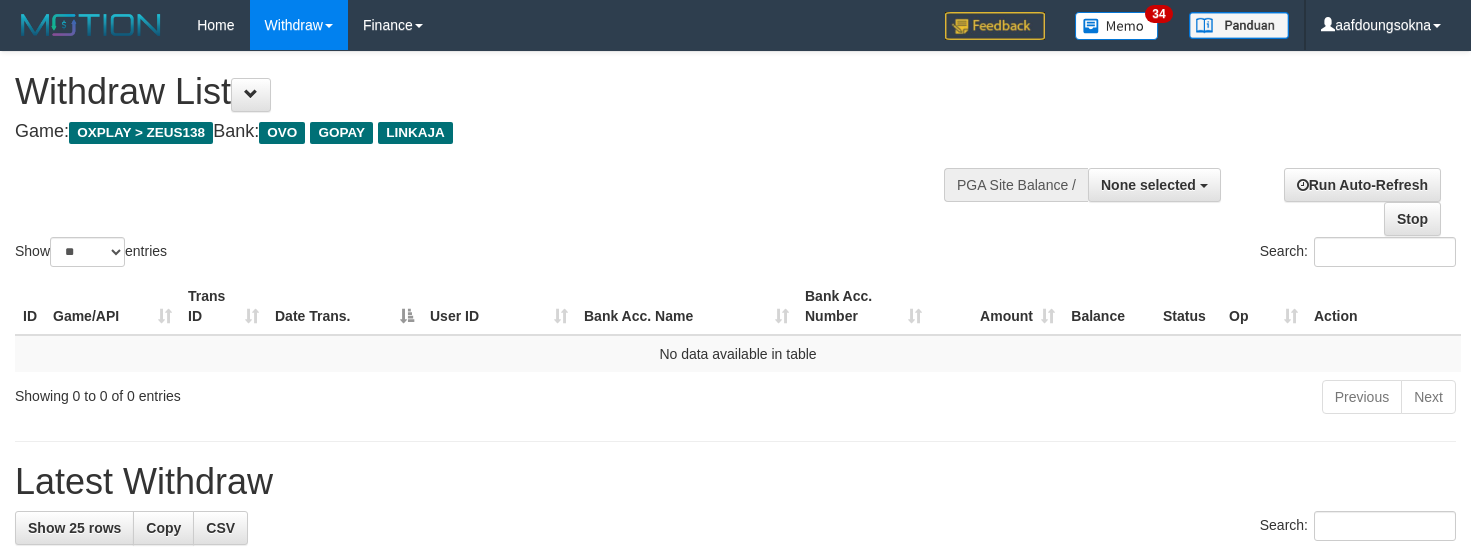 select 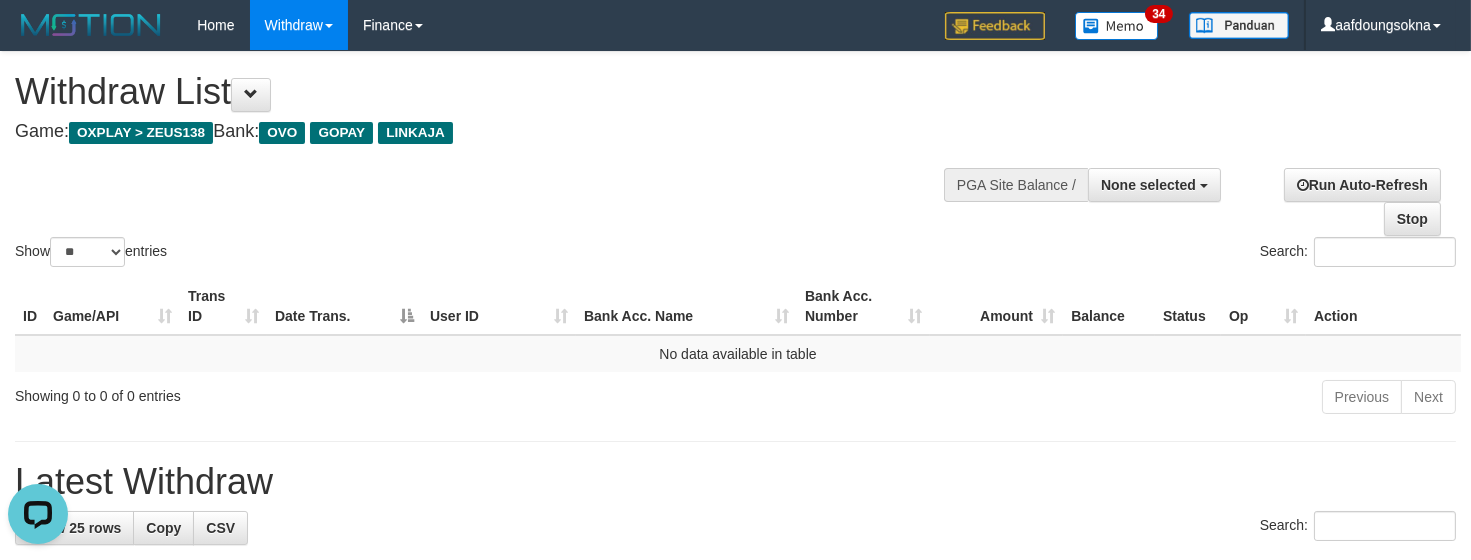 scroll, scrollTop: 0, scrollLeft: 0, axis: both 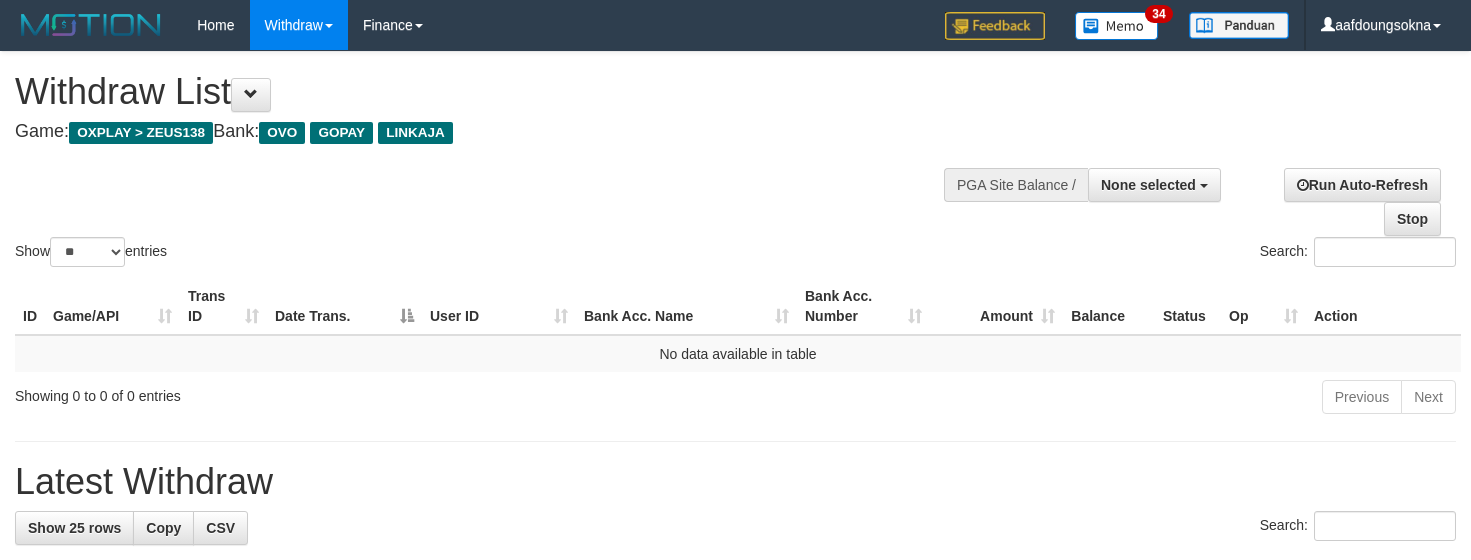 select 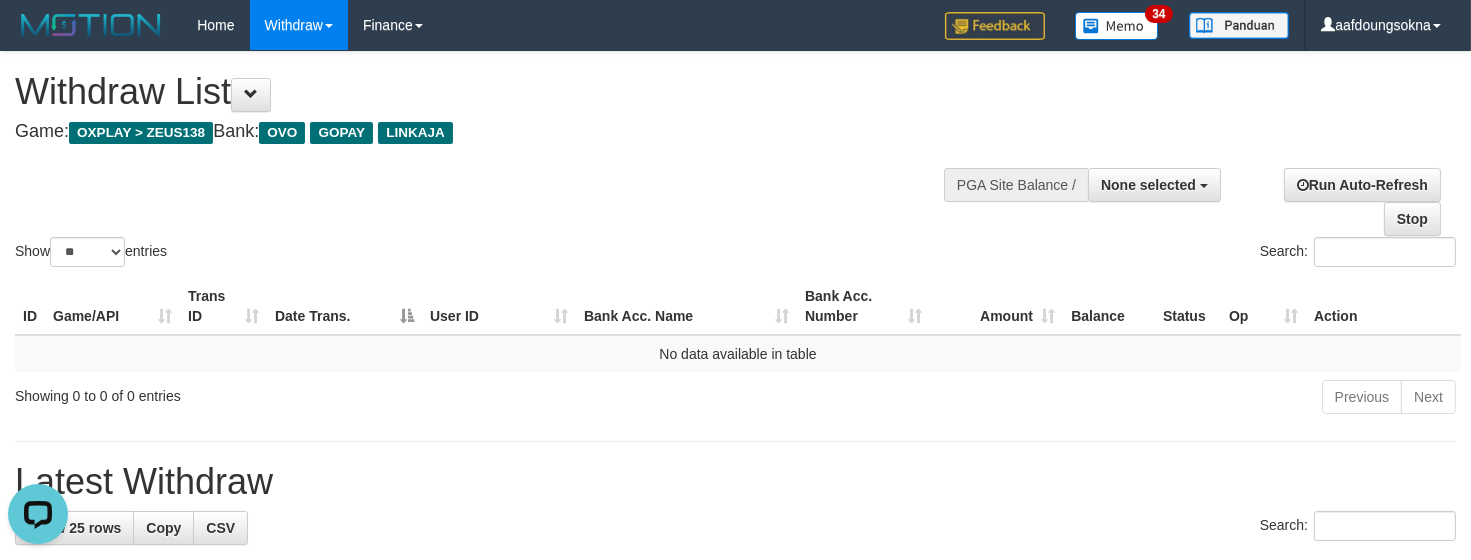 scroll, scrollTop: 0, scrollLeft: 0, axis: both 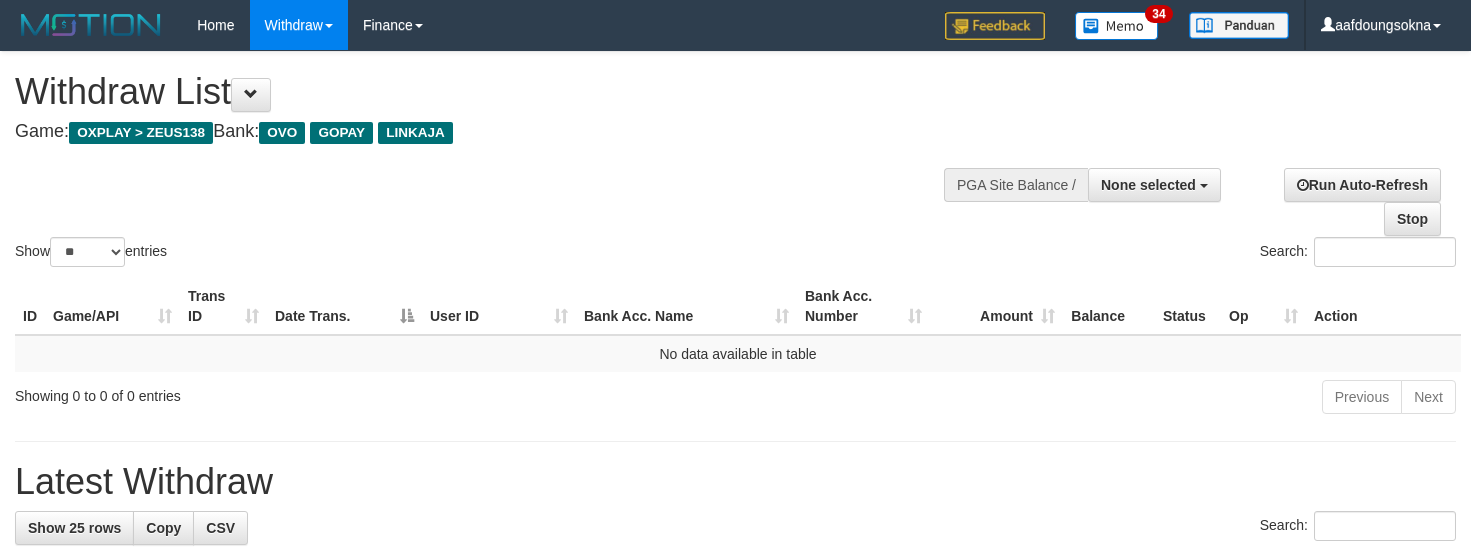 select 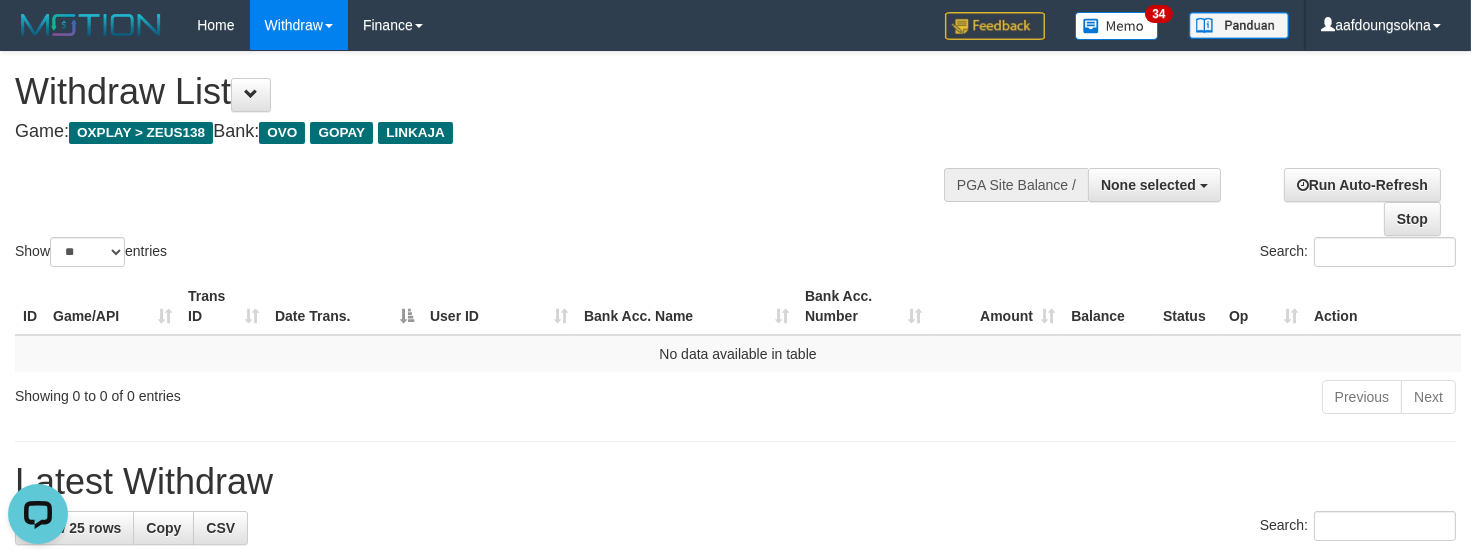 scroll, scrollTop: 0, scrollLeft: 0, axis: both 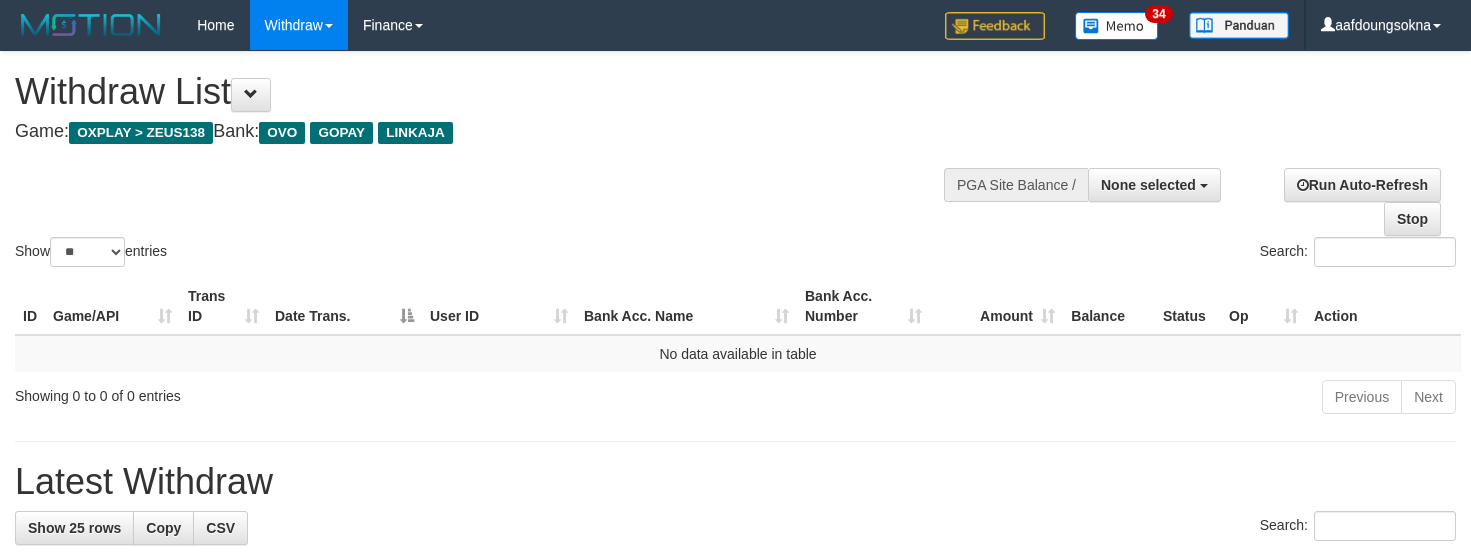 select 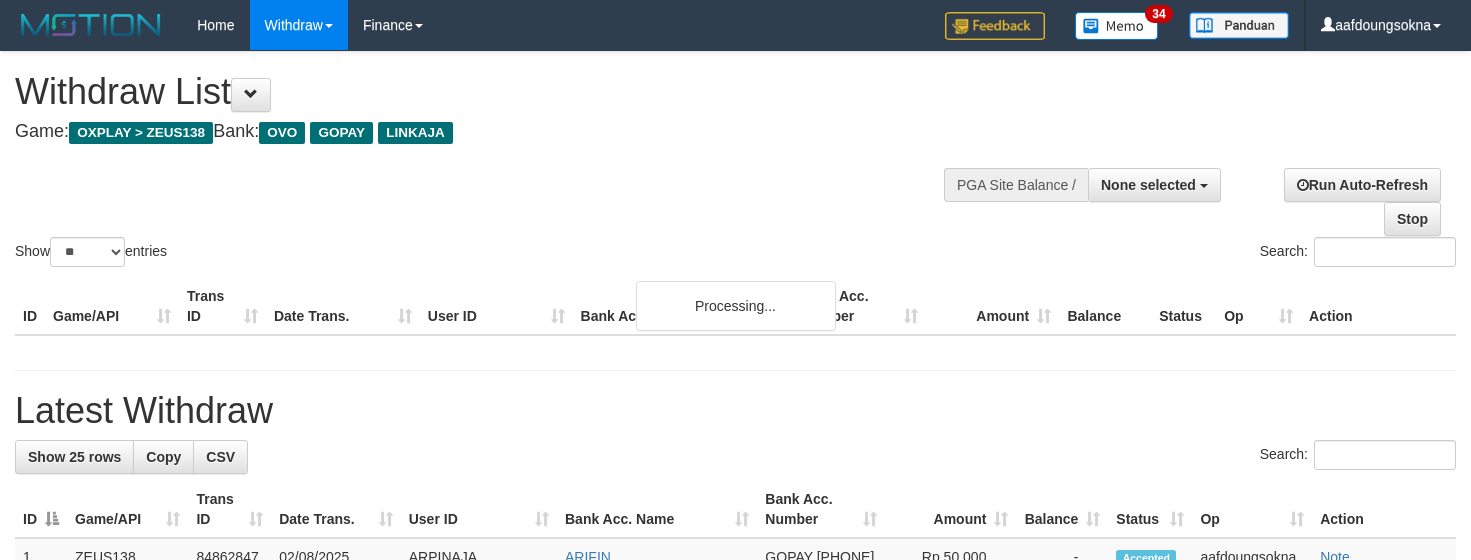 select 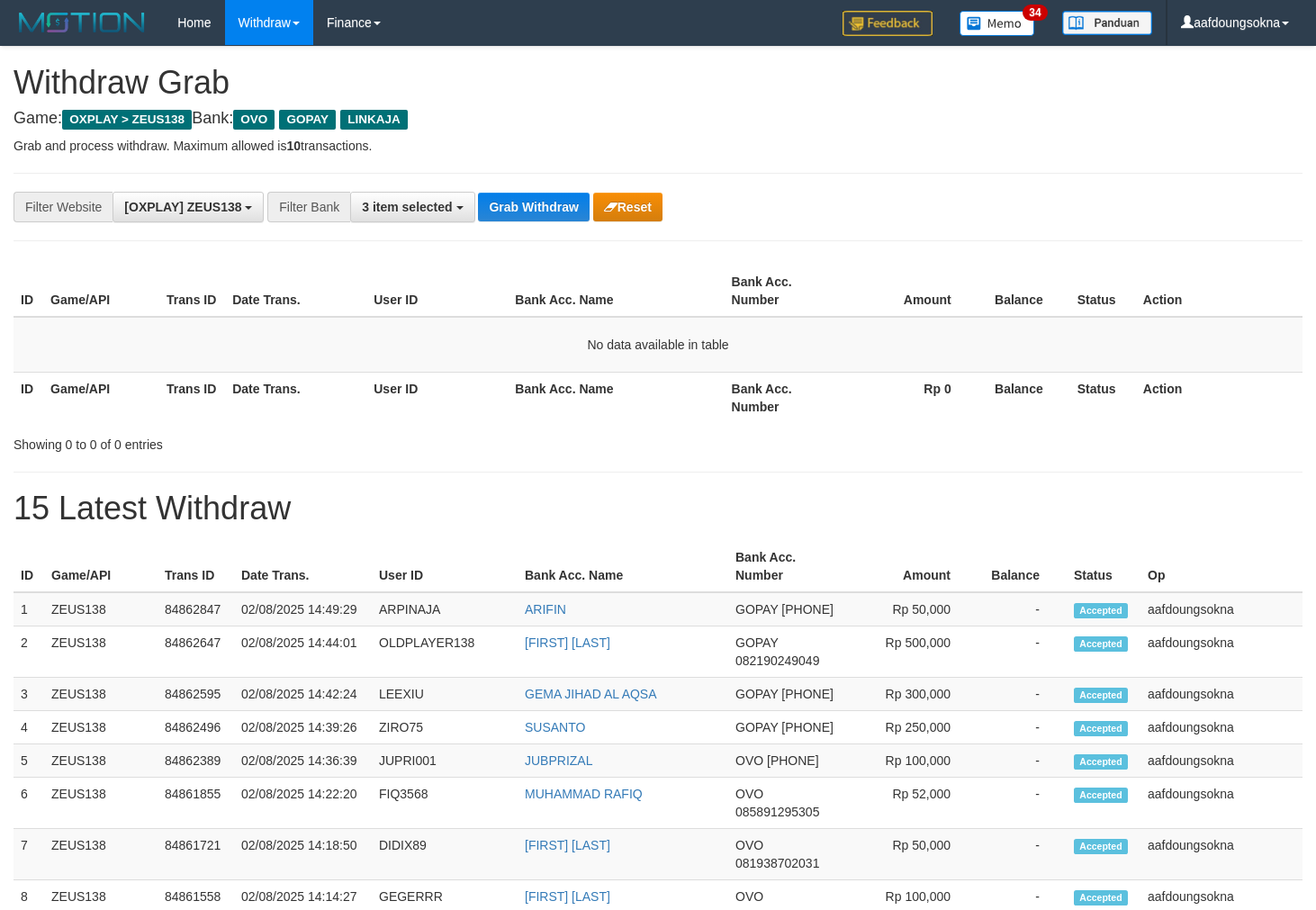 scroll, scrollTop: 0, scrollLeft: 0, axis: both 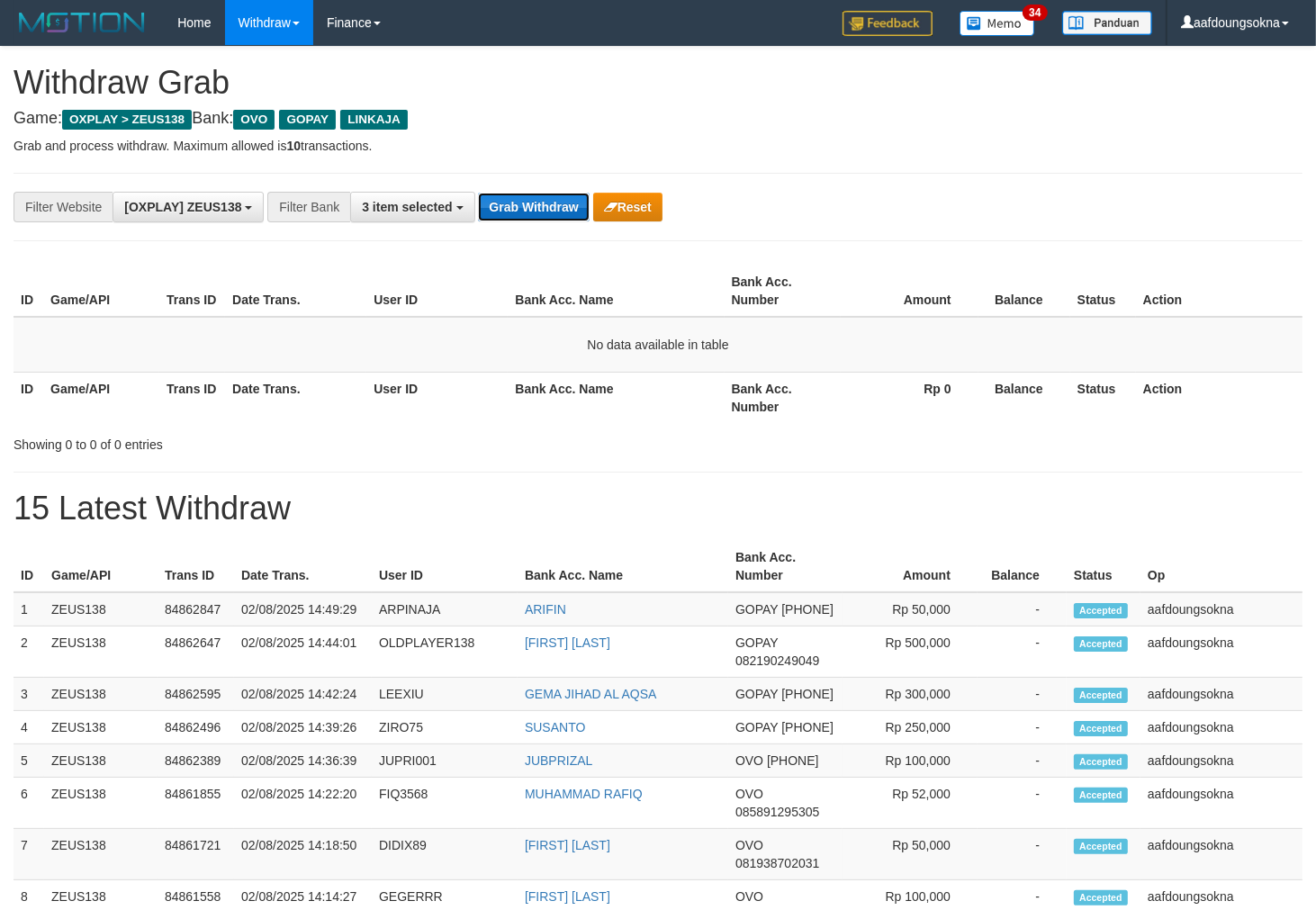 click on "Grab Withdraw" at bounding box center (533, 207) 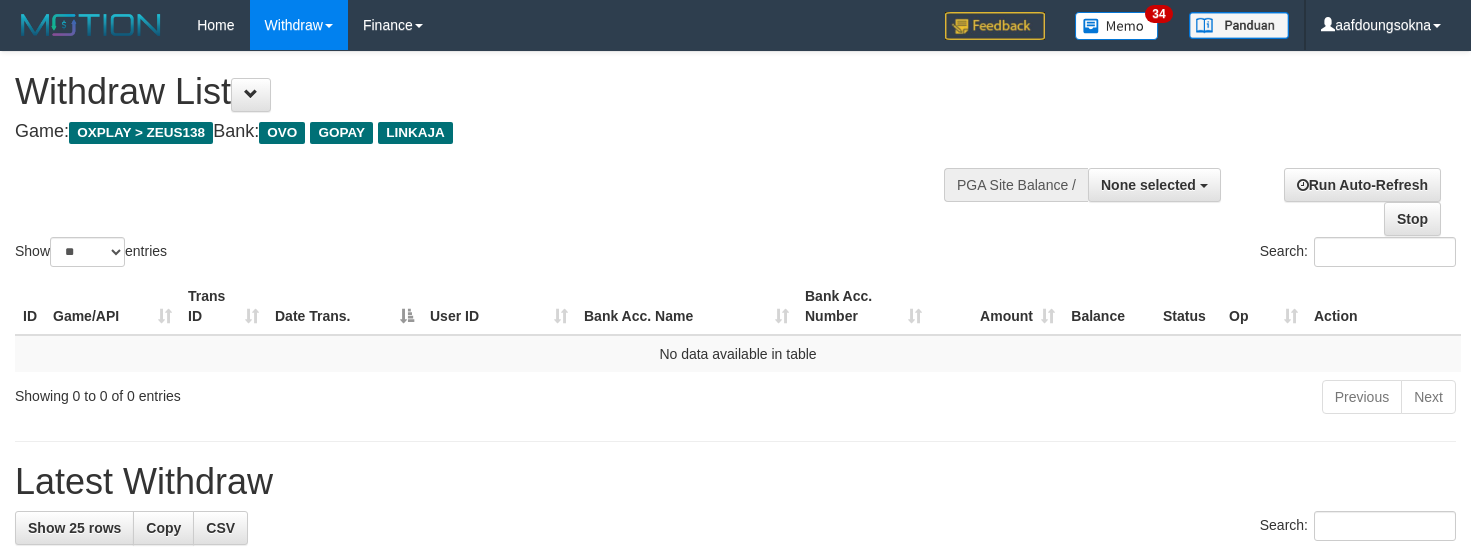 select 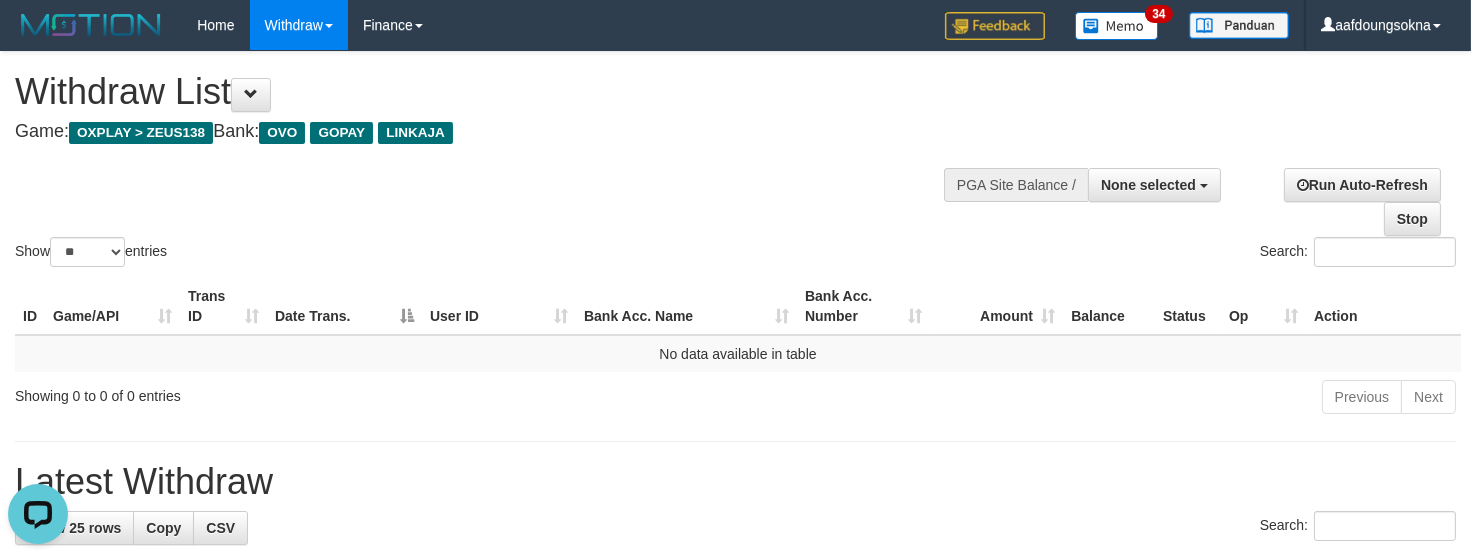 scroll, scrollTop: 0, scrollLeft: 0, axis: both 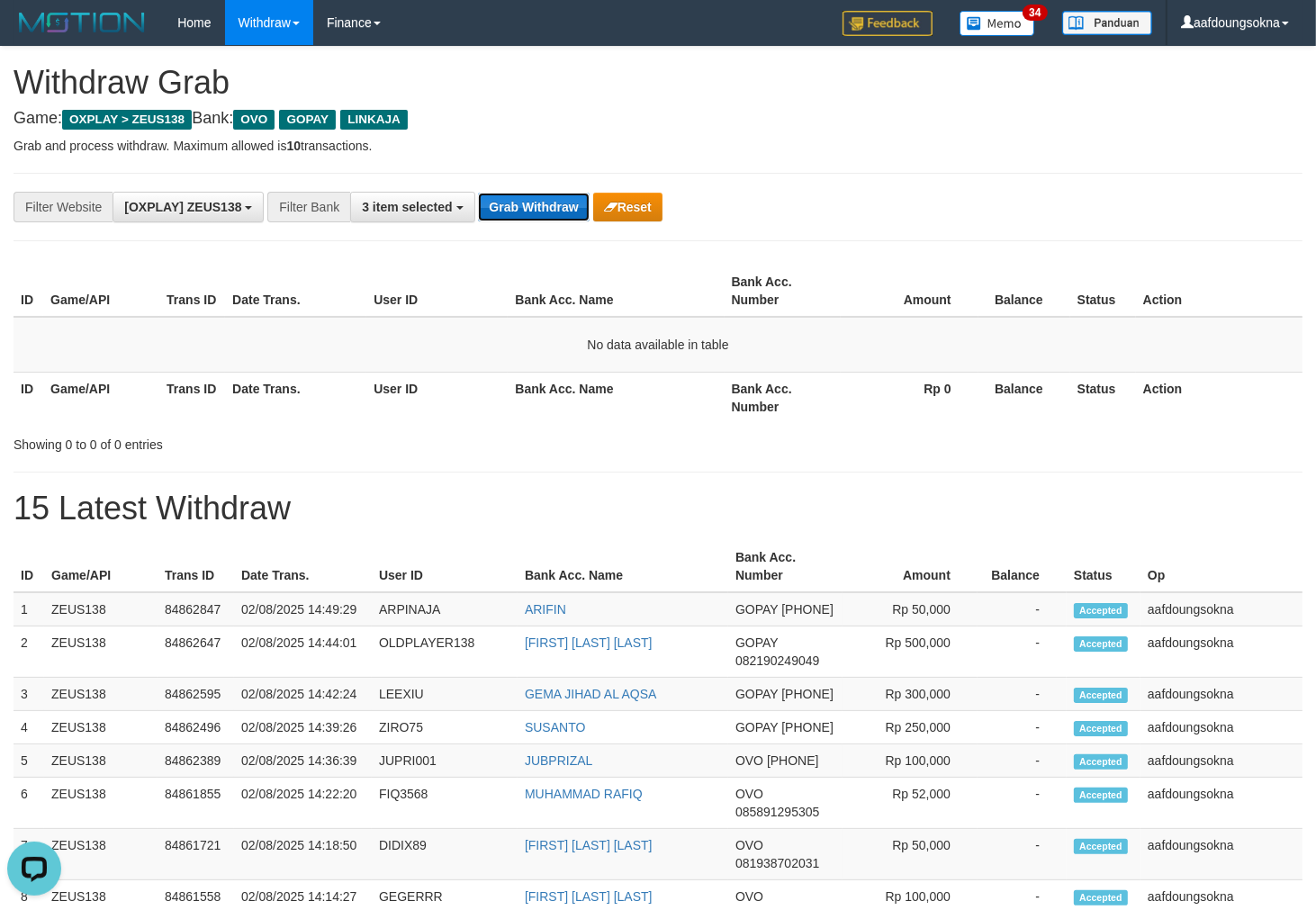 drag, startPoint x: 554, startPoint y: 193, endPoint x: 543, endPoint y: 209, distance: 19.416488 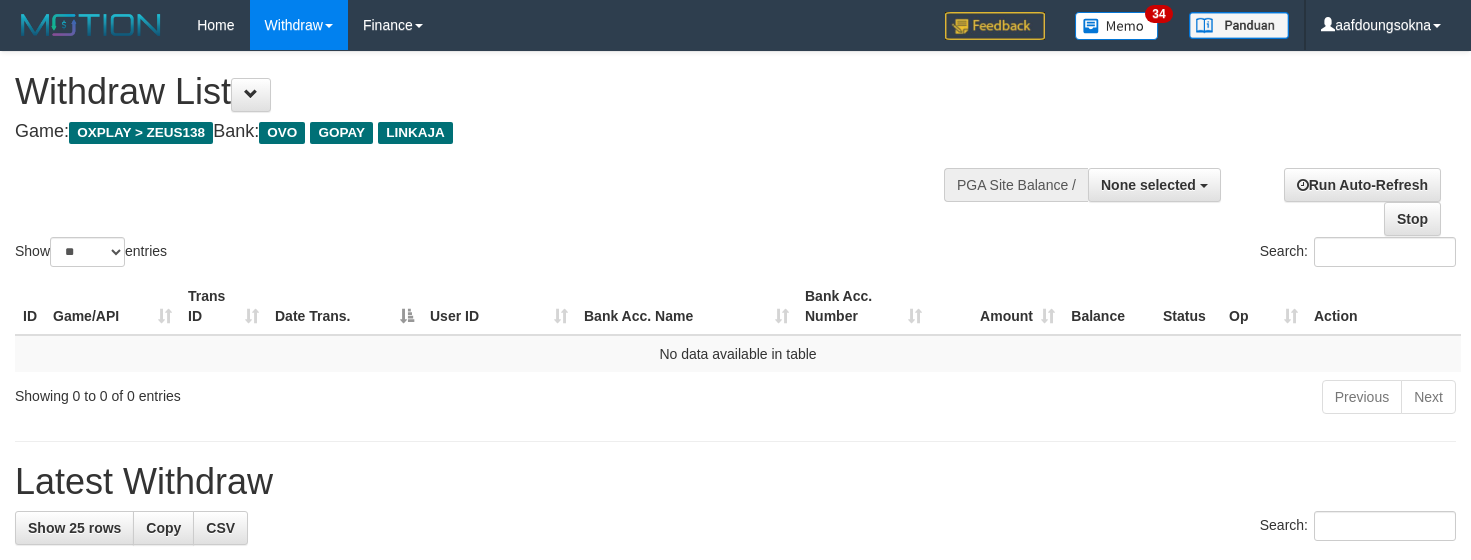 select 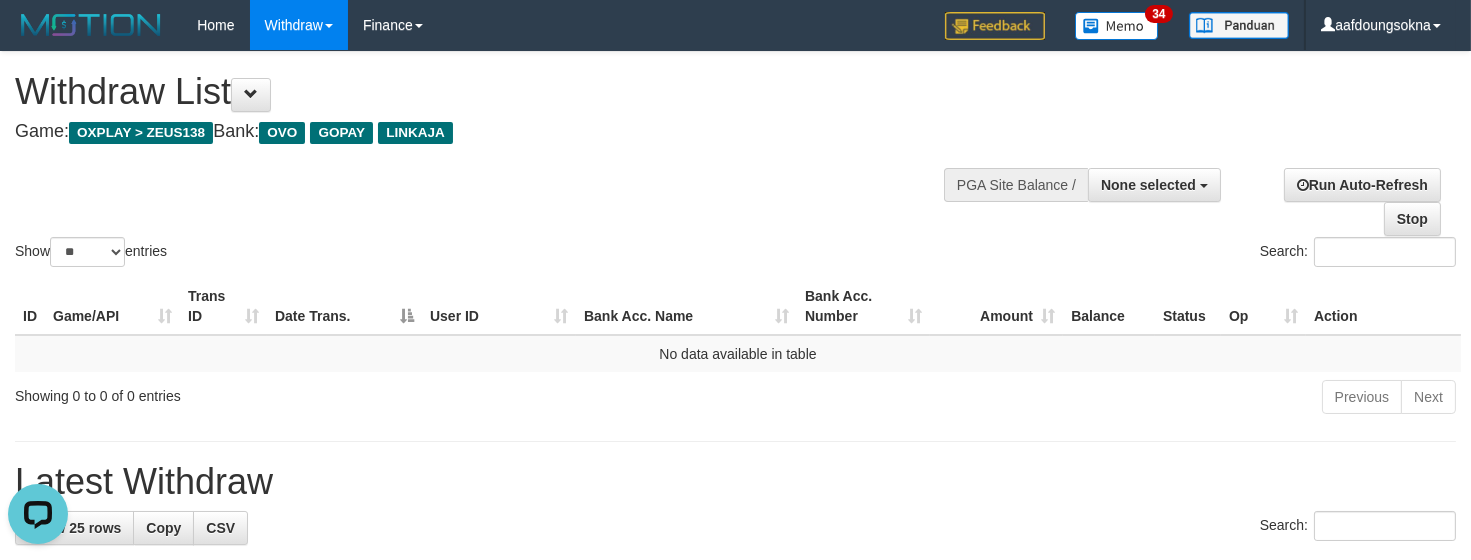 scroll, scrollTop: 0, scrollLeft: 0, axis: both 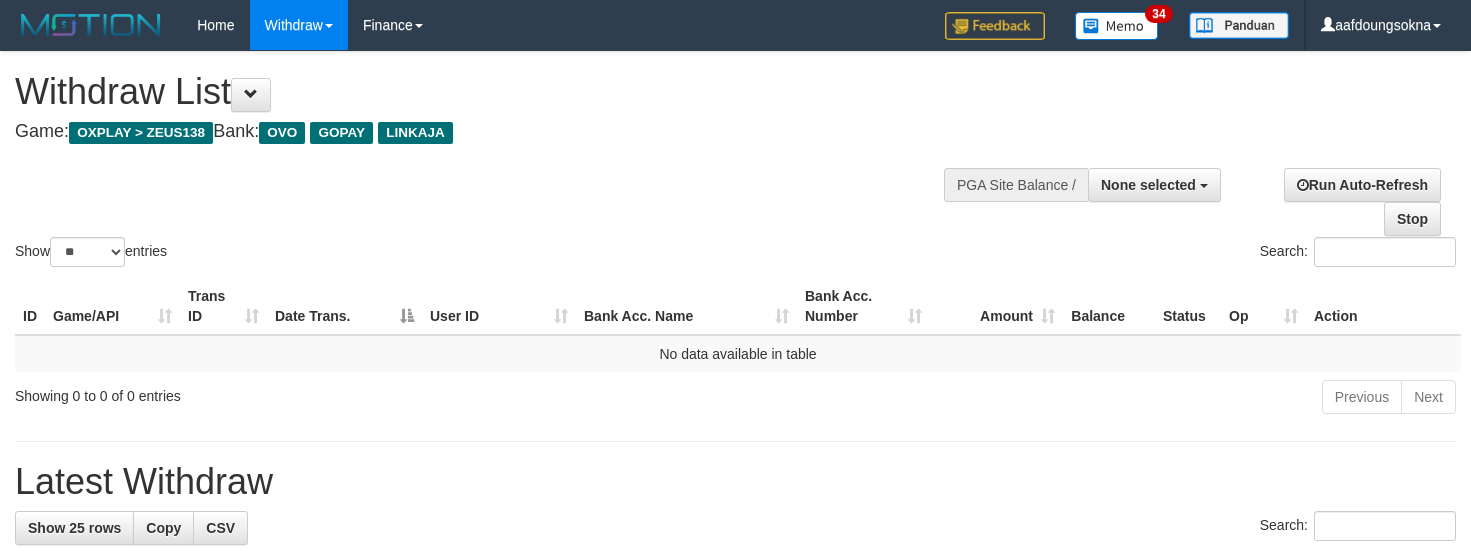 select 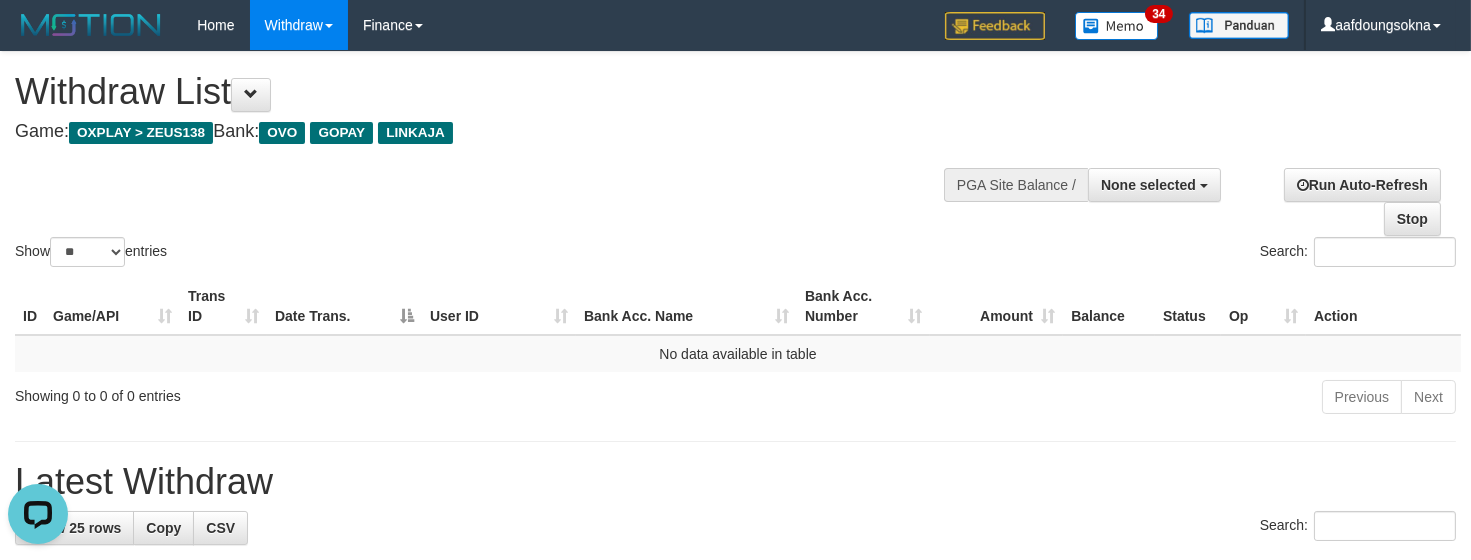 scroll, scrollTop: 0, scrollLeft: 0, axis: both 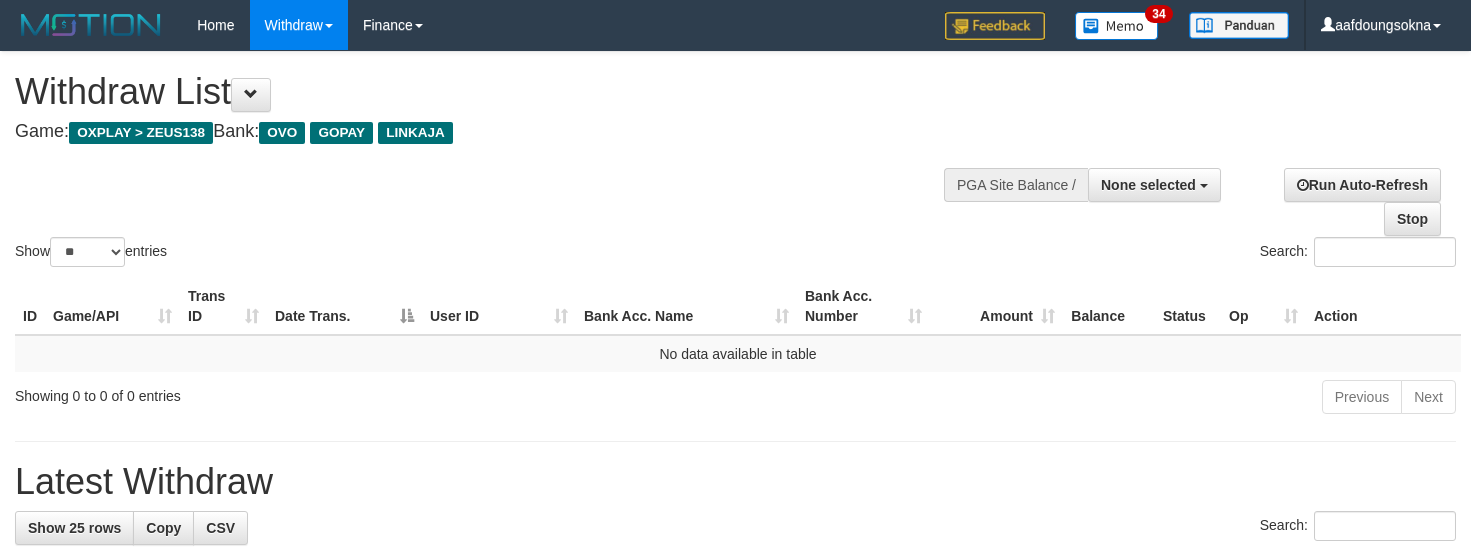 select 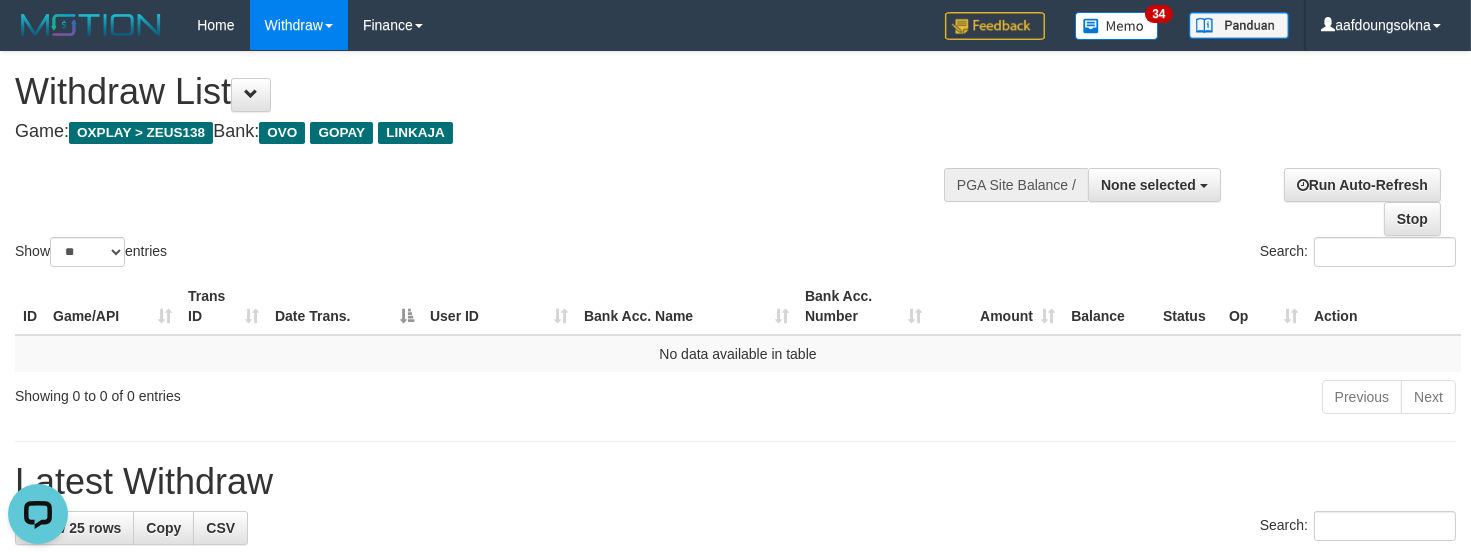 scroll, scrollTop: 0, scrollLeft: 0, axis: both 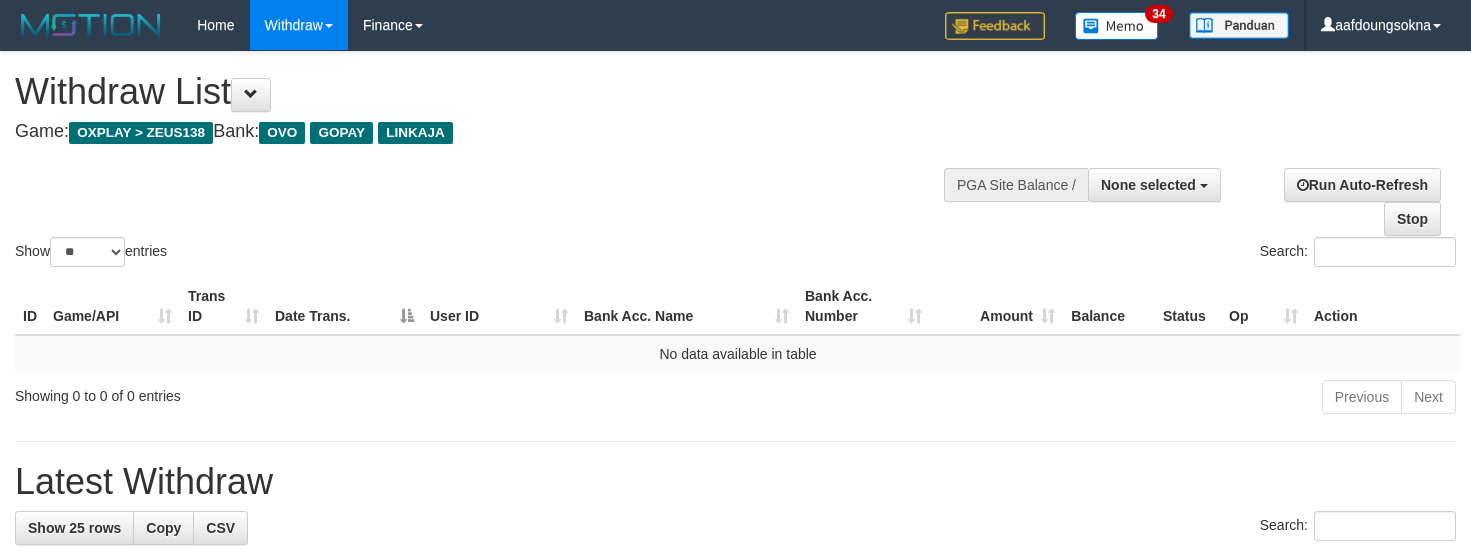 select 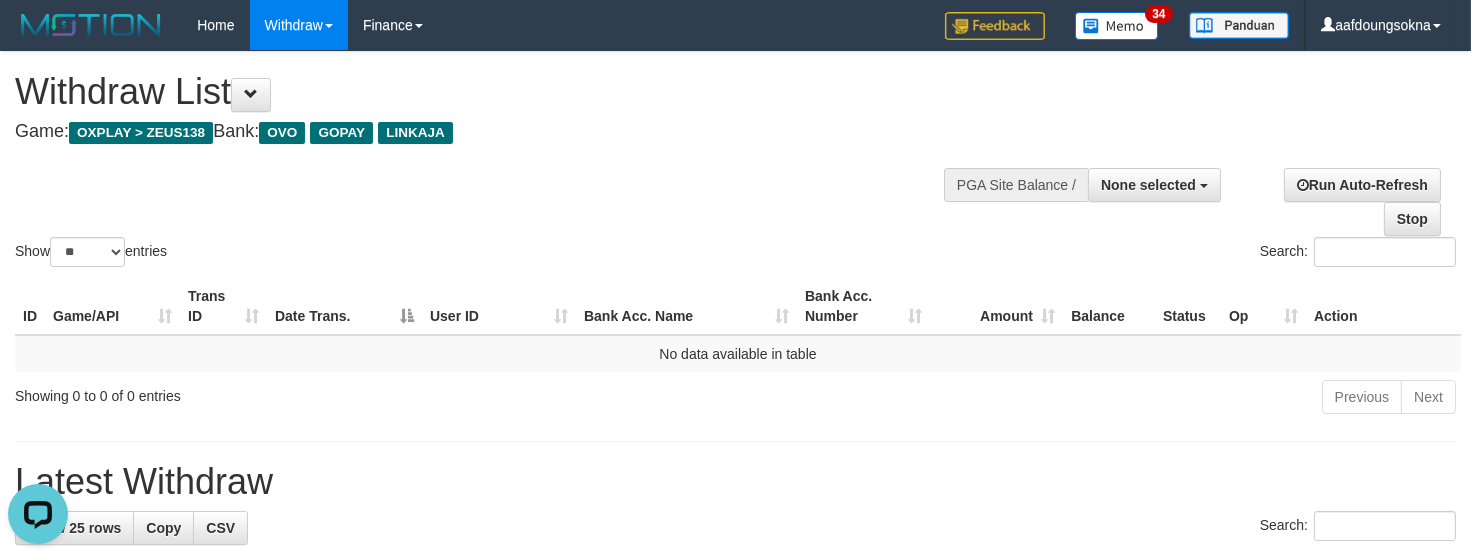 scroll, scrollTop: 0, scrollLeft: 0, axis: both 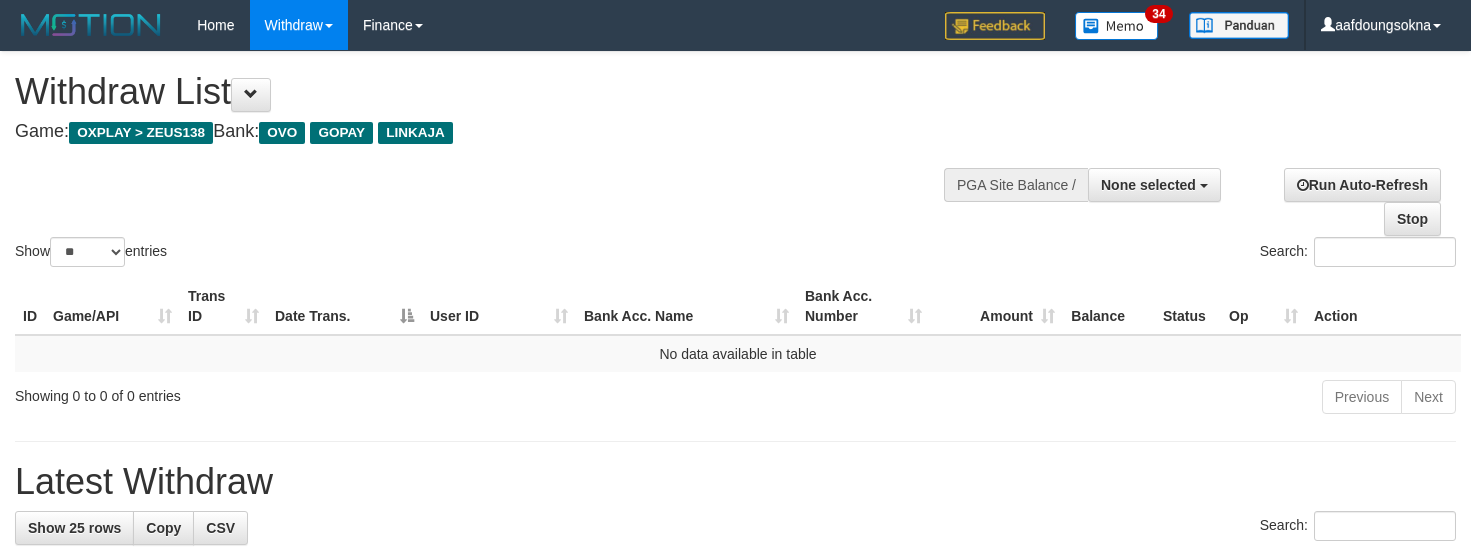 select 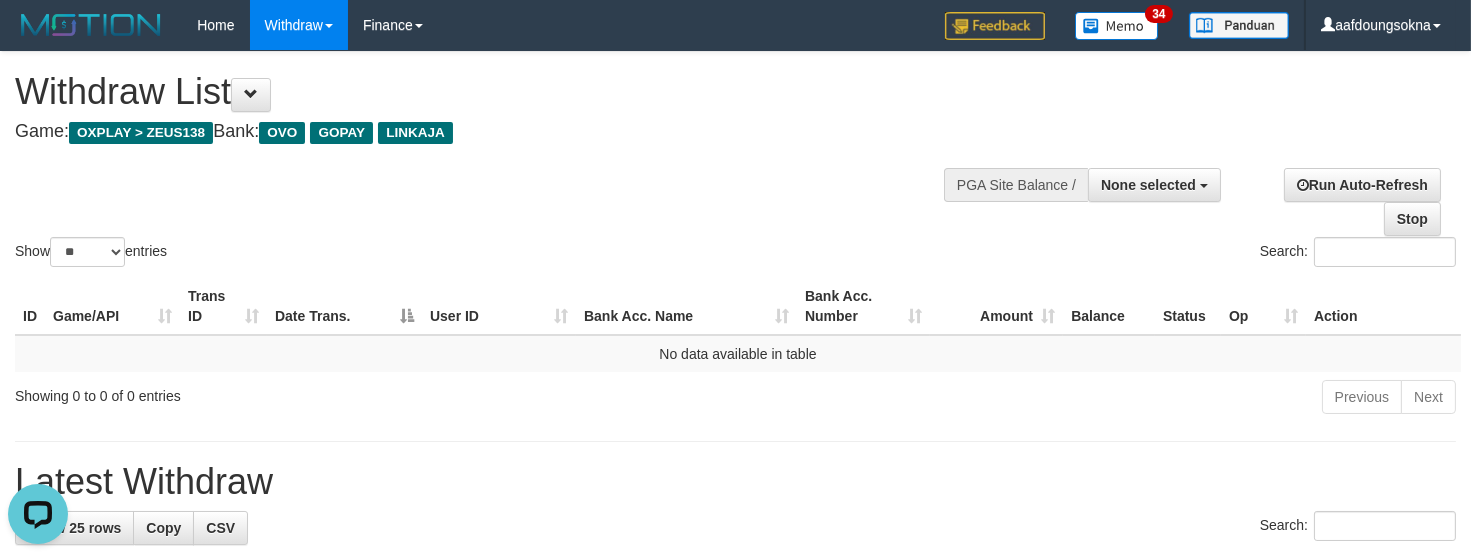 scroll, scrollTop: 0, scrollLeft: 0, axis: both 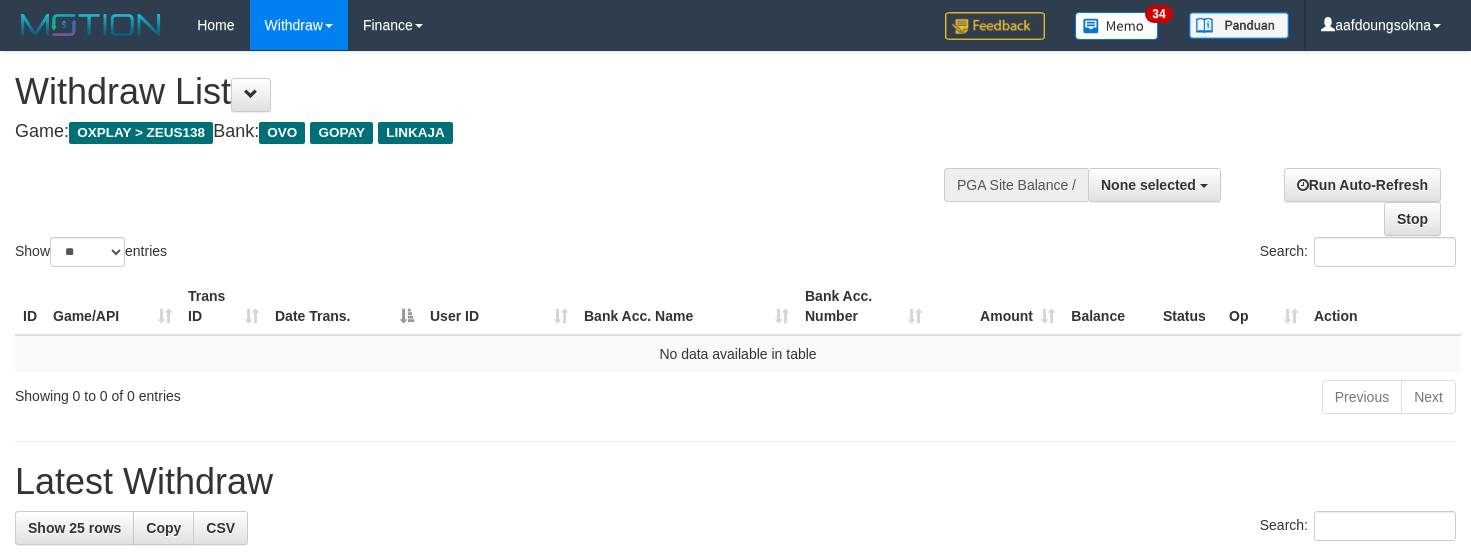 select 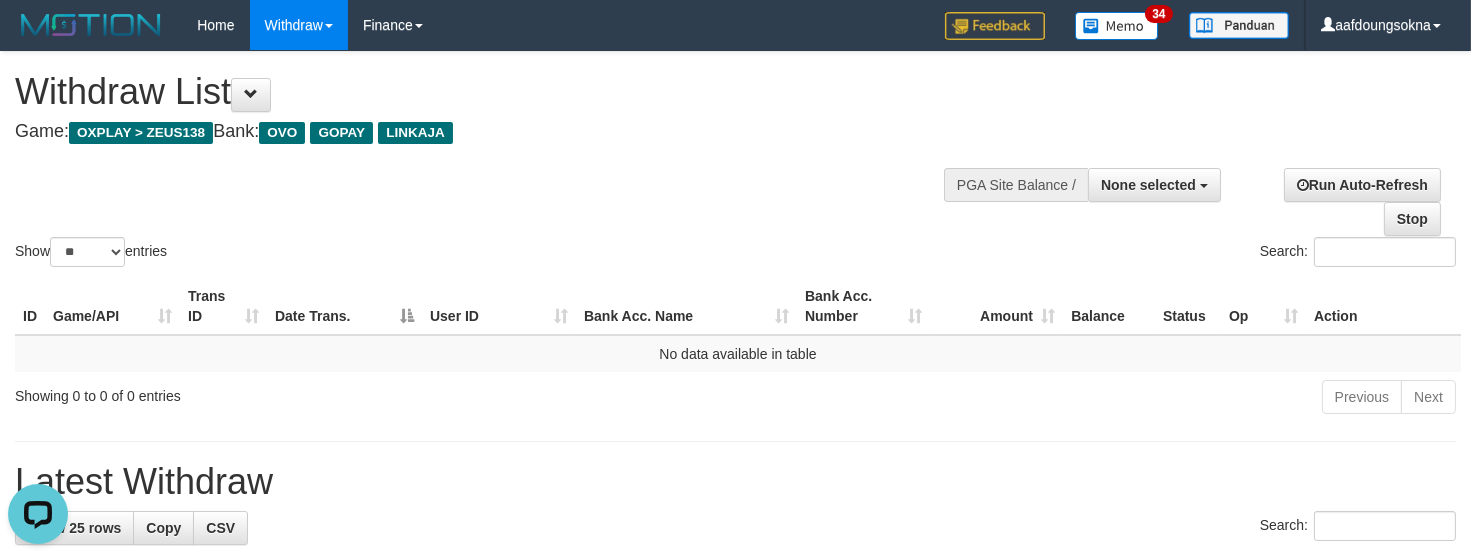 scroll, scrollTop: 0, scrollLeft: 0, axis: both 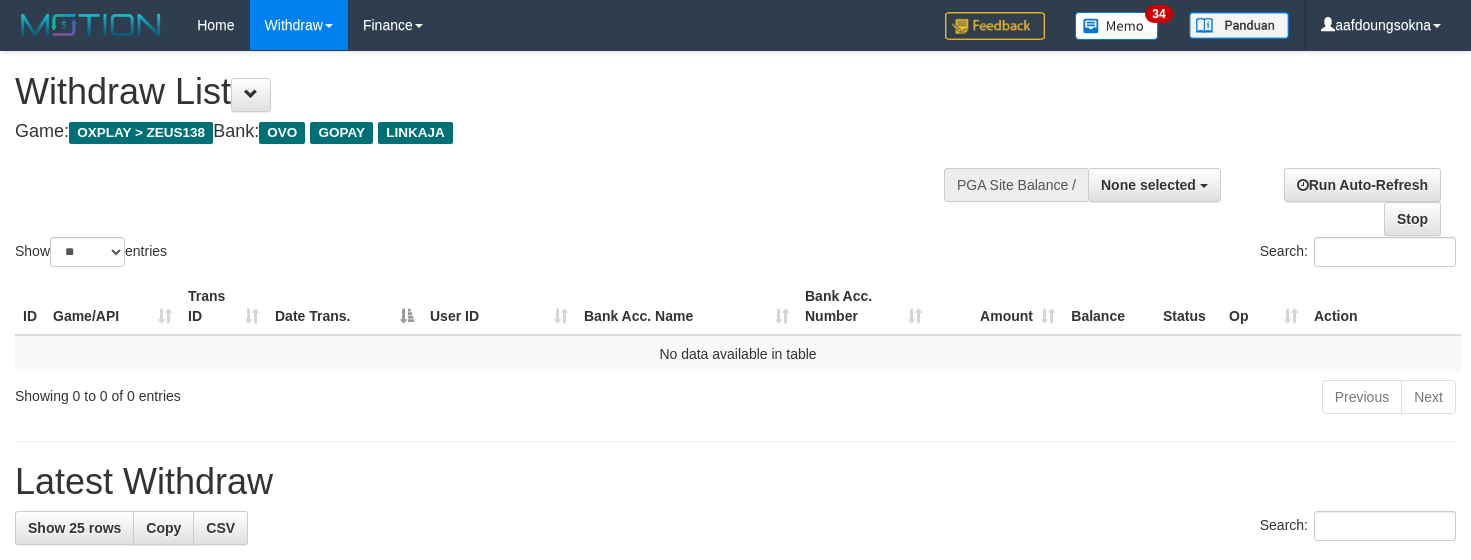 select 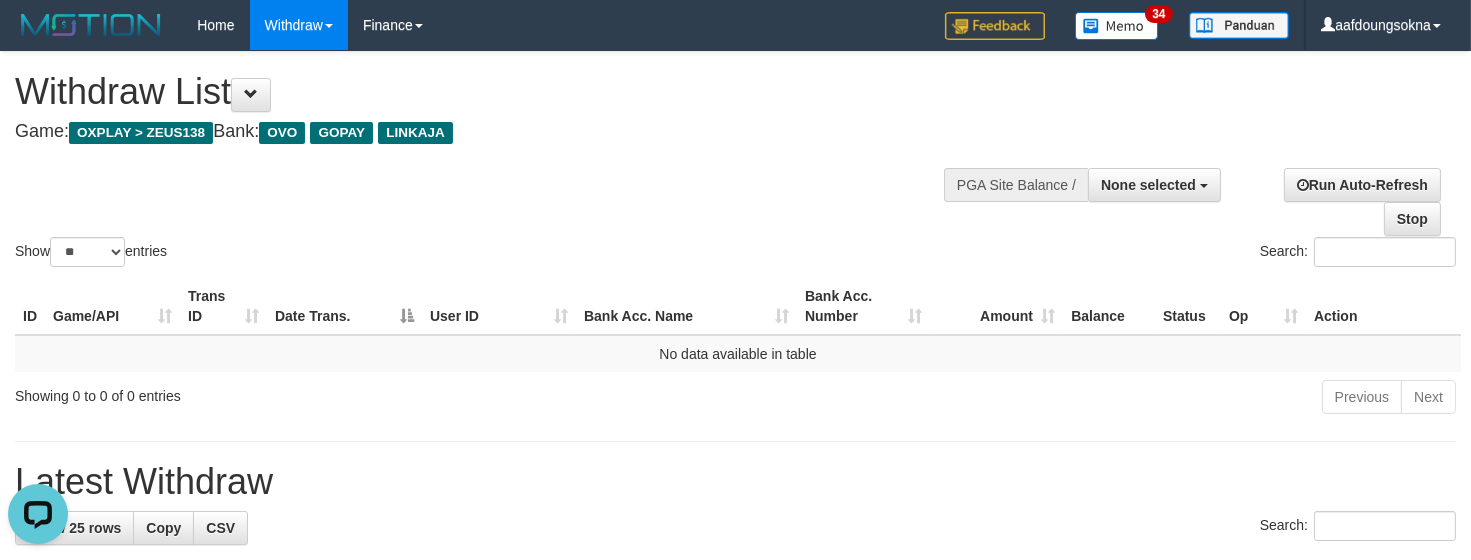 scroll, scrollTop: 0, scrollLeft: 0, axis: both 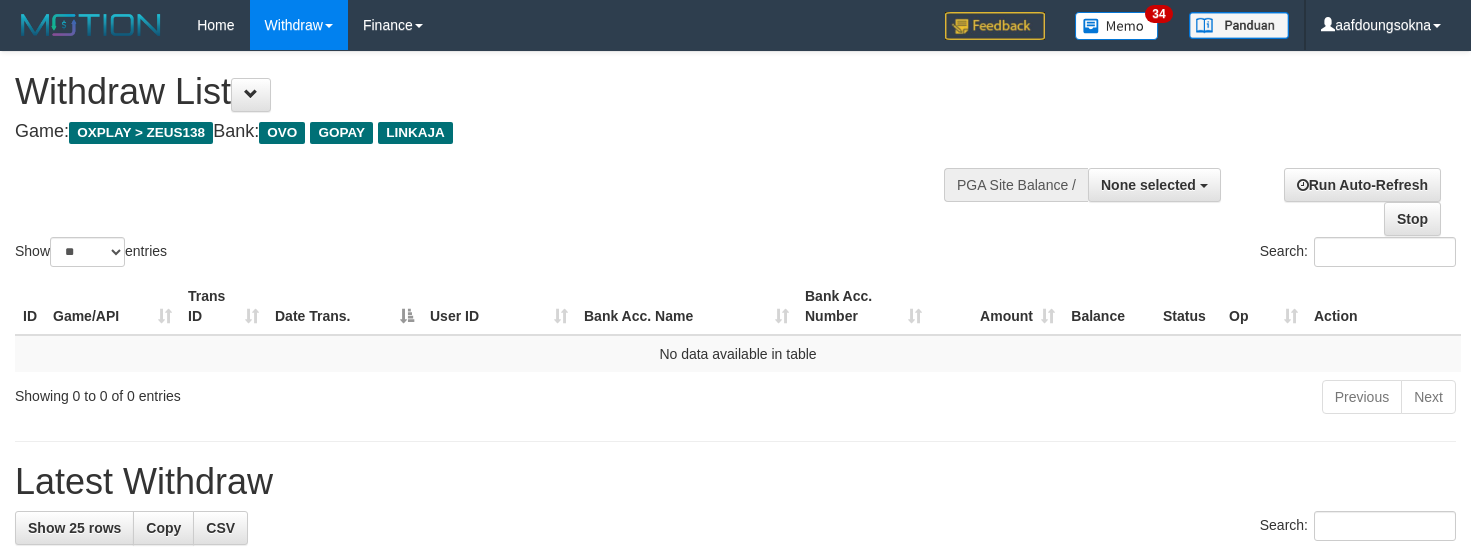 select 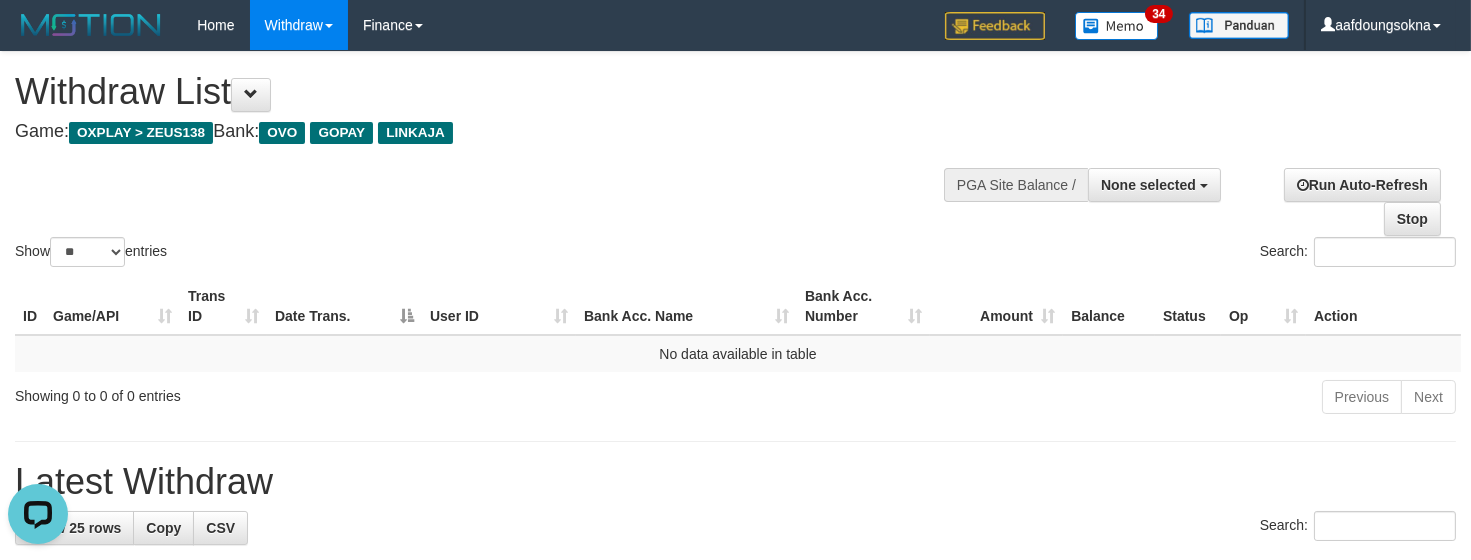 scroll, scrollTop: 0, scrollLeft: 0, axis: both 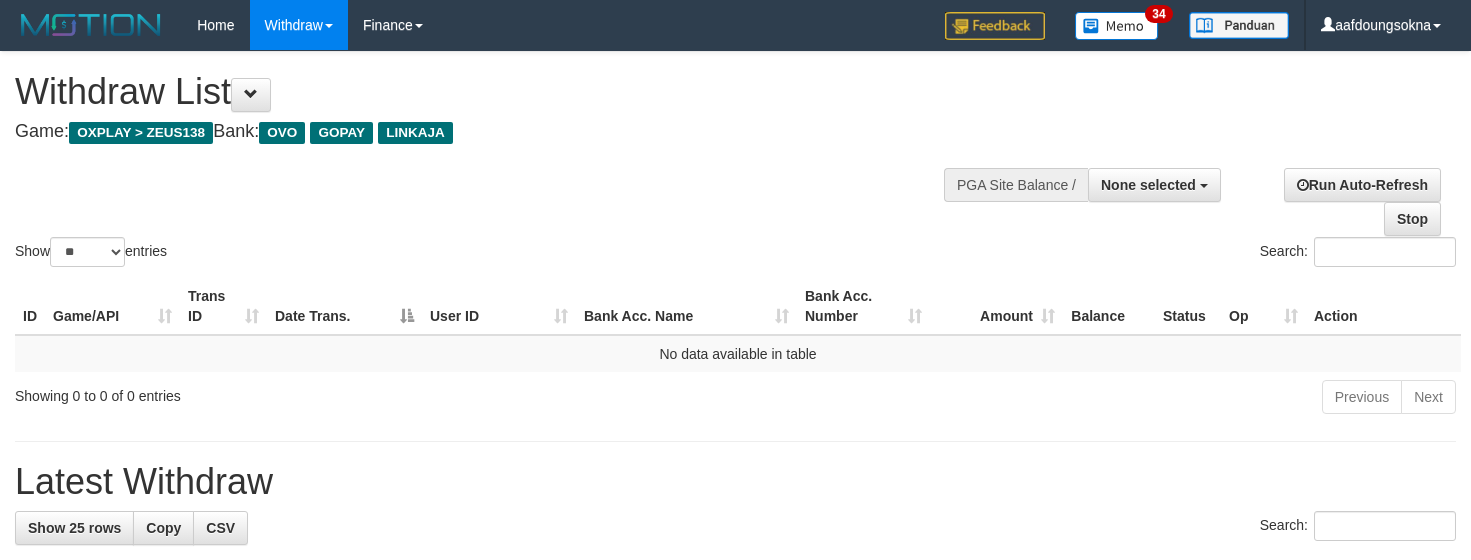 select 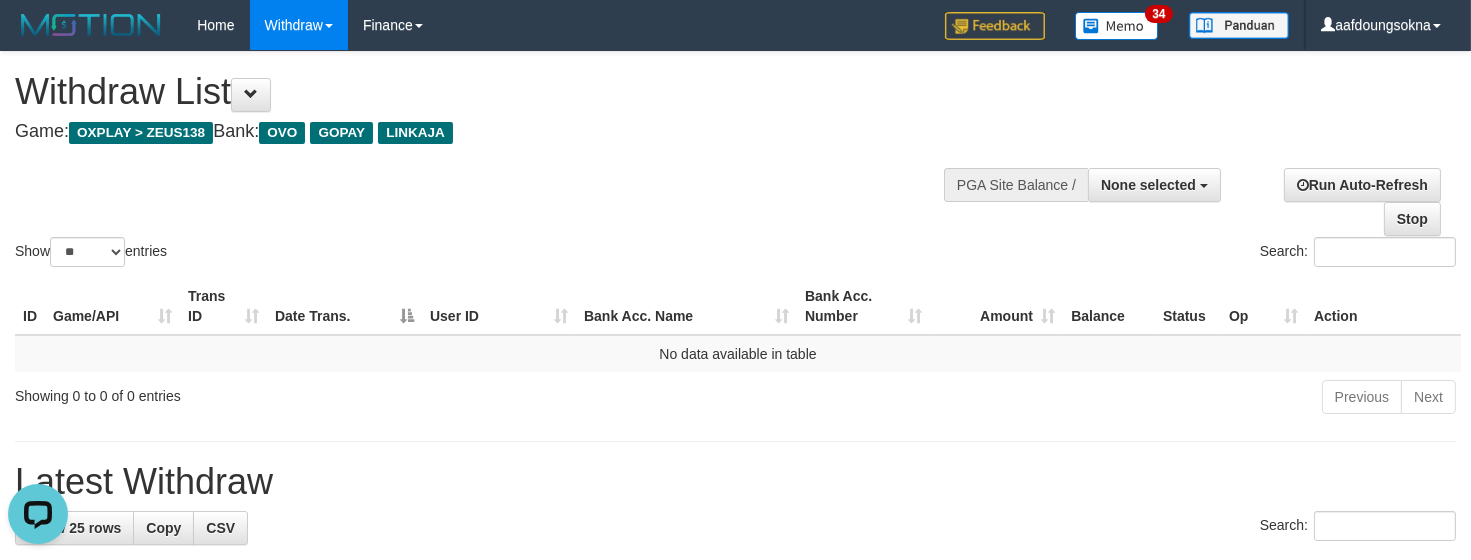 scroll, scrollTop: 0, scrollLeft: 0, axis: both 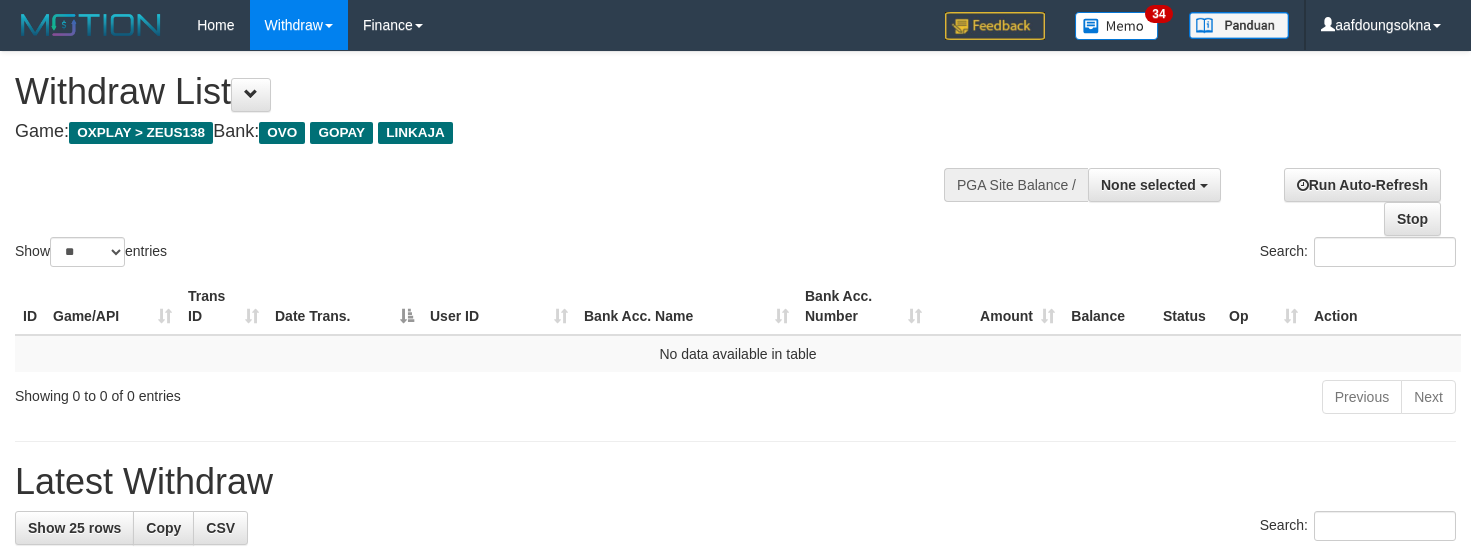 select 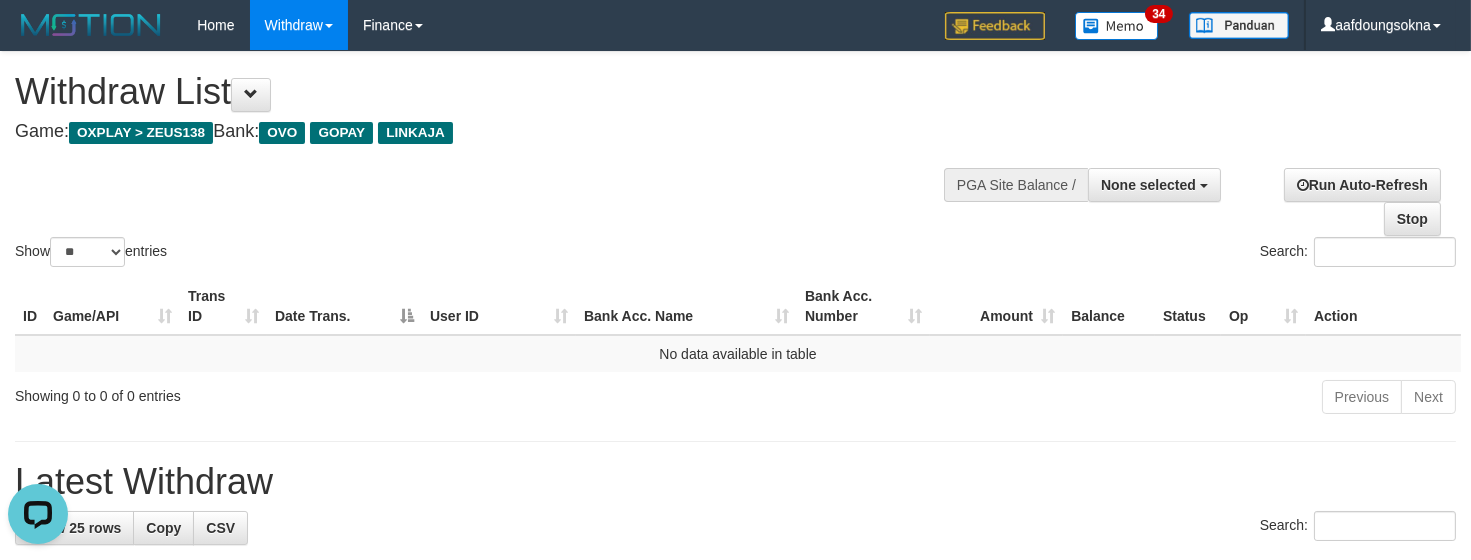 scroll, scrollTop: 0, scrollLeft: 0, axis: both 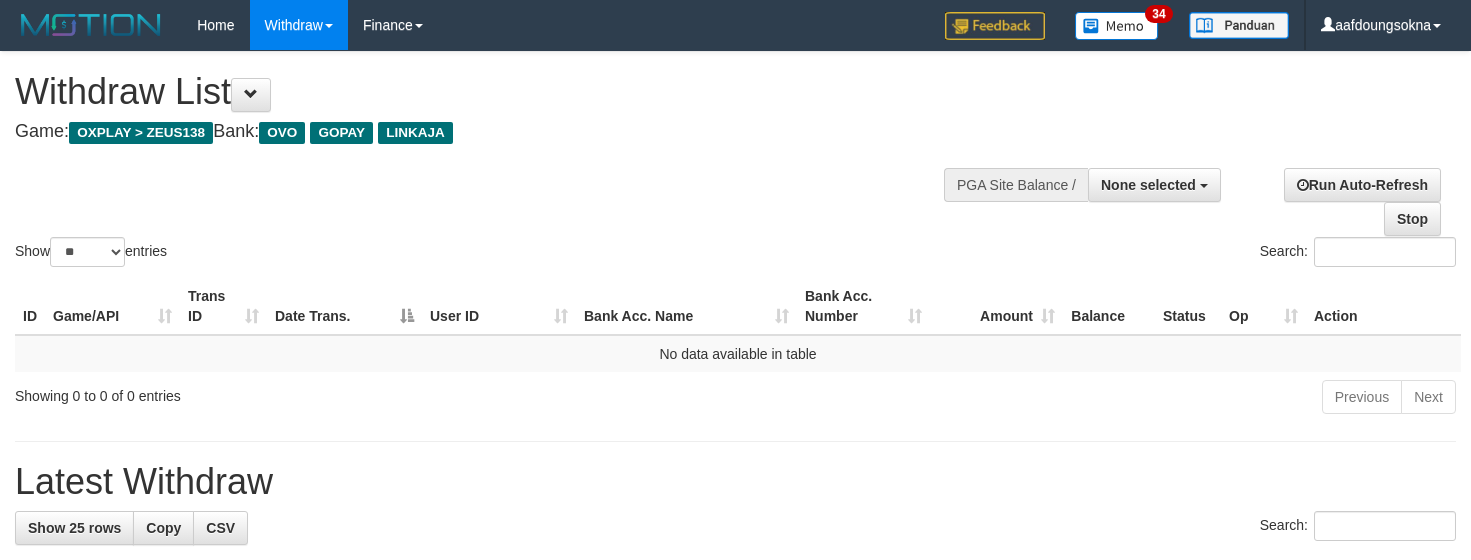 select 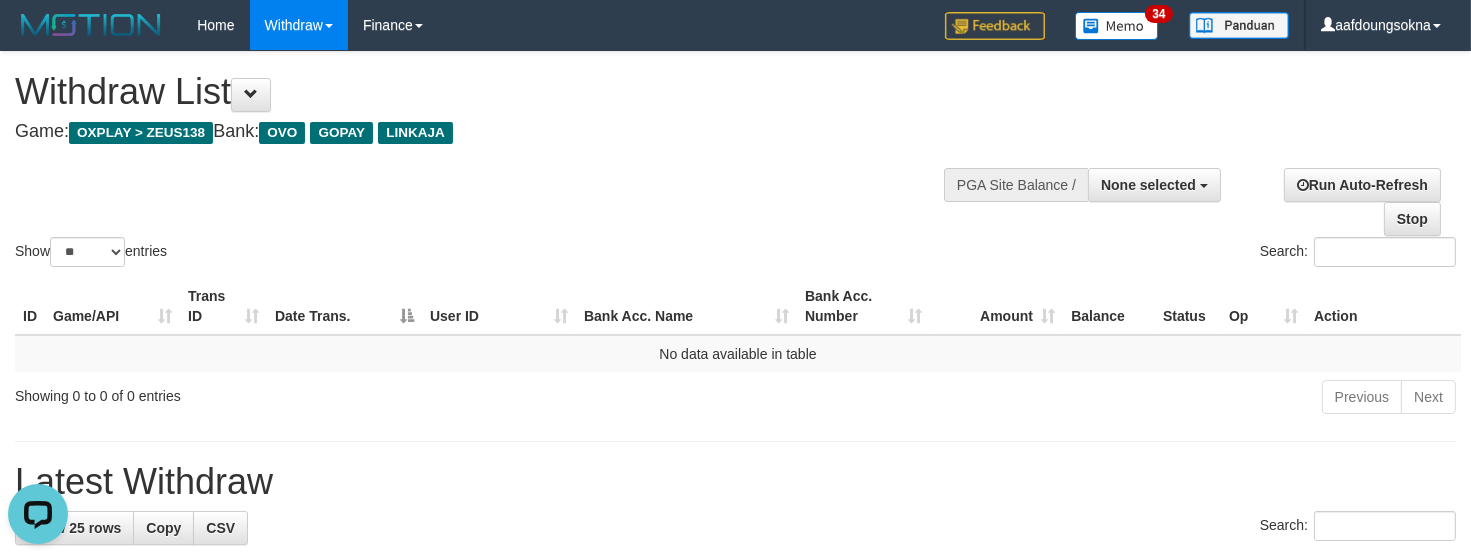 scroll, scrollTop: 0, scrollLeft: 0, axis: both 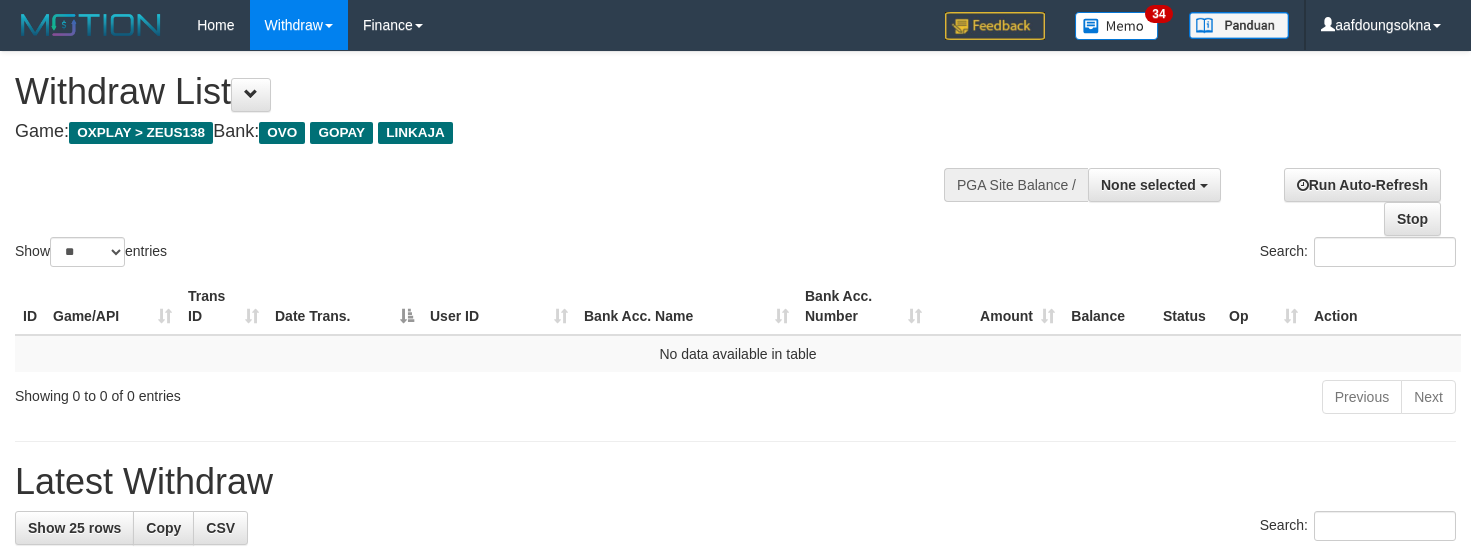 select 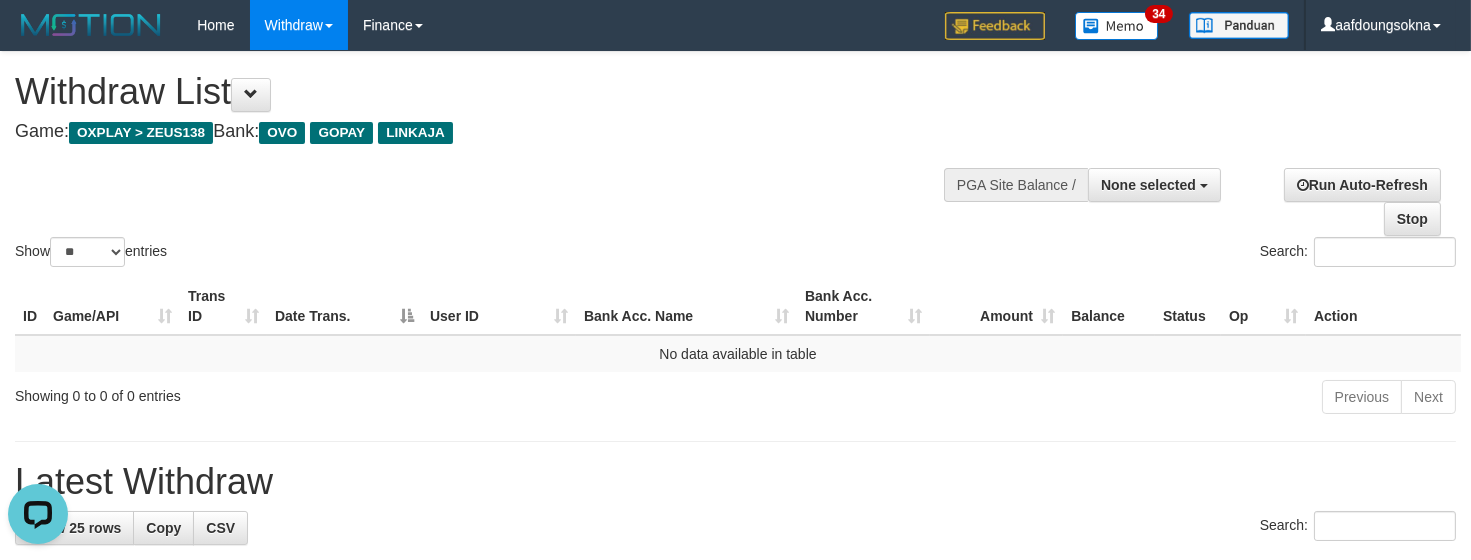 scroll, scrollTop: 0, scrollLeft: 0, axis: both 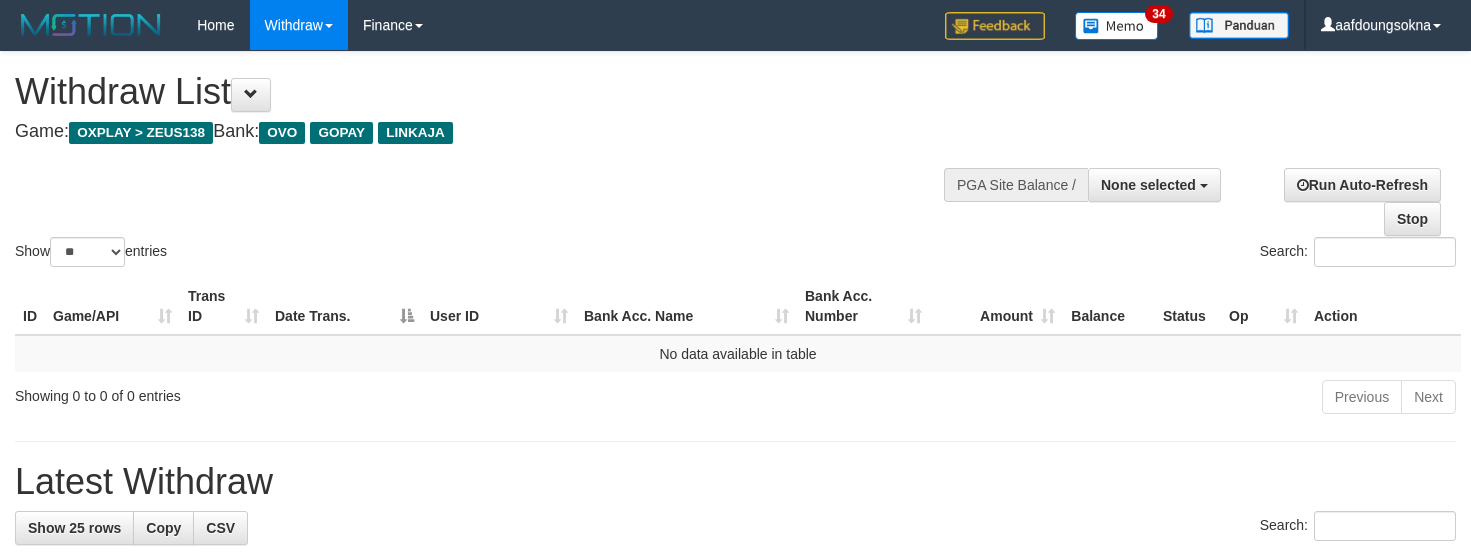 select 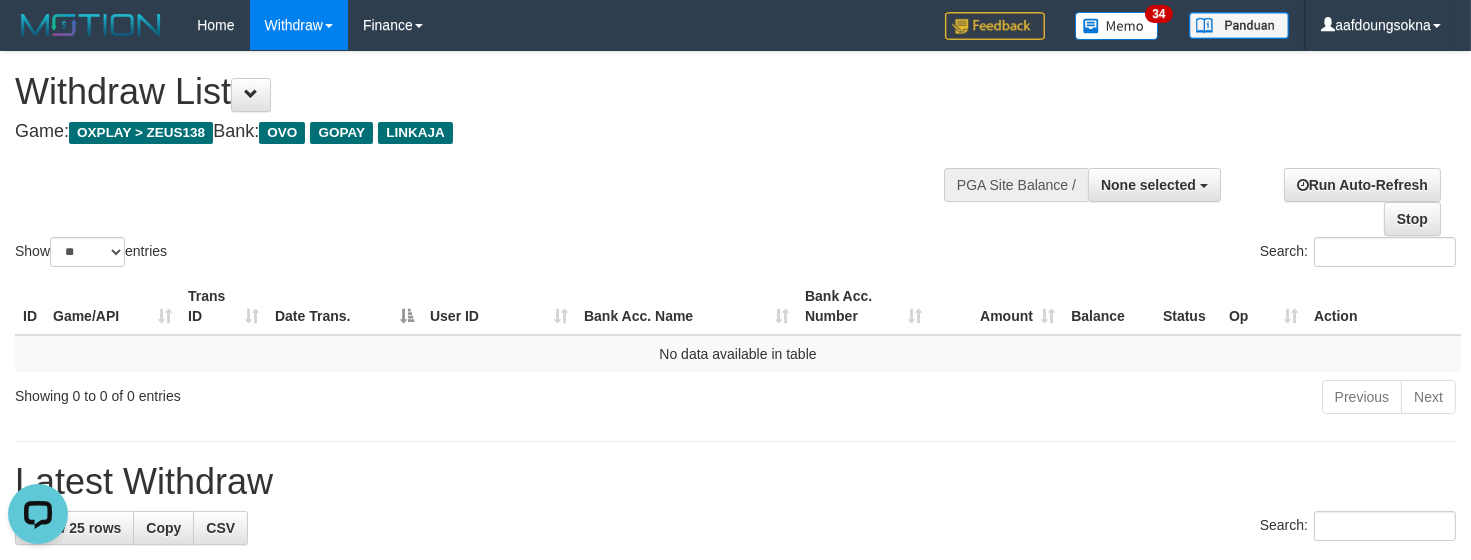 scroll, scrollTop: 0, scrollLeft: 0, axis: both 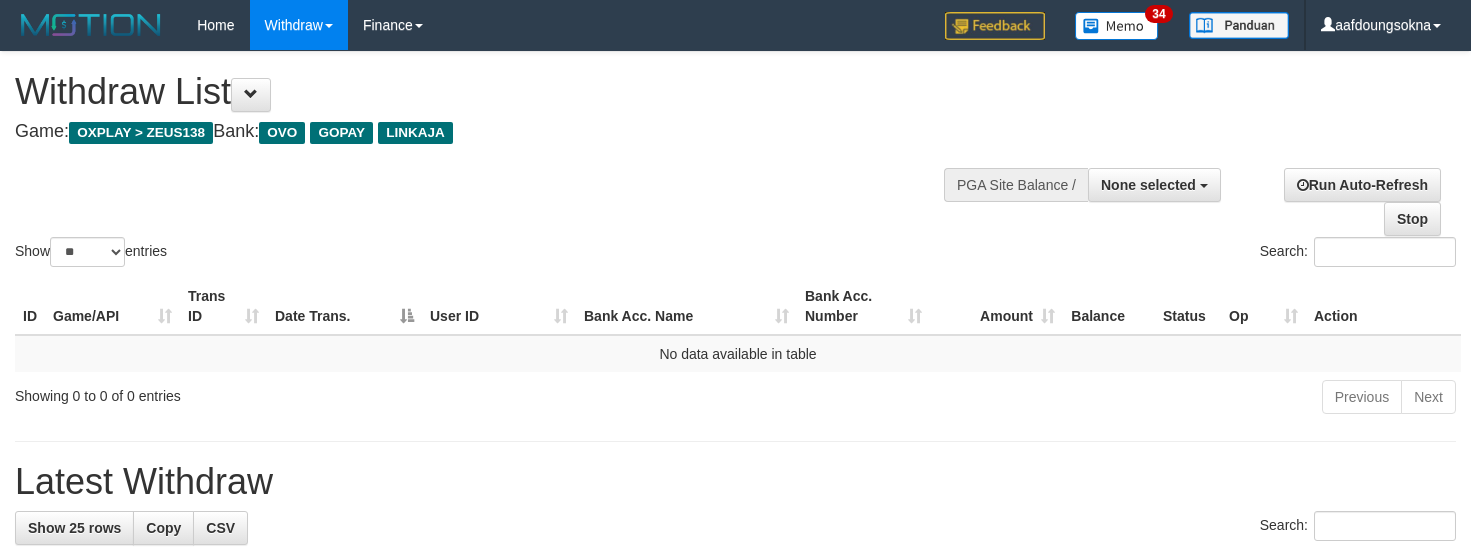 select 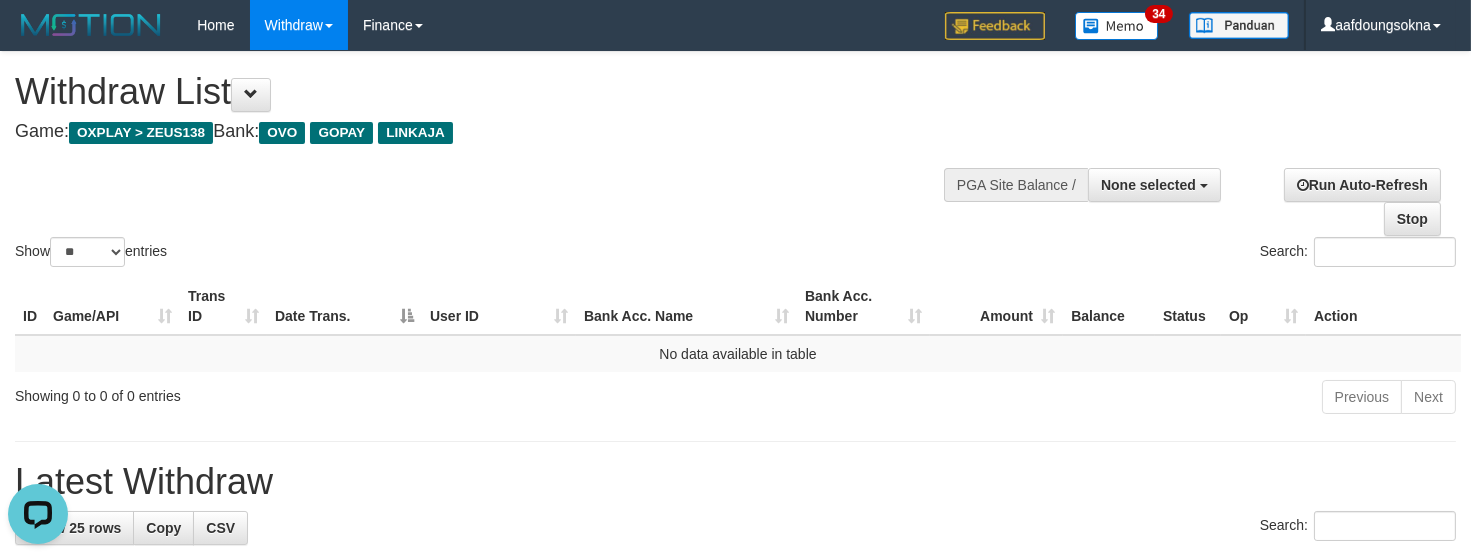 scroll, scrollTop: 0, scrollLeft: 0, axis: both 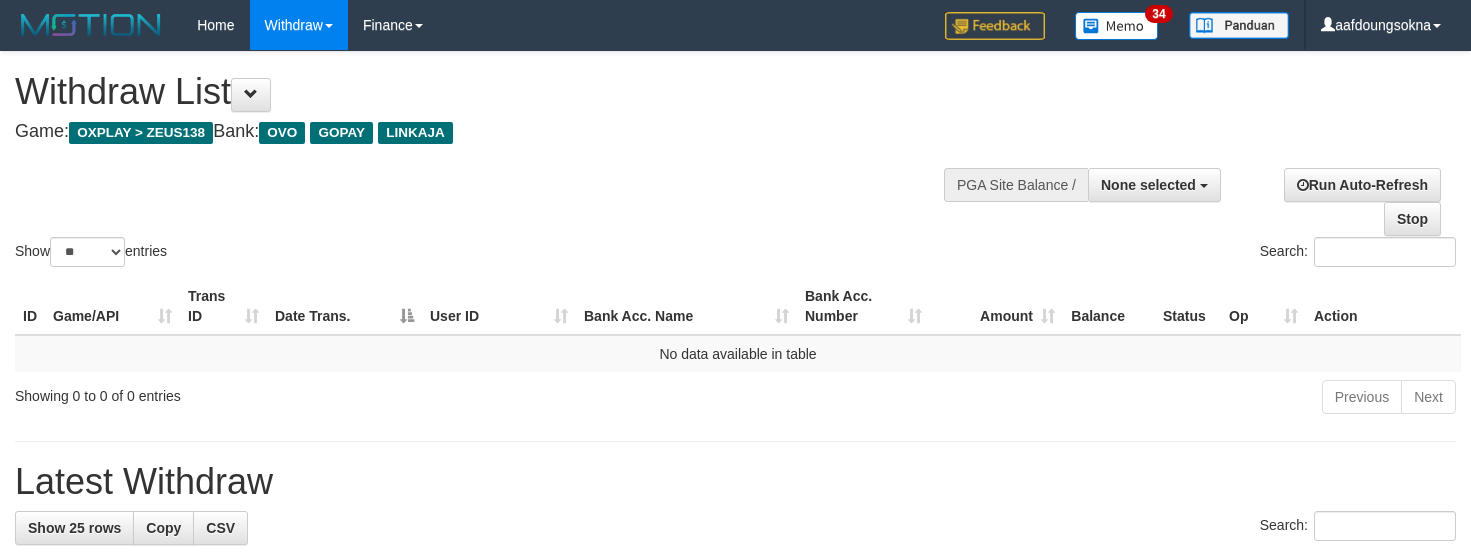 select 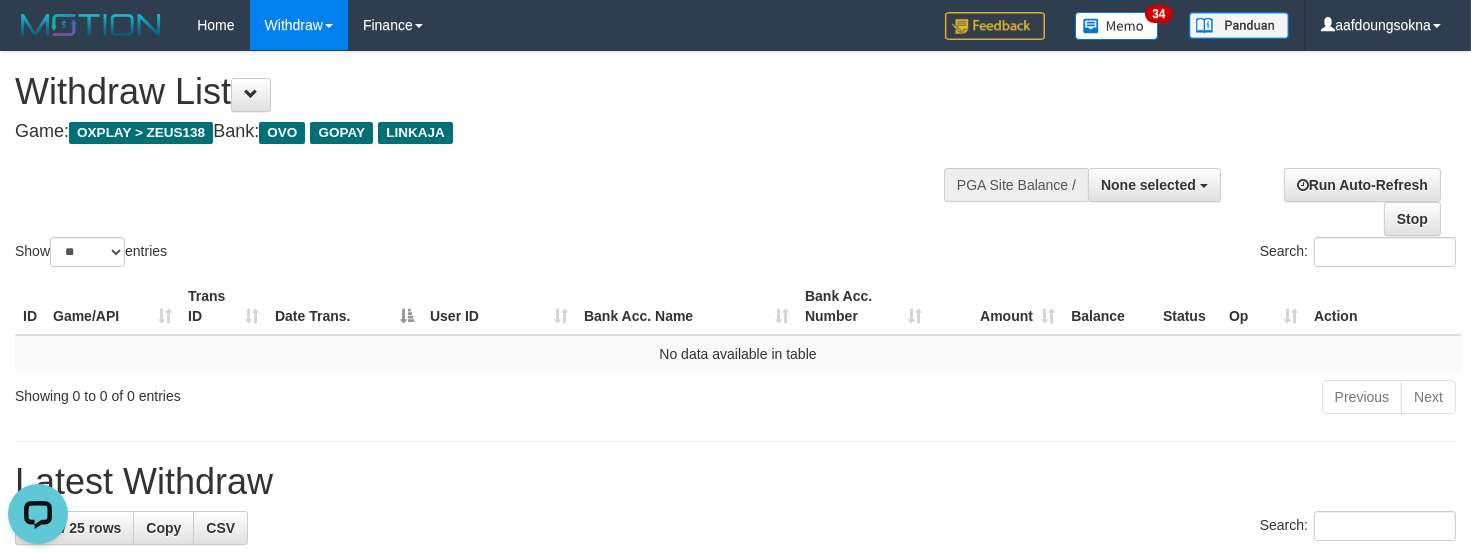 scroll, scrollTop: 0, scrollLeft: 0, axis: both 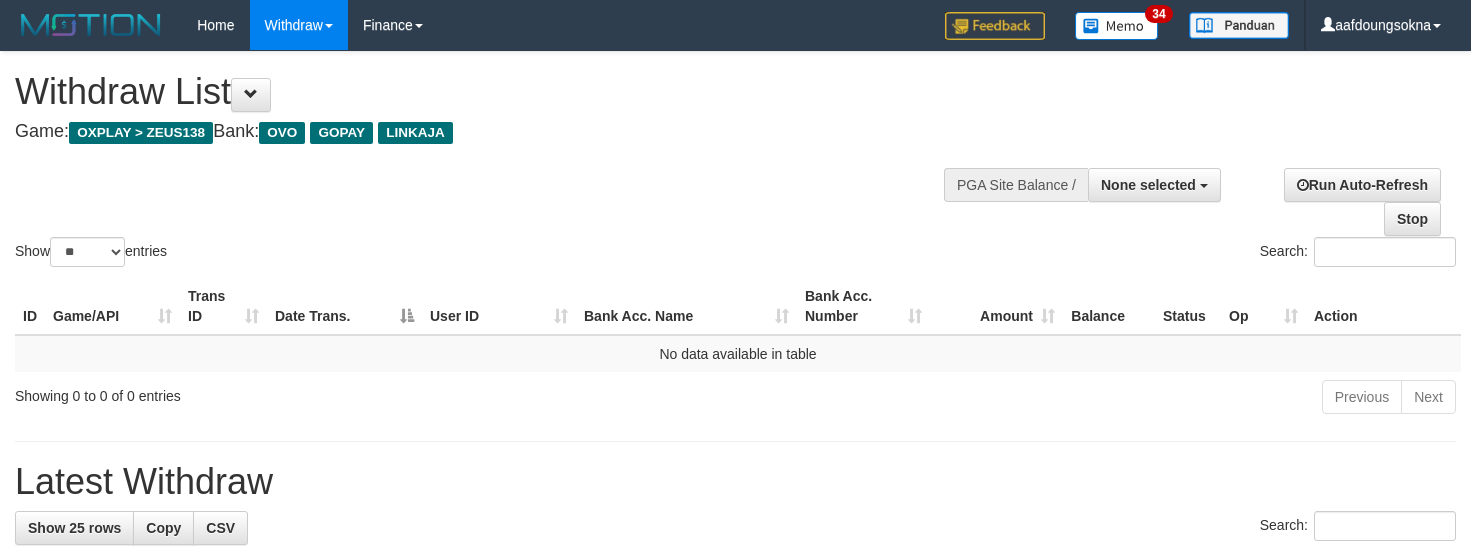 select 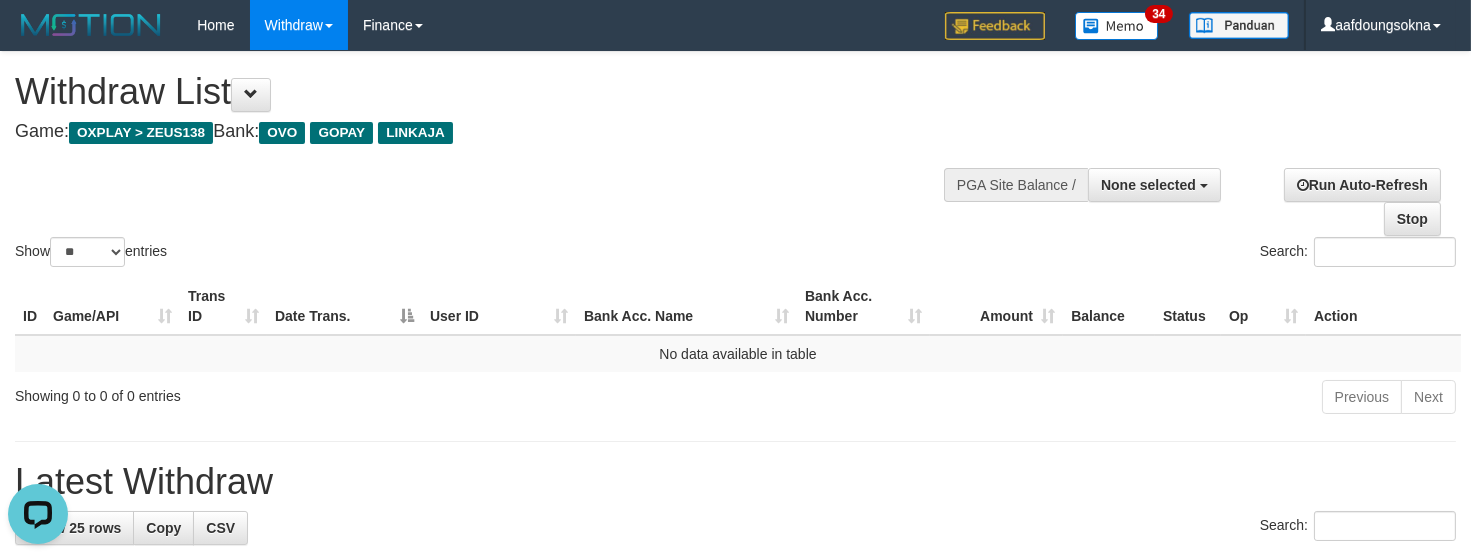 scroll, scrollTop: 0, scrollLeft: 0, axis: both 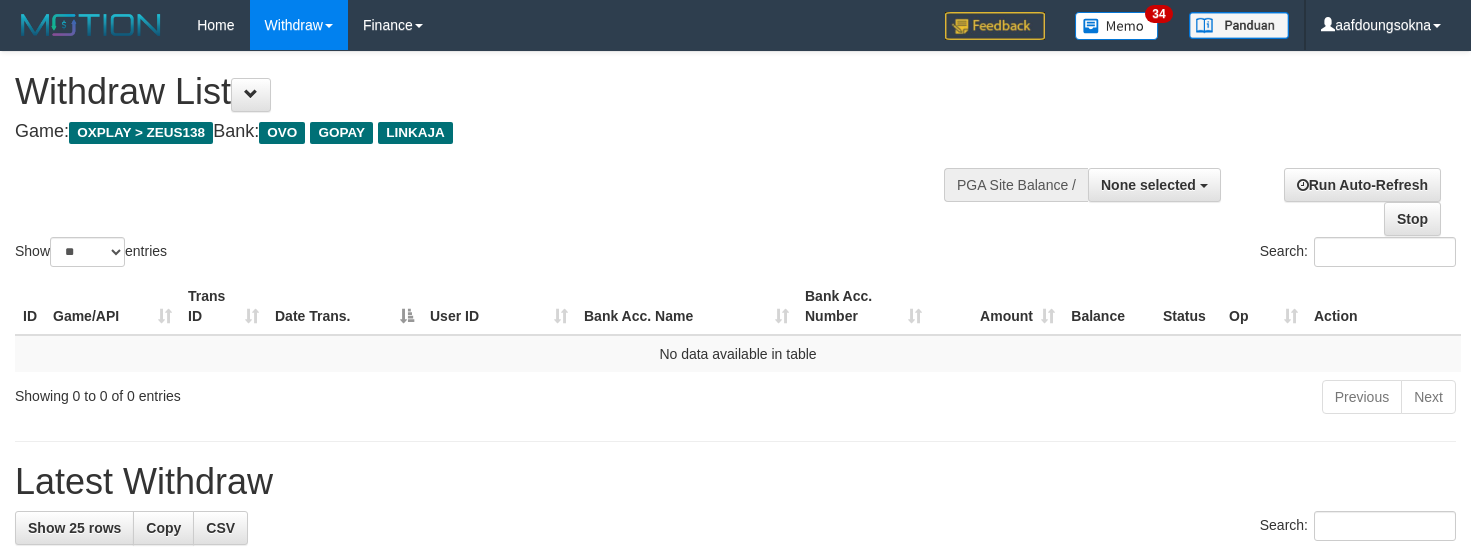 select 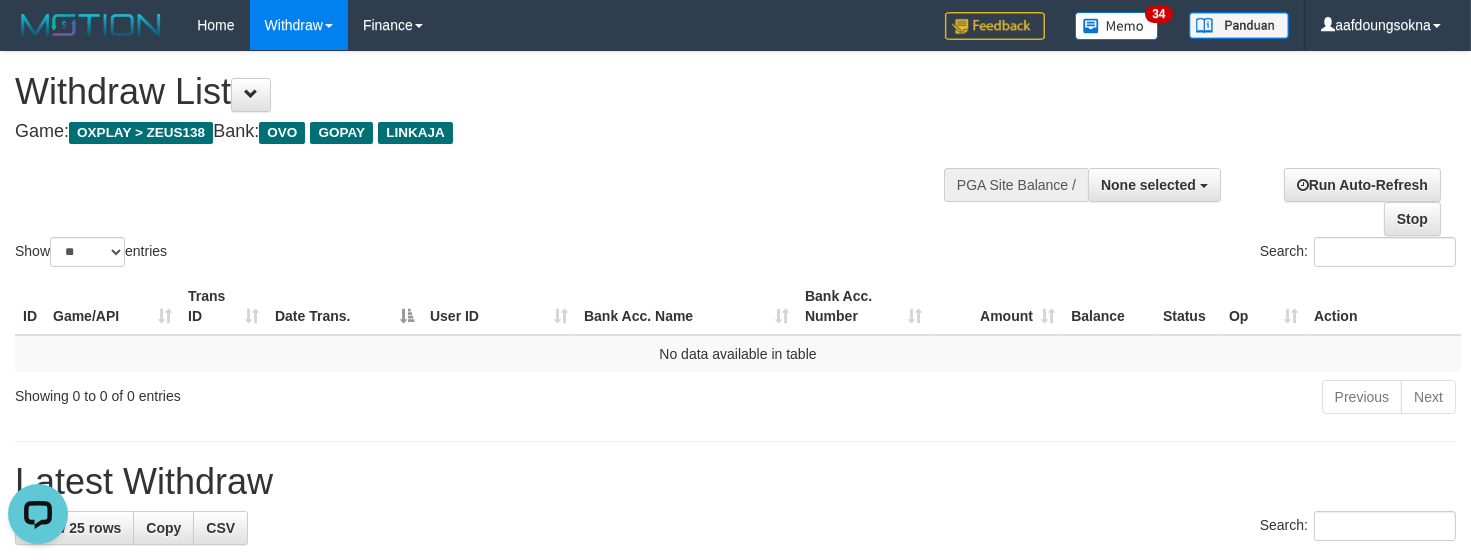 scroll, scrollTop: 0, scrollLeft: 0, axis: both 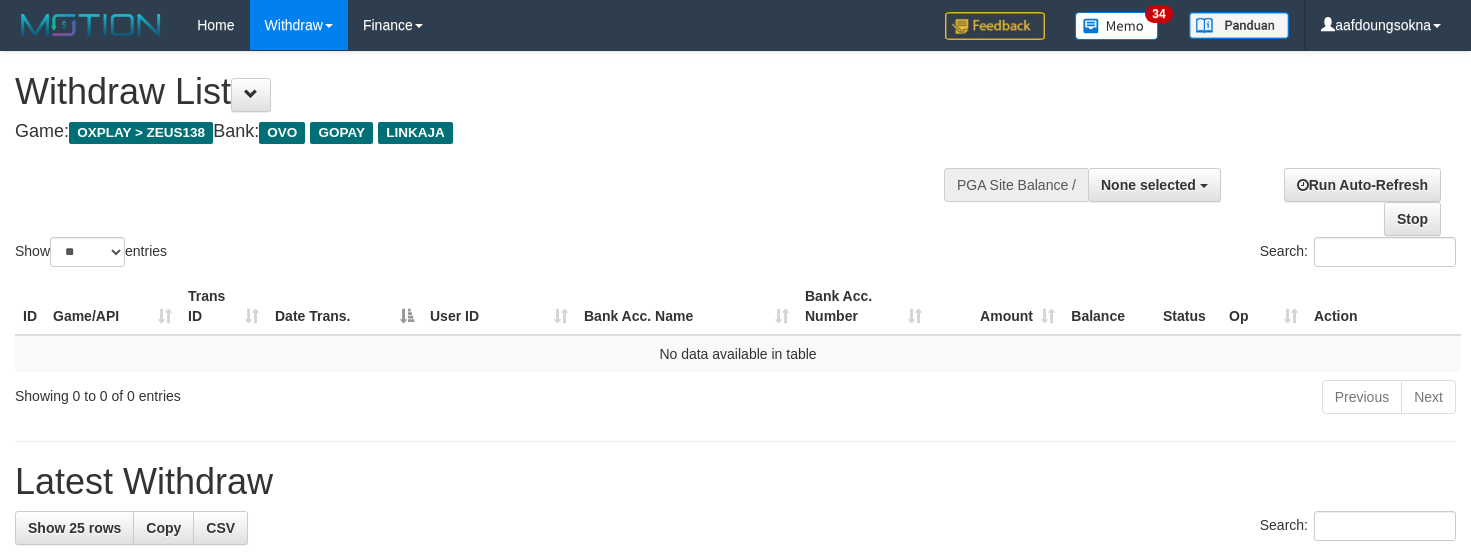 select 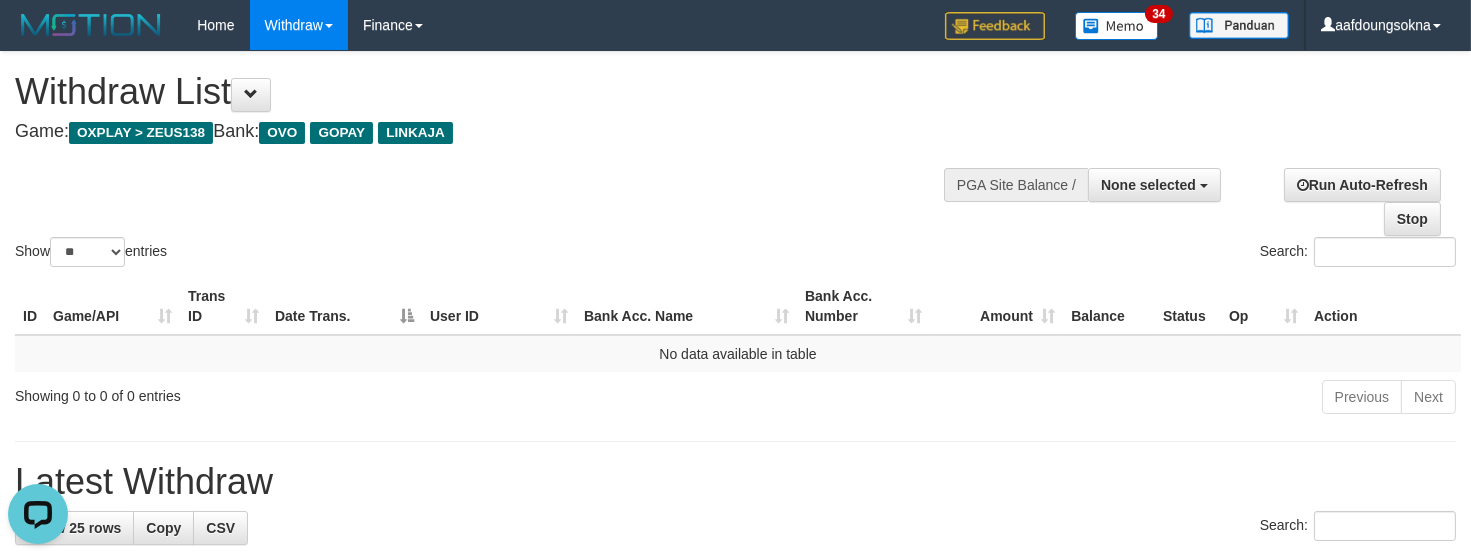 scroll, scrollTop: 0, scrollLeft: 0, axis: both 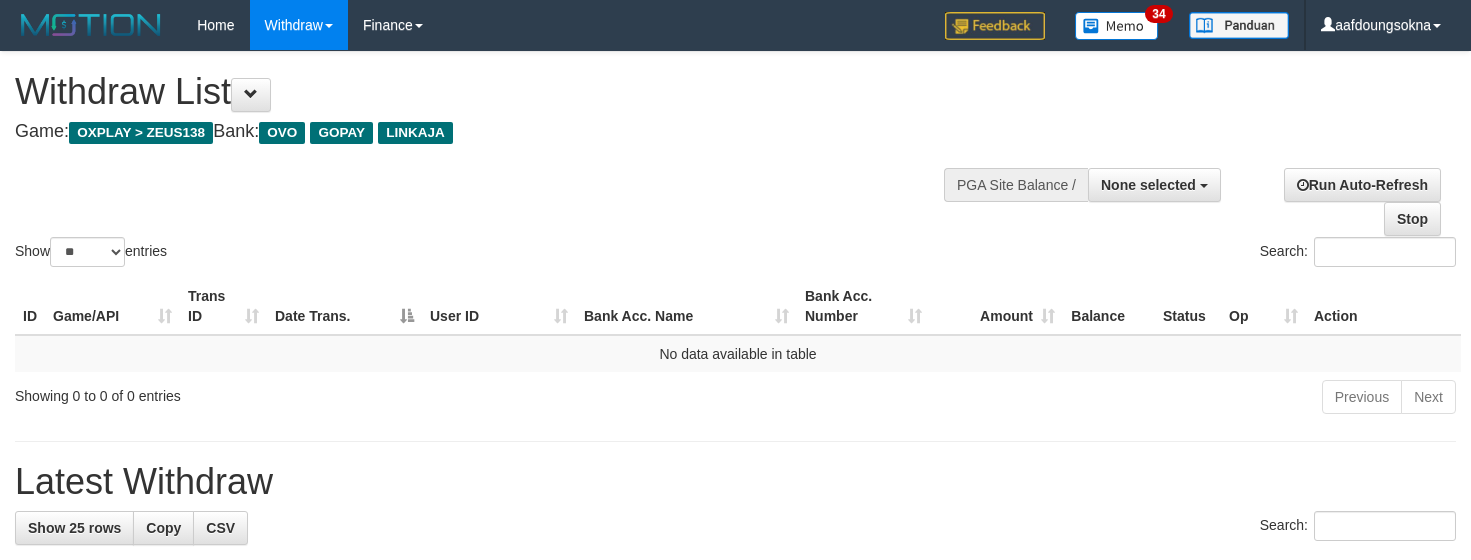 select 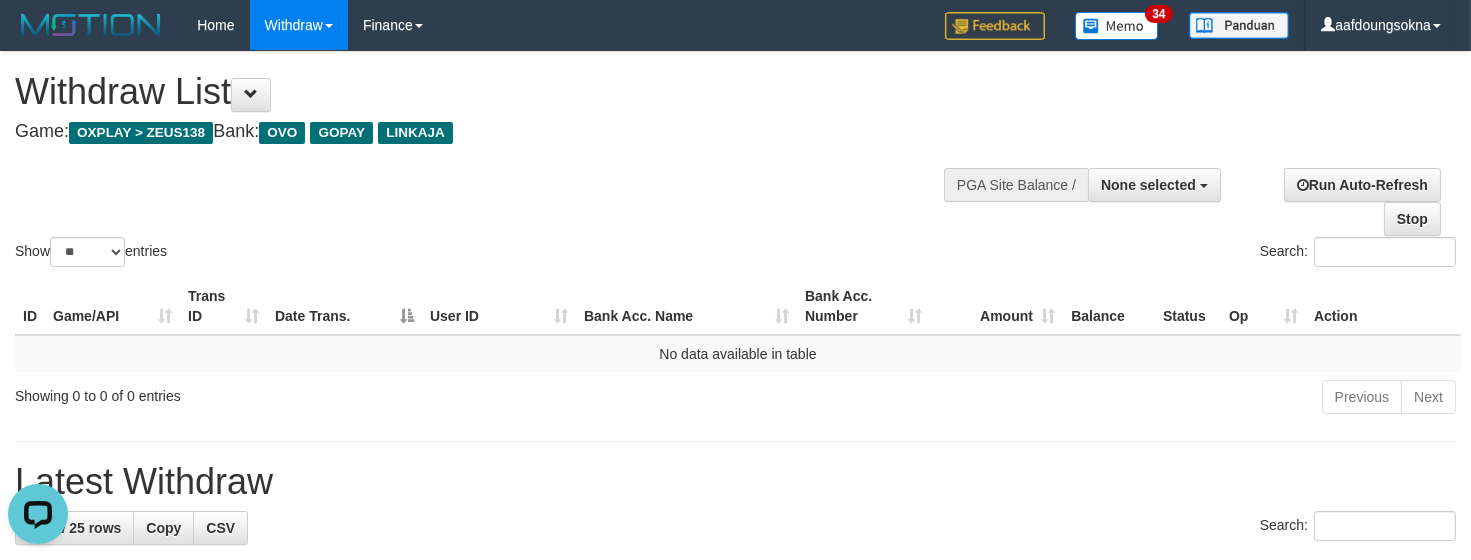 scroll, scrollTop: 0, scrollLeft: 0, axis: both 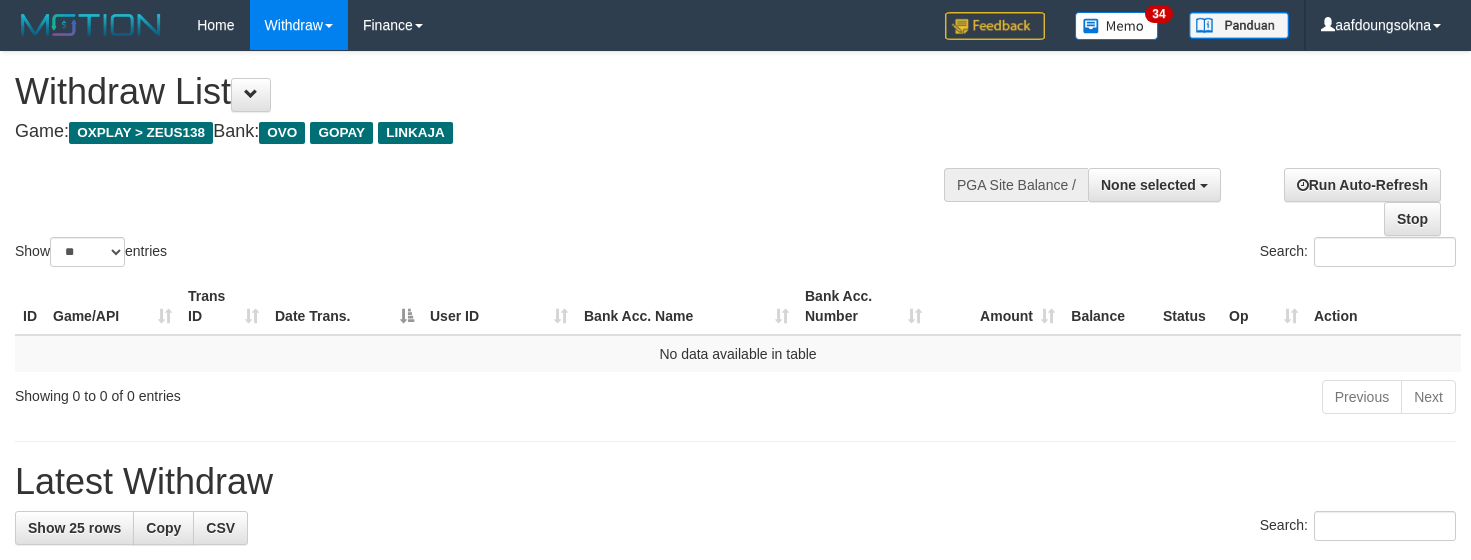 select 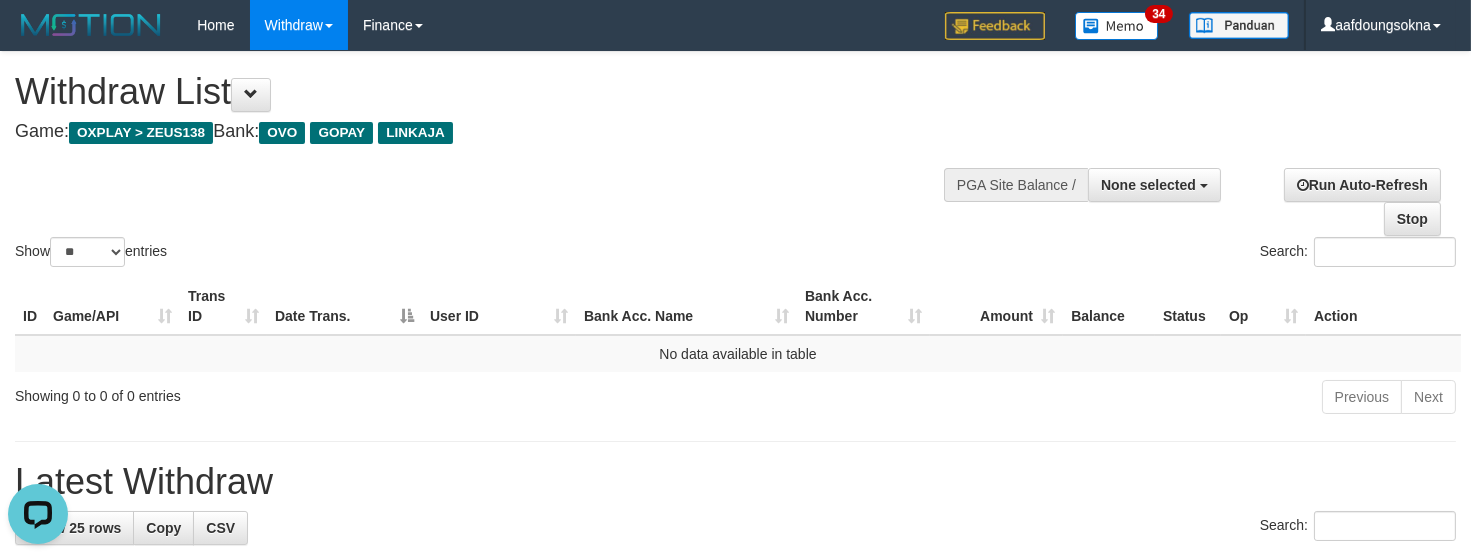 scroll, scrollTop: 0, scrollLeft: 0, axis: both 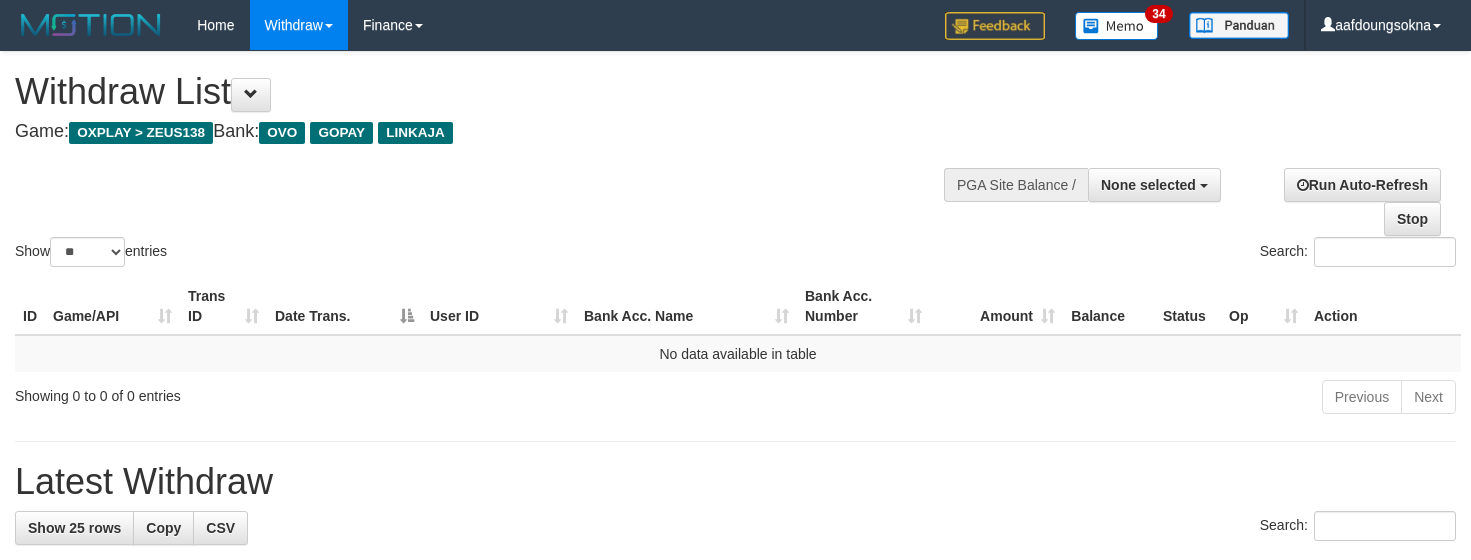 select 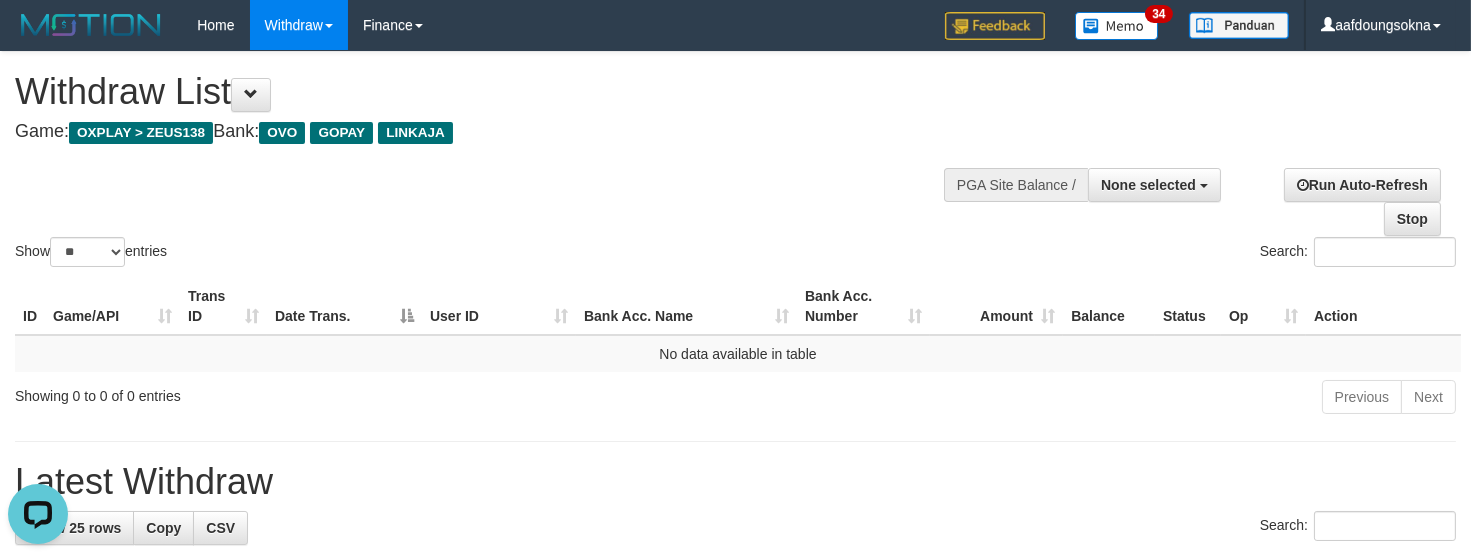 scroll, scrollTop: 0, scrollLeft: 0, axis: both 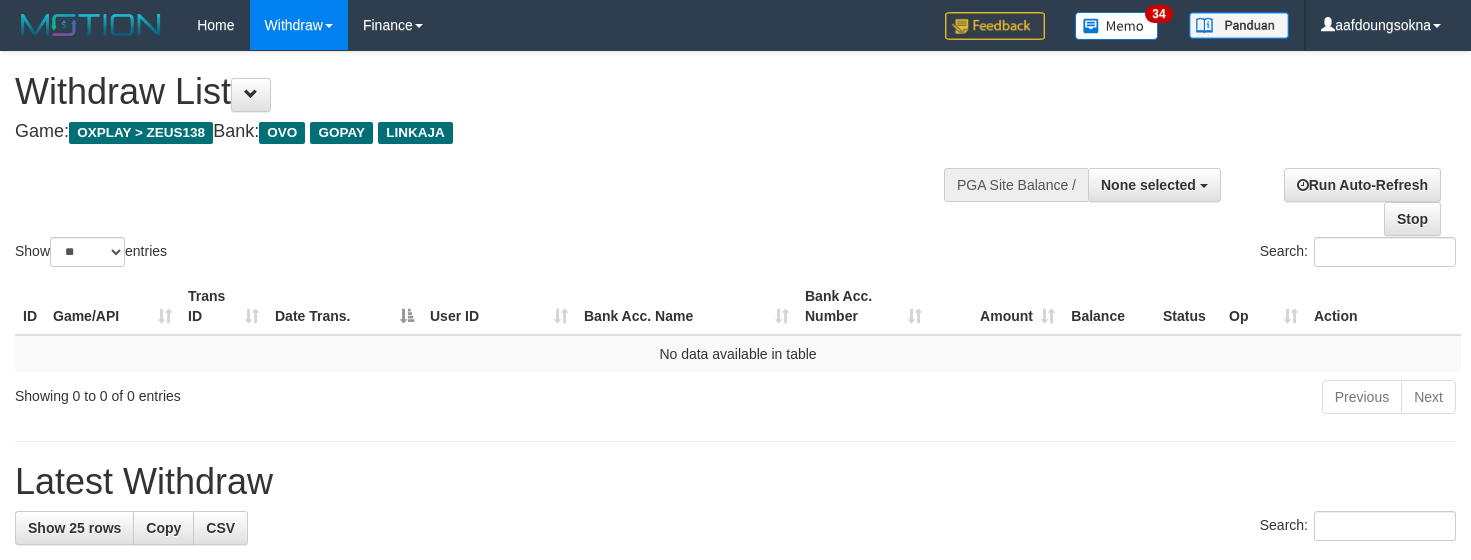select 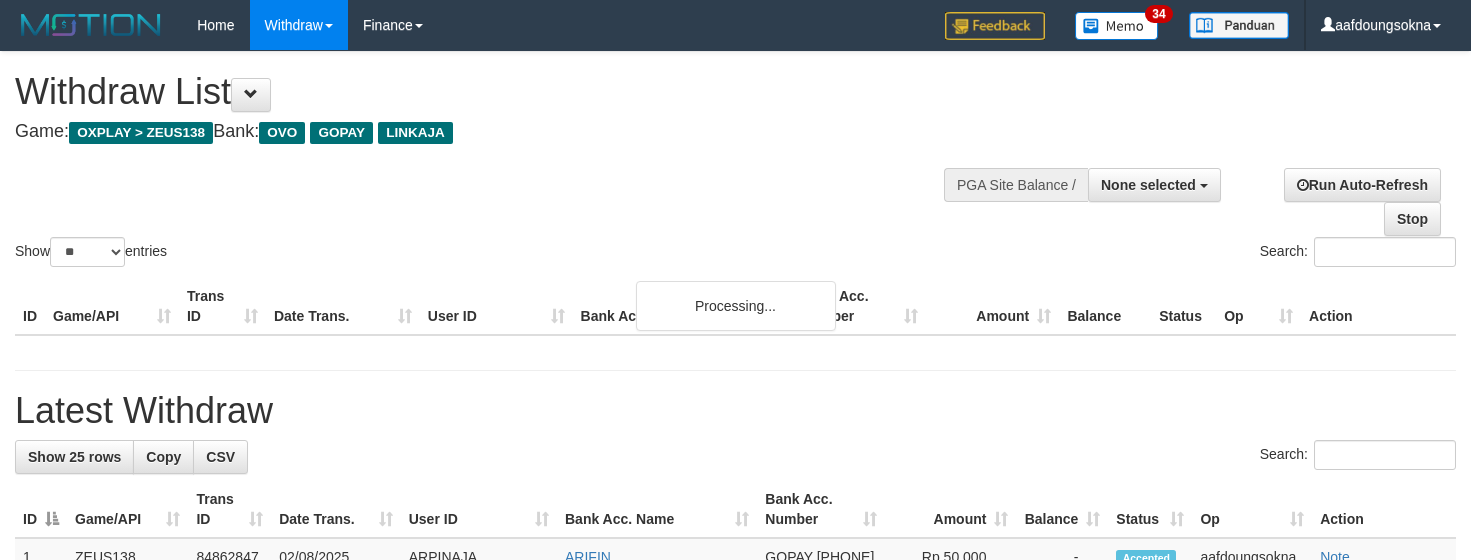 select 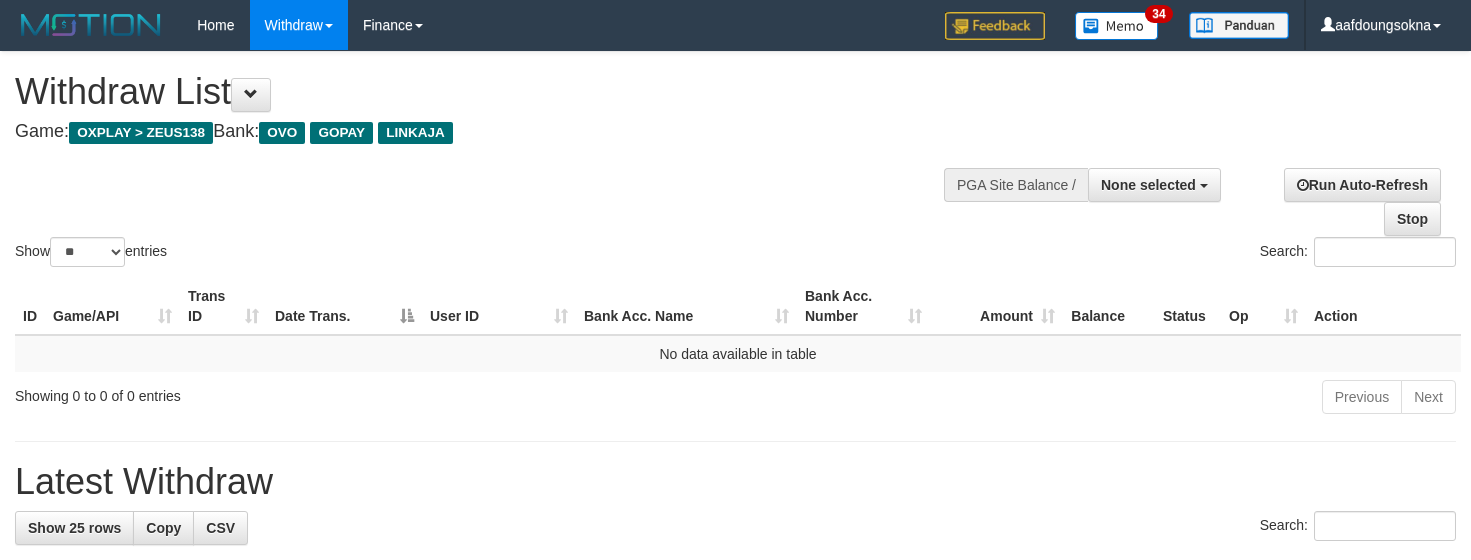 select 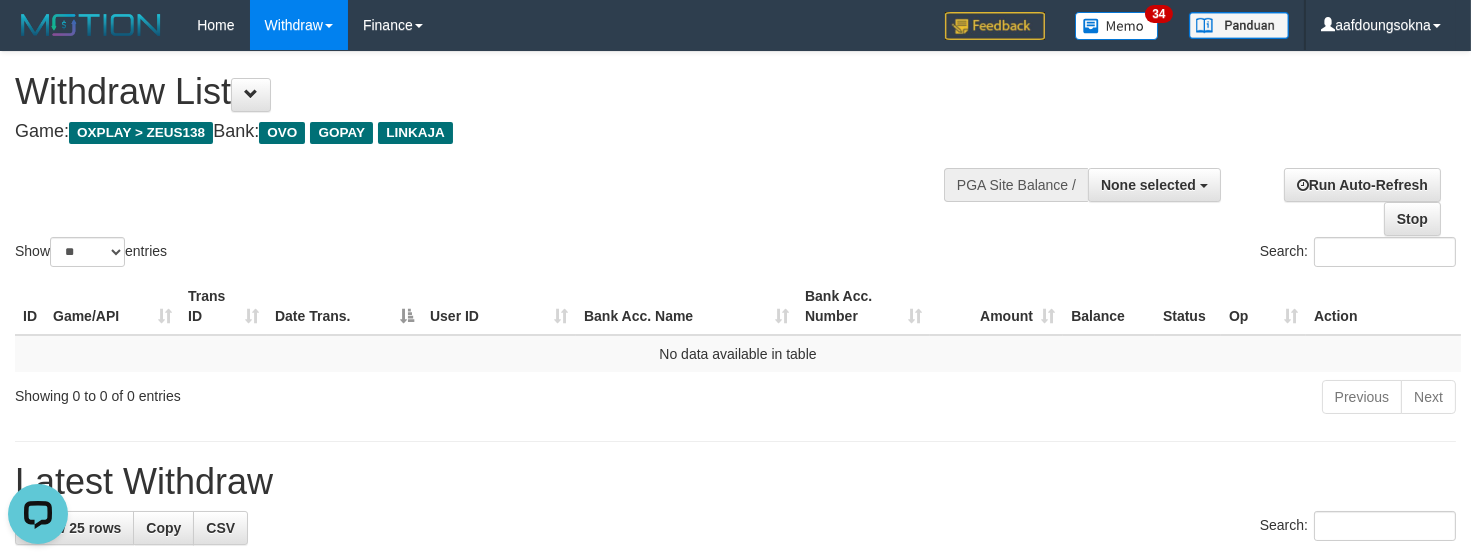 scroll, scrollTop: 0, scrollLeft: 0, axis: both 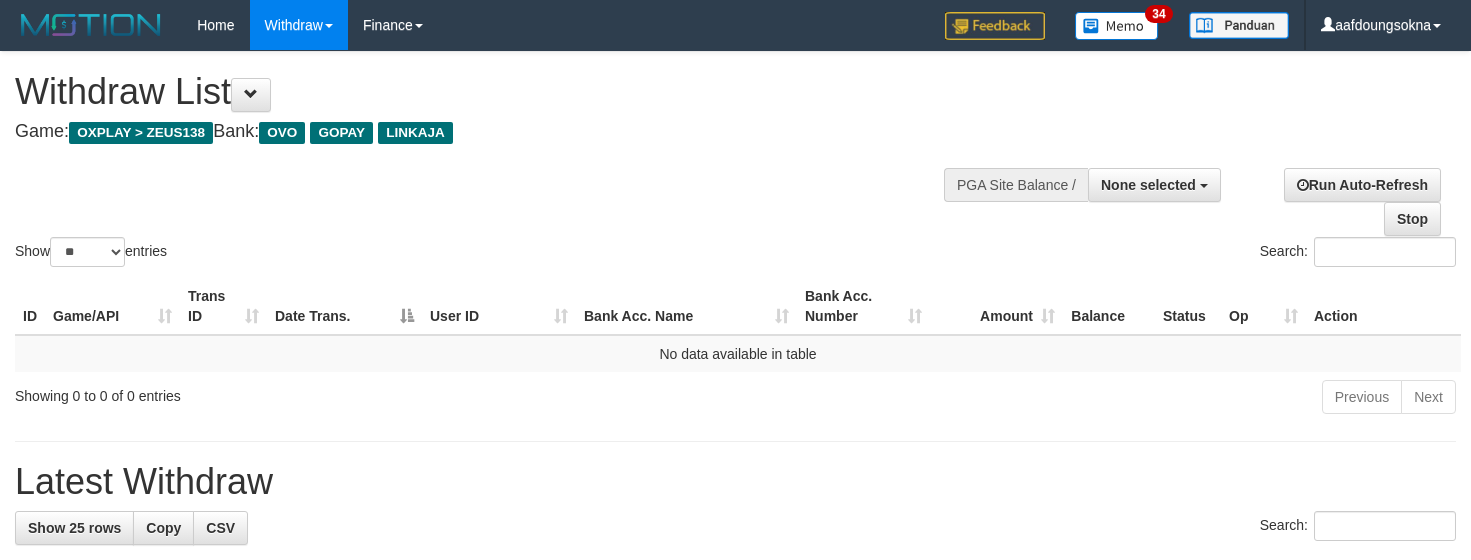 select 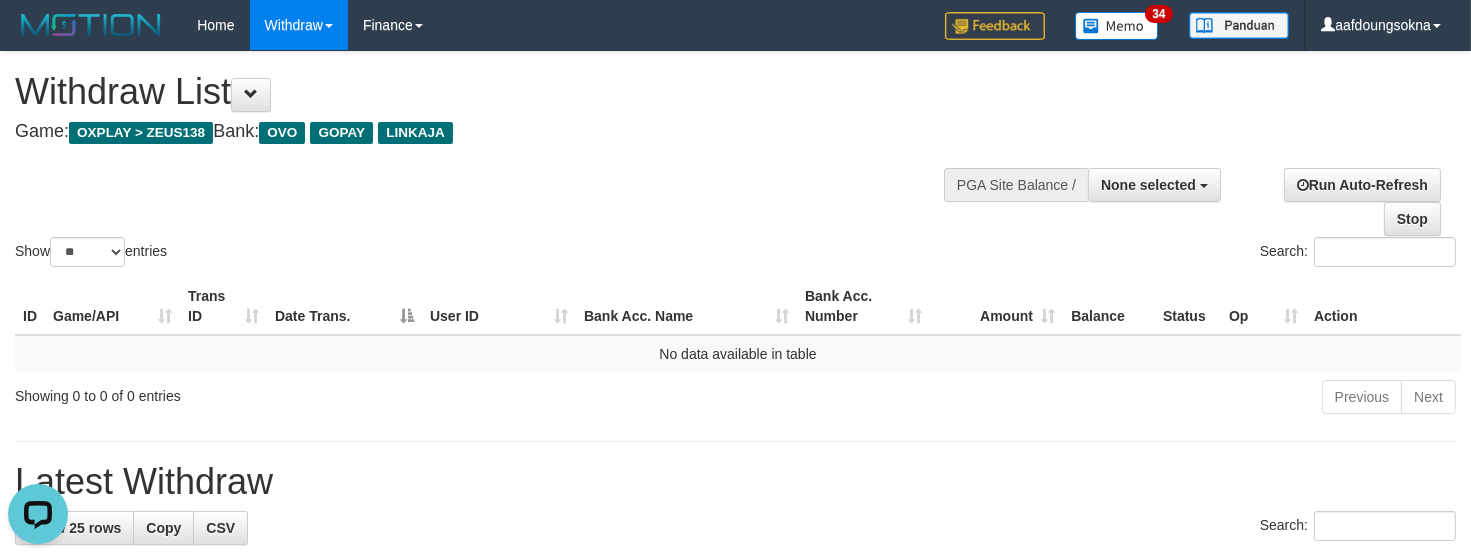 scroll, scrollTop: 0, scrollLeft: 0, axis: both 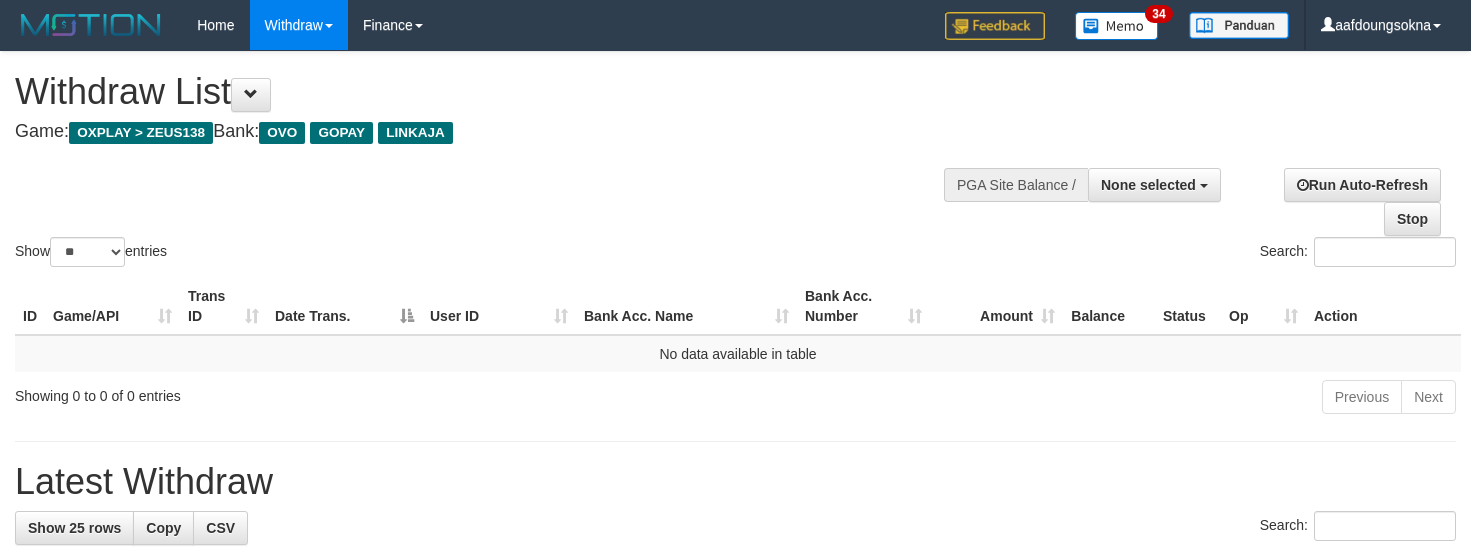 select 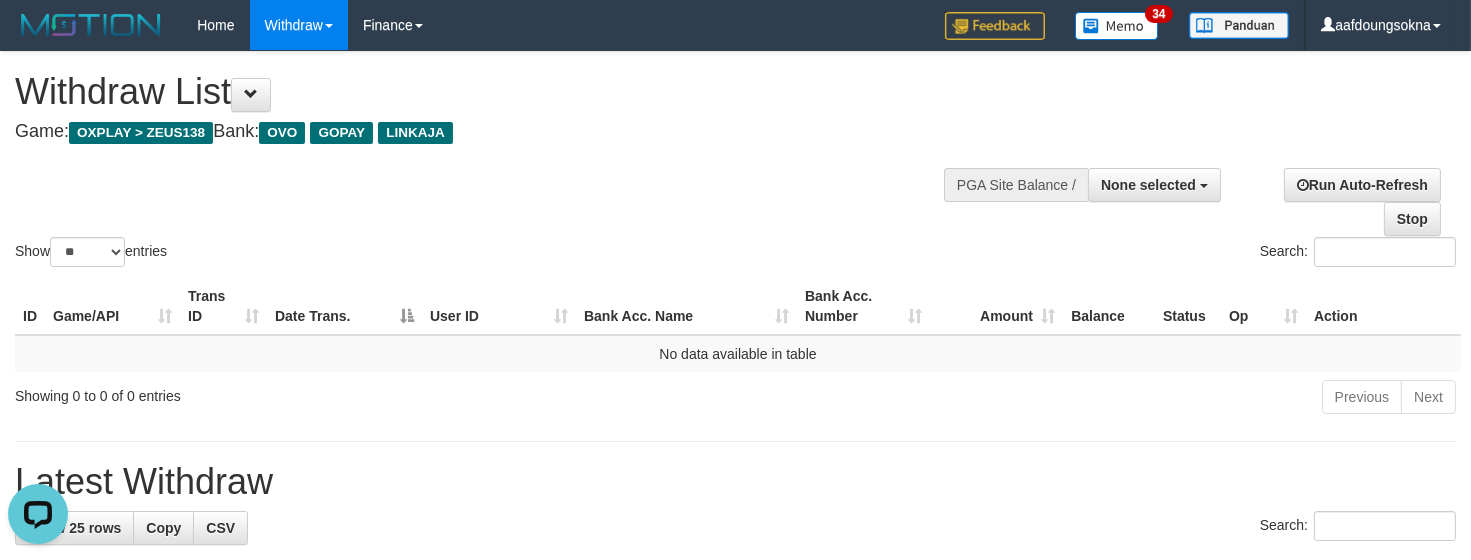 scroll, scrollTop: 0, scrollLeft: 0, axis: both 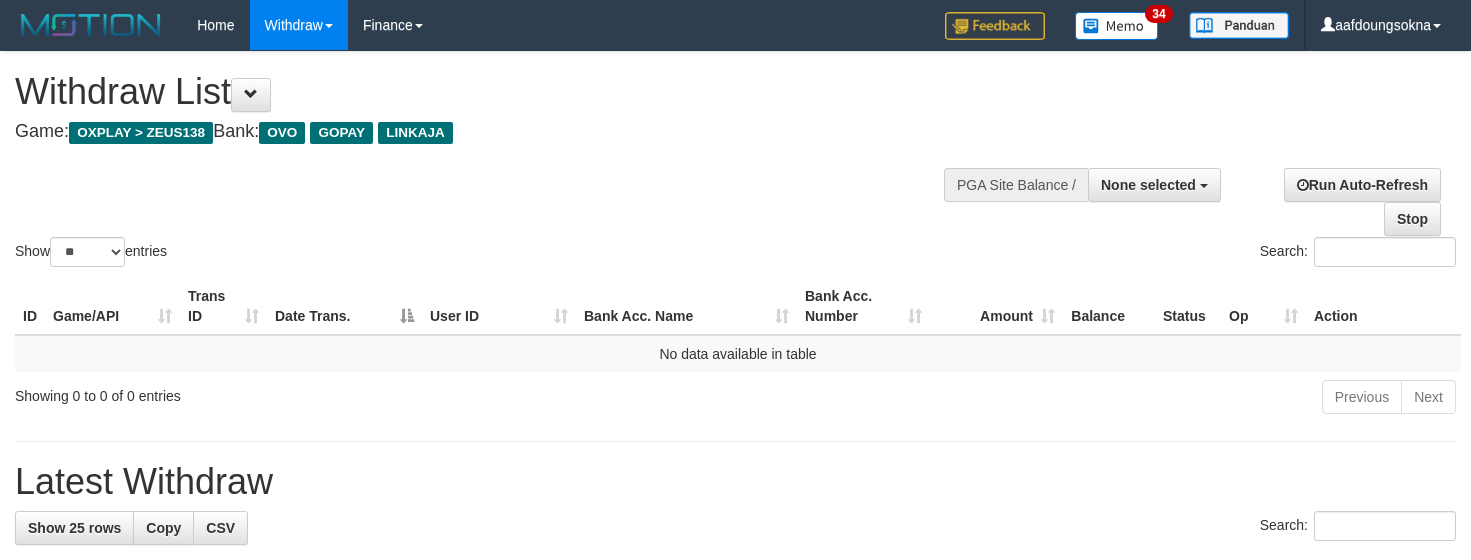 select 